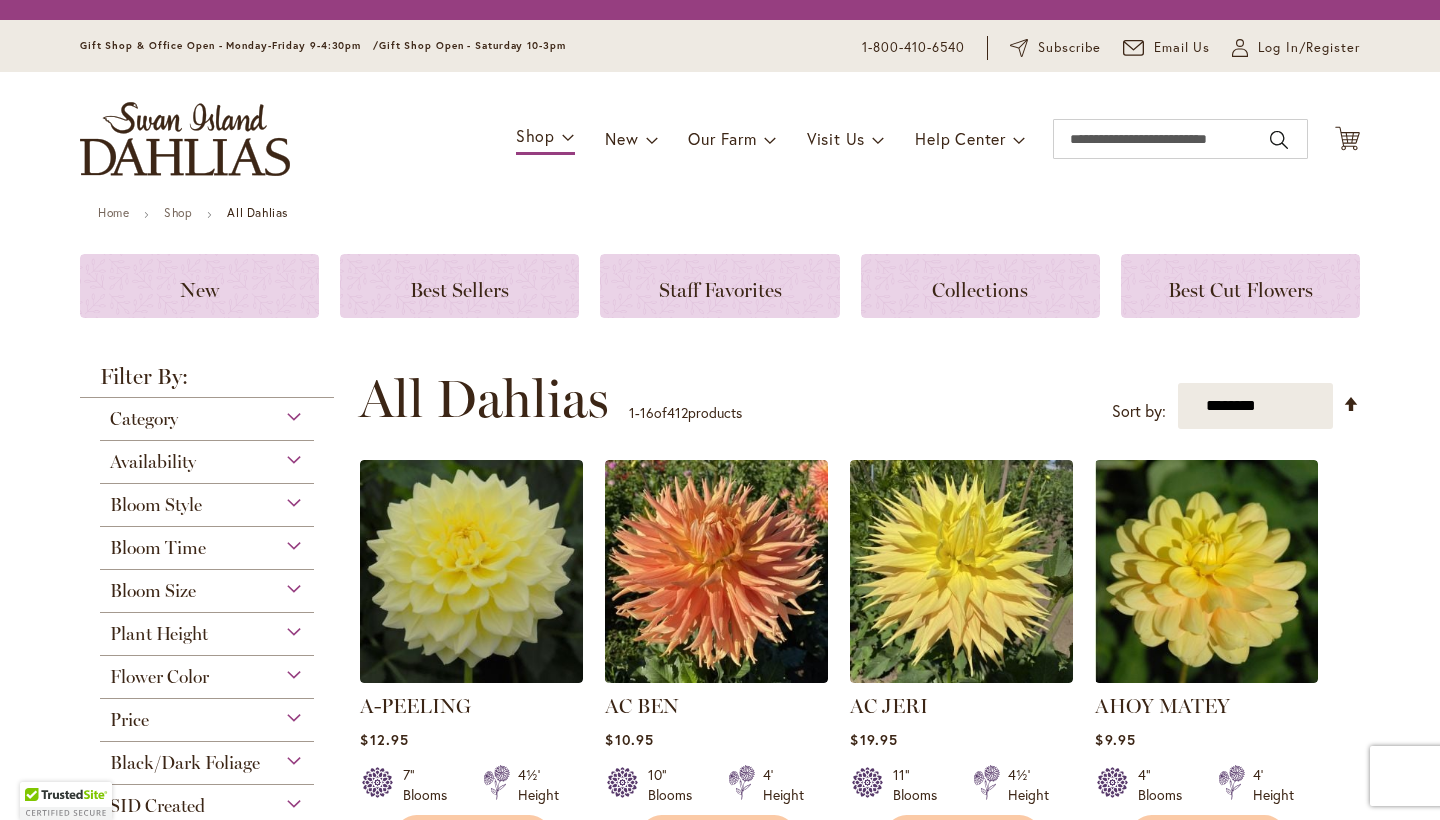 scroll, scrollTop: 0, scrollLeft: 0, axis: both 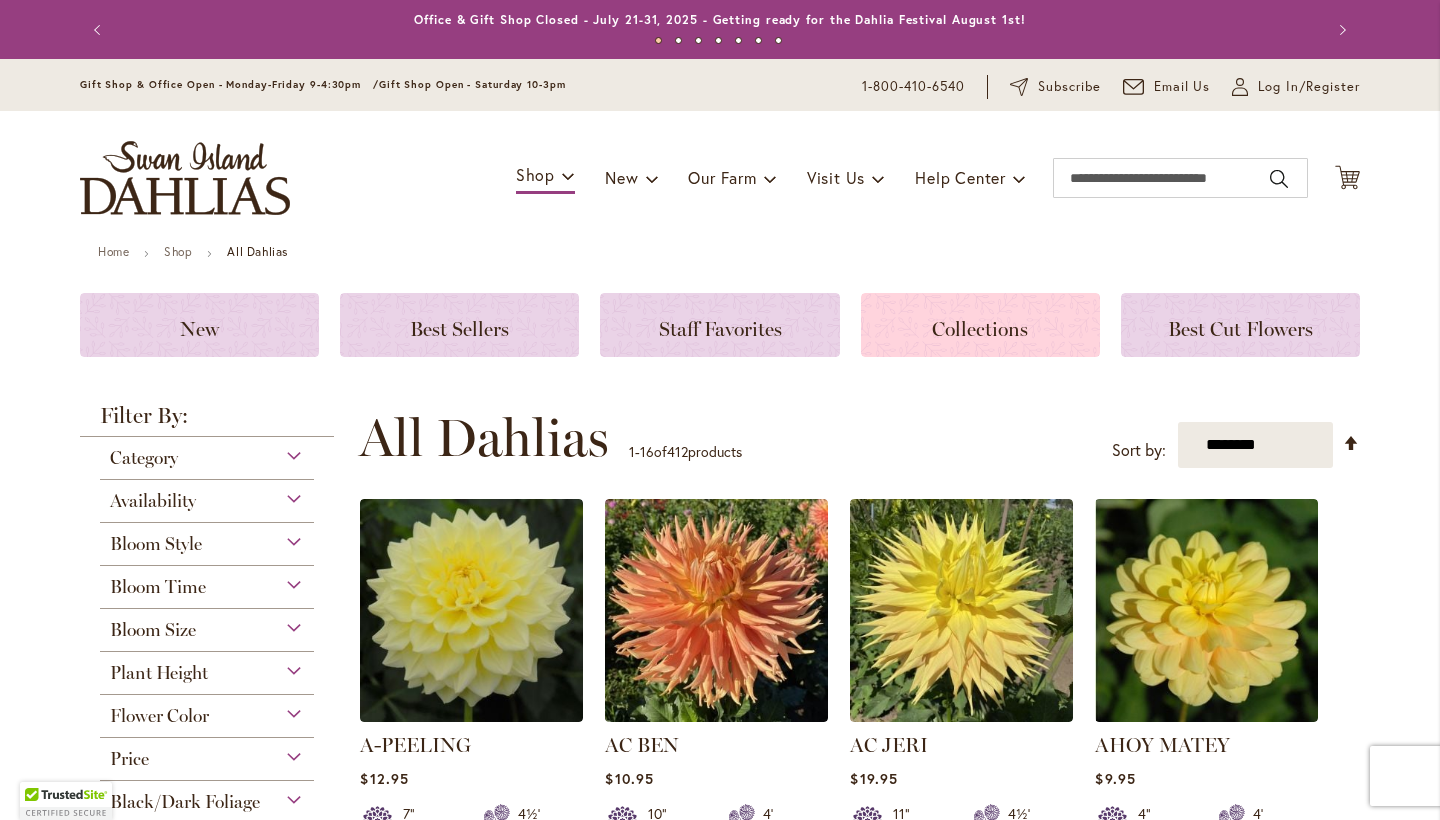 click on "Collections" 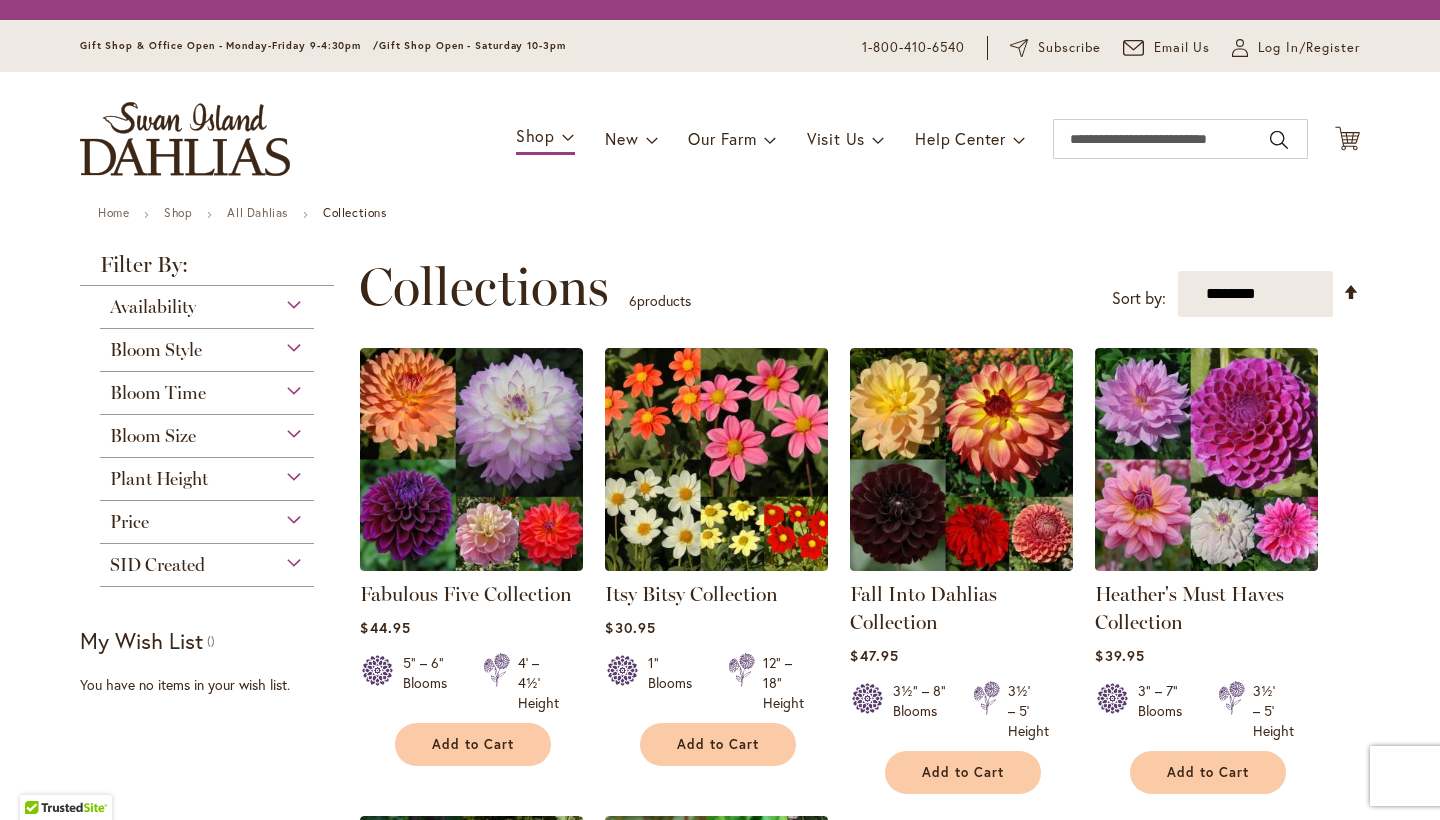 scroll, scrollTop: 0, scrollLeft: 0, axis: both 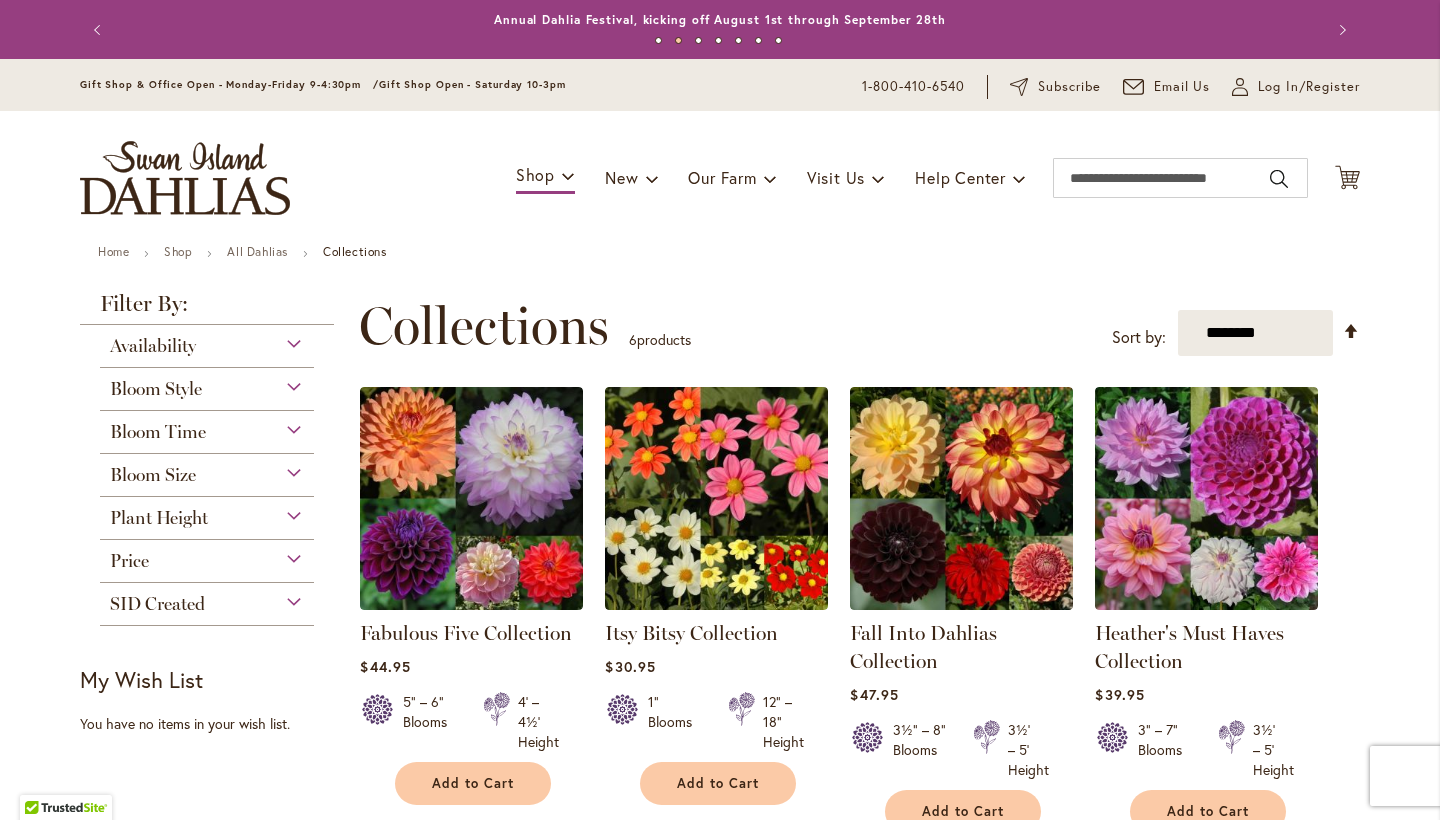click on "Plant Height" at bounding box center [207, 513] 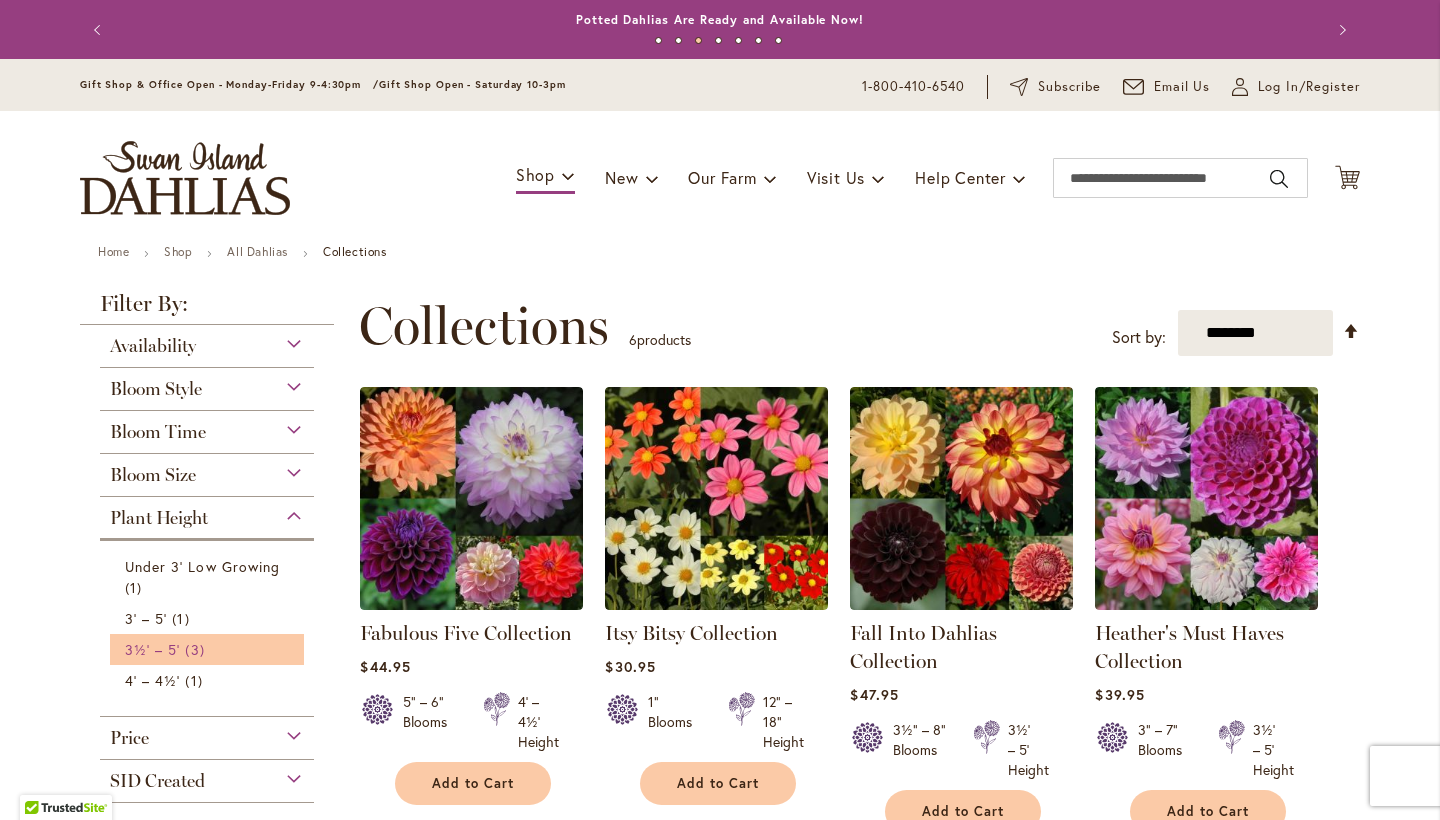 click on "3
items" at bounding box center [197, 649] 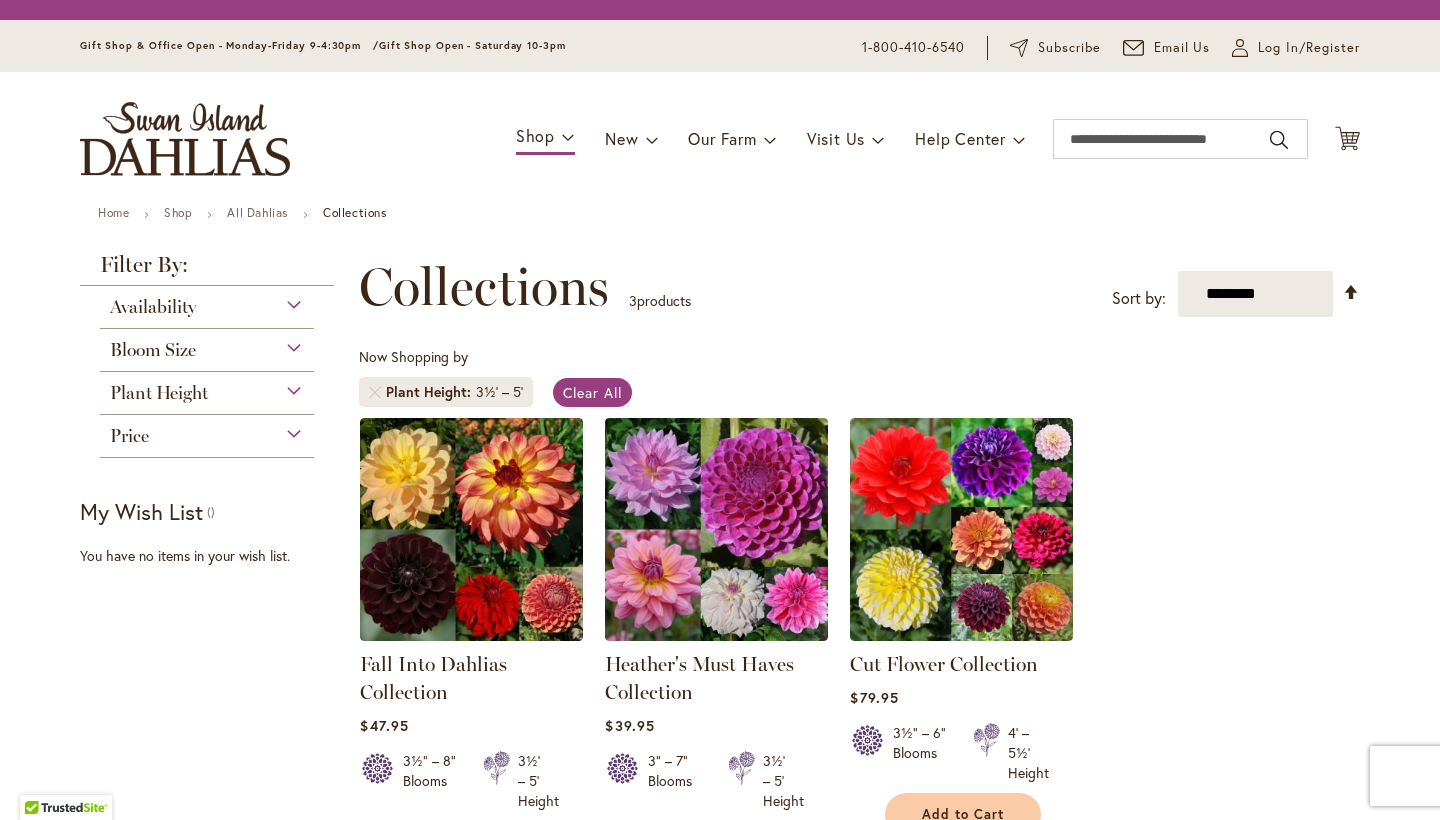 scroll, scrollTop: 0, scrollLeft: 0, axis: both 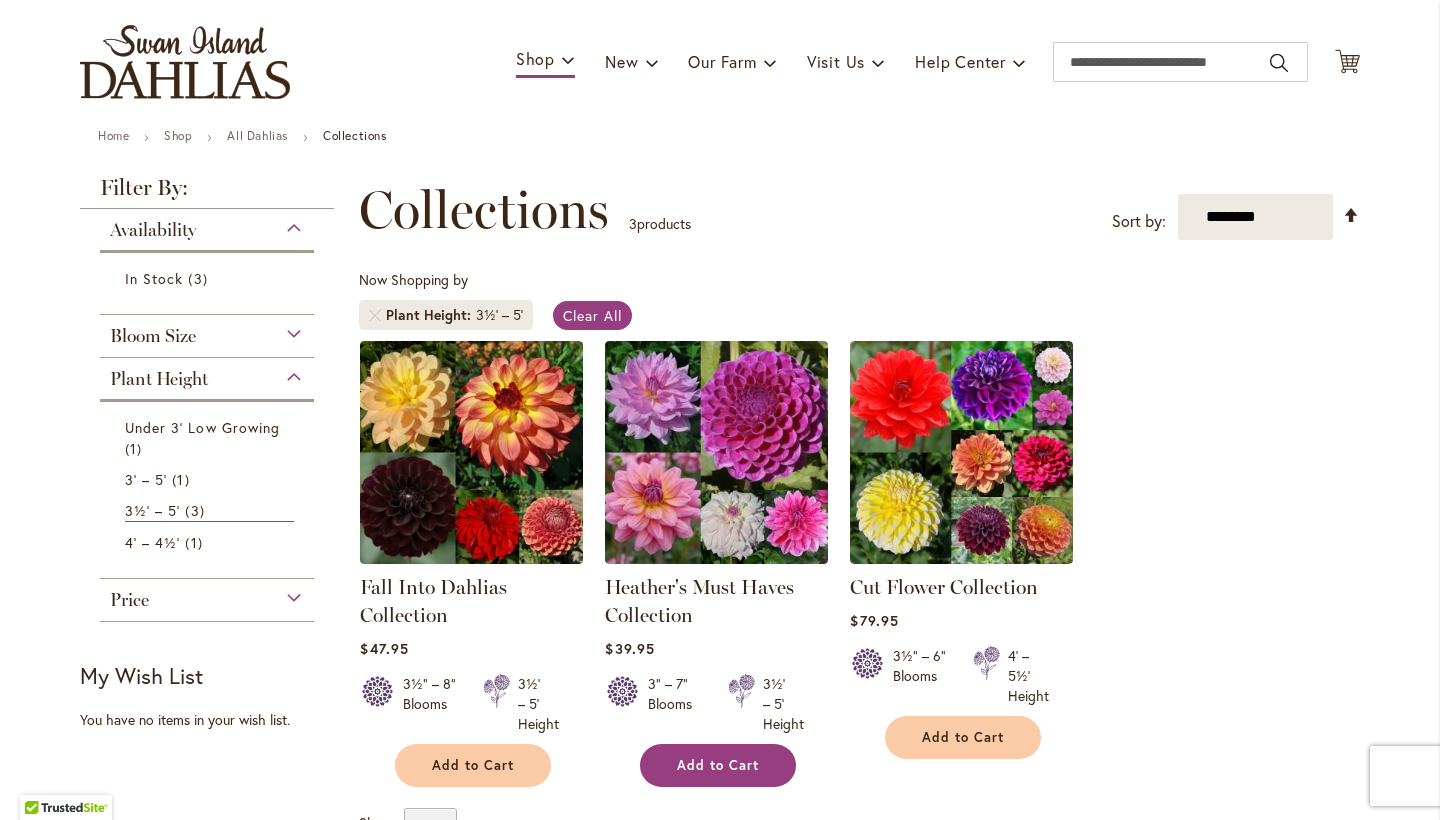 click on "Add to Cart" at bounding box center (718, 765) 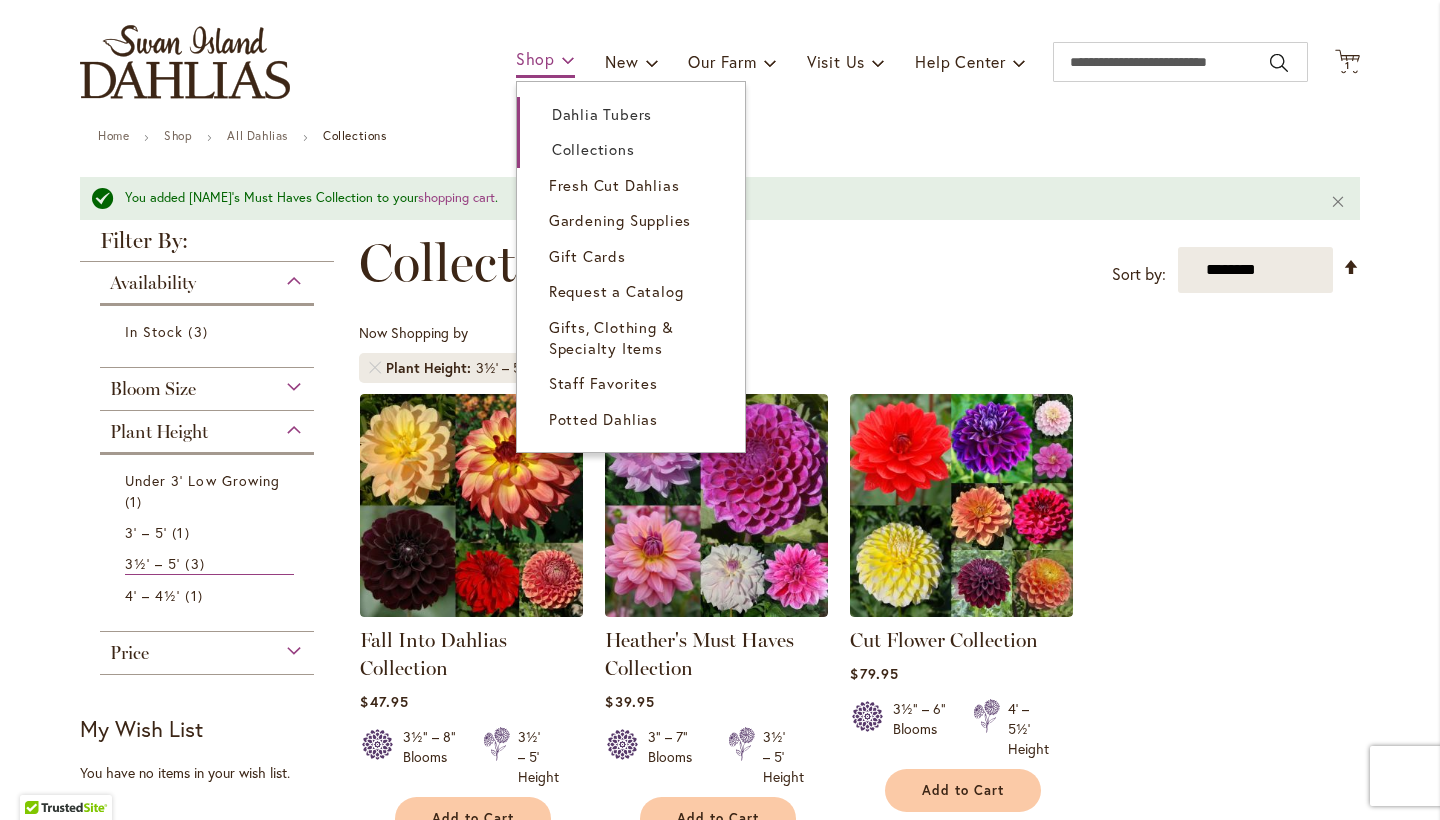 click on "Shop" at bounding box center (535, 58) 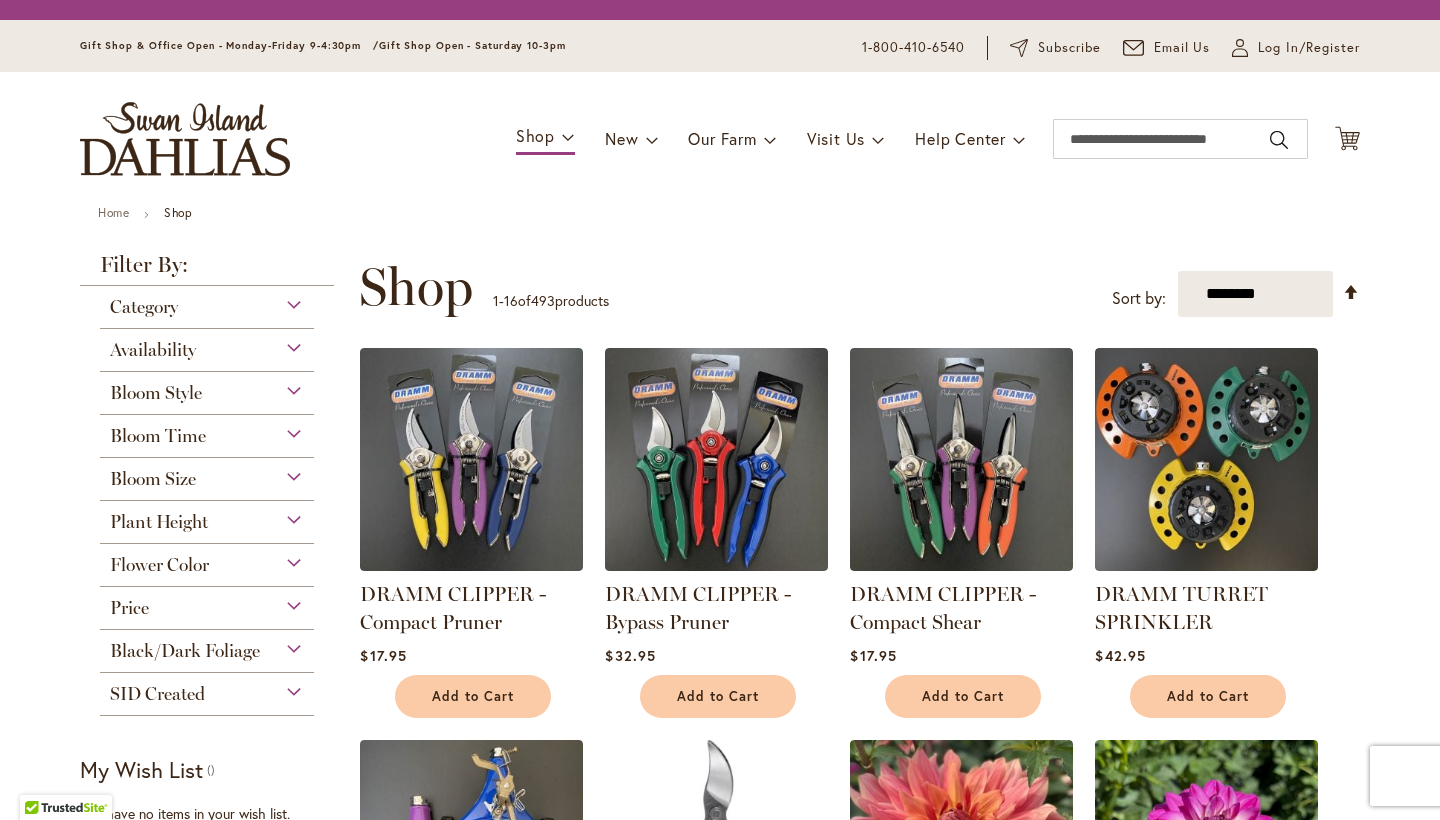 scroll, scrollTop: 0, scrollLeft: 0, axis: both 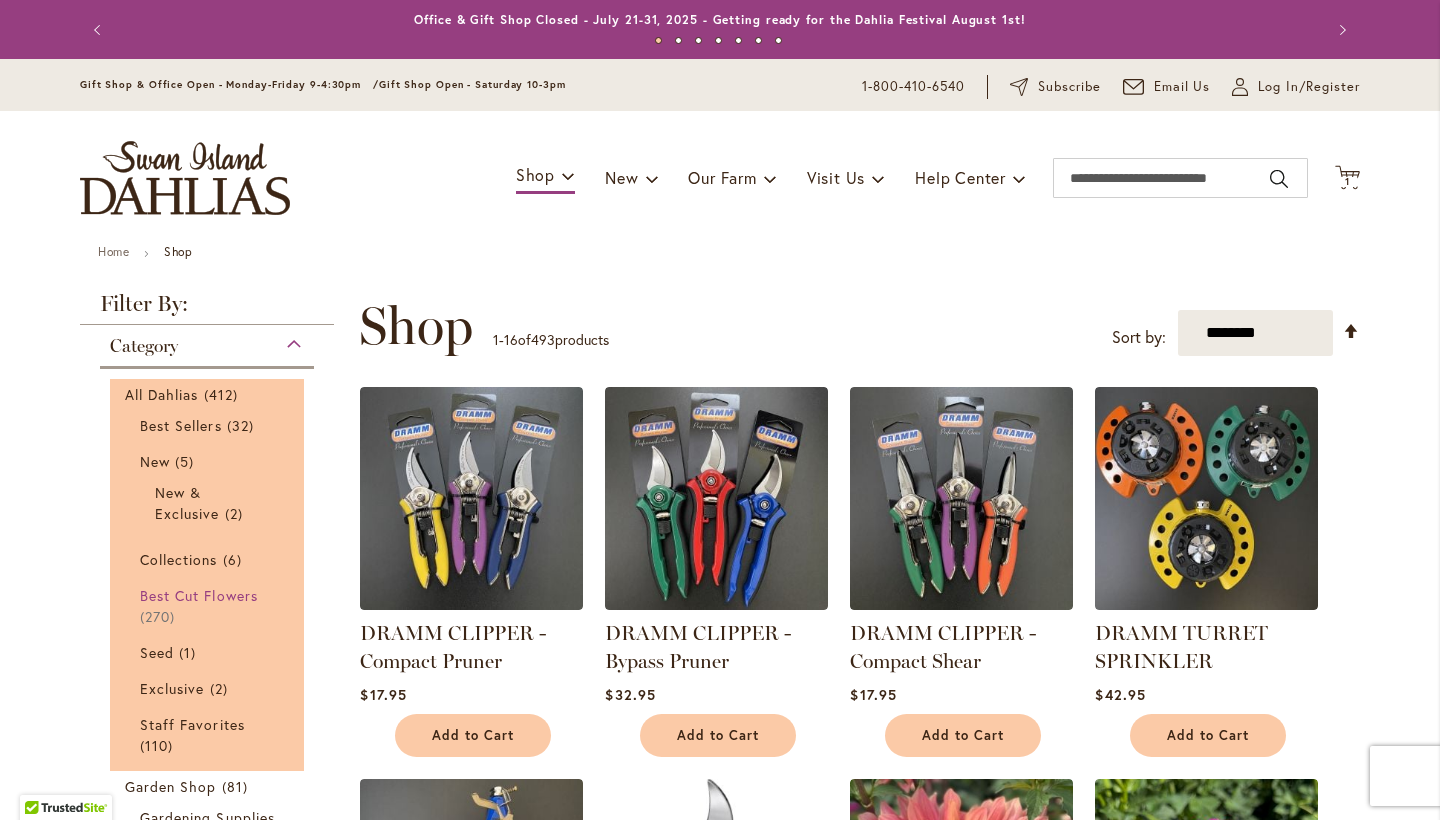 click on "Best Cut Flowers" at bounding box center (199, 595) 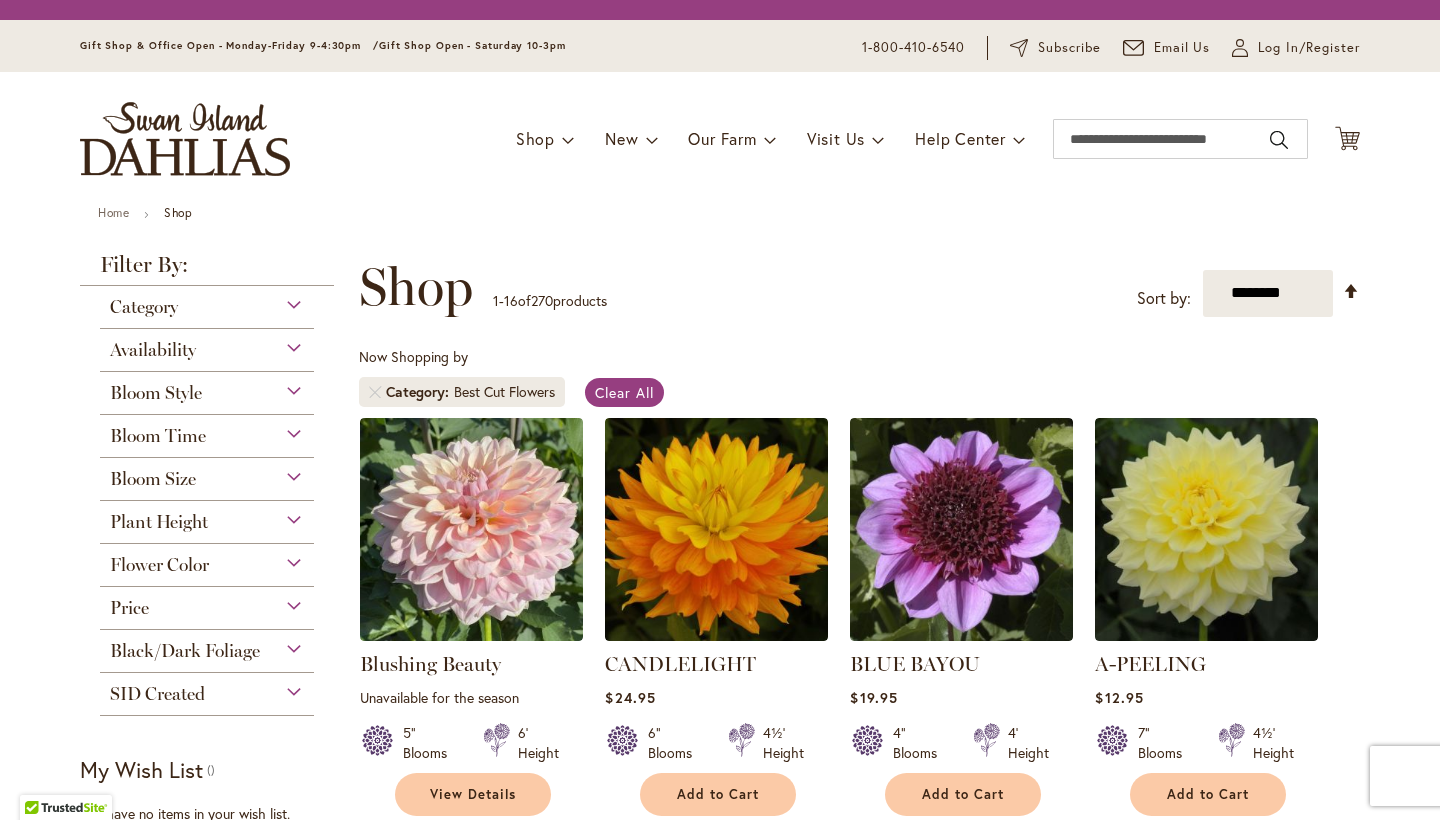 scroll, scrollTop: 0, scrollLeft: 0, axis: both 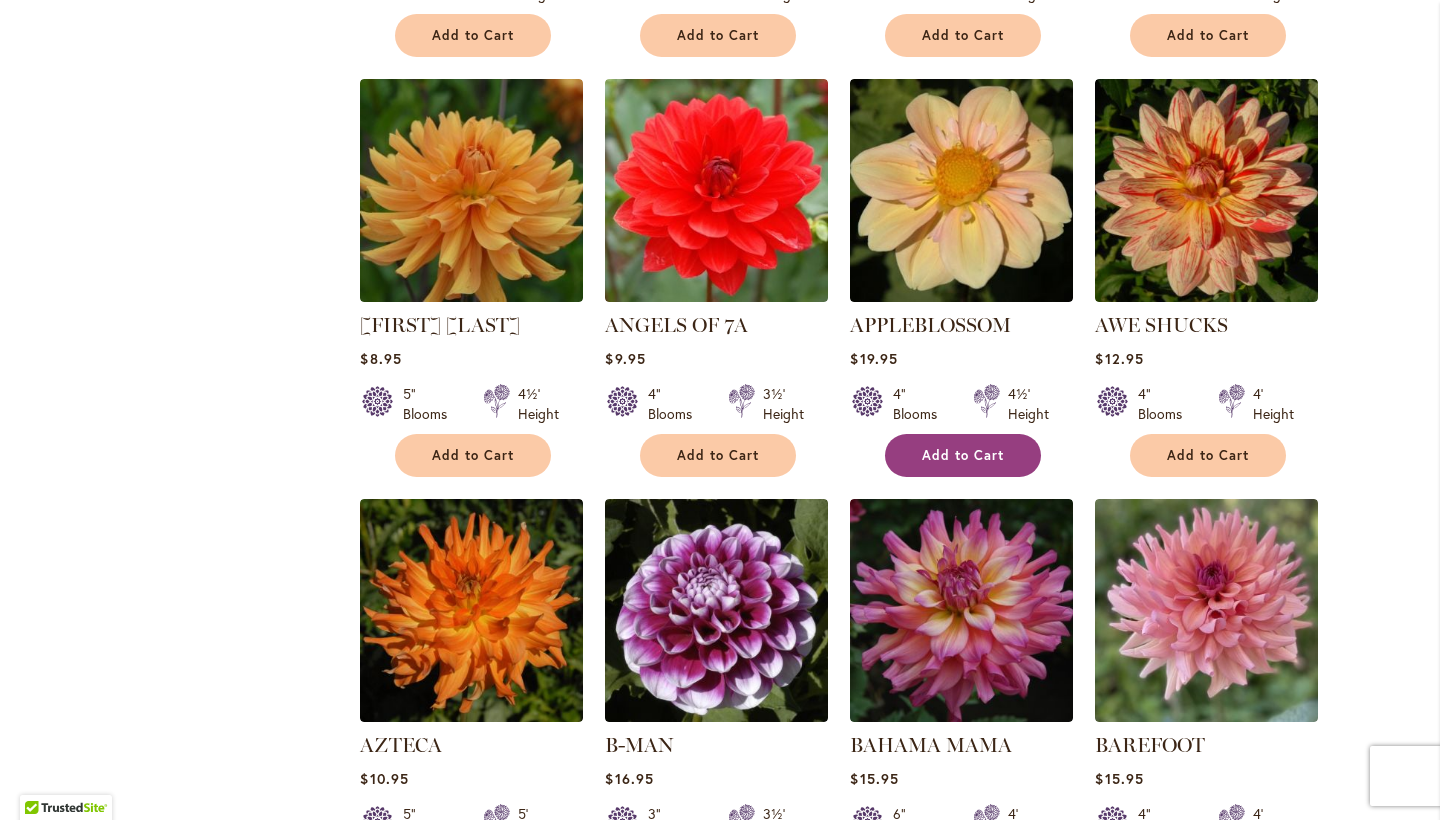 click on "Add to Cart" at bounding box center (963, 455) 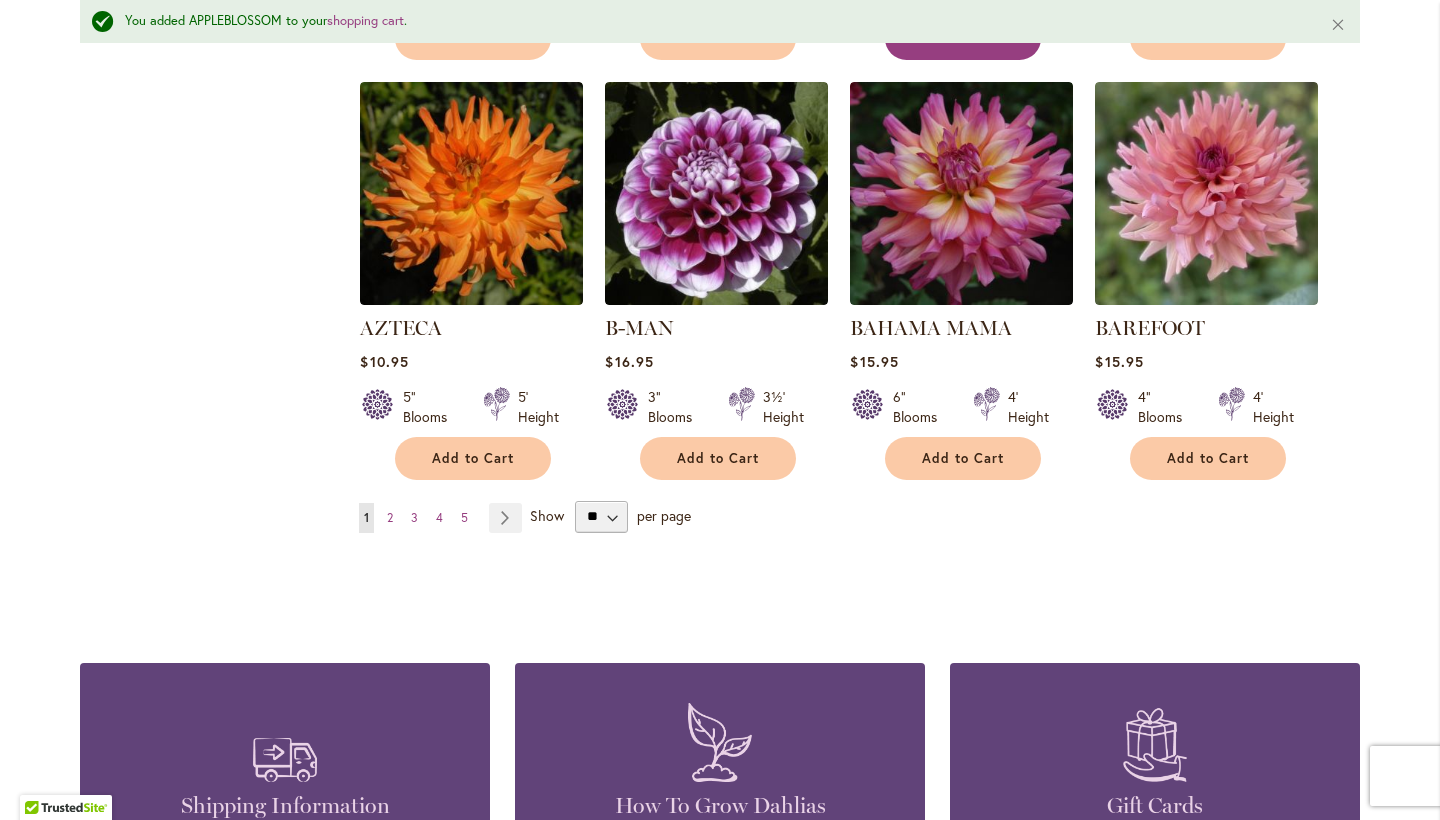 scroll, scrollTop: 1689, scrollLeft: 0, axis: vertical 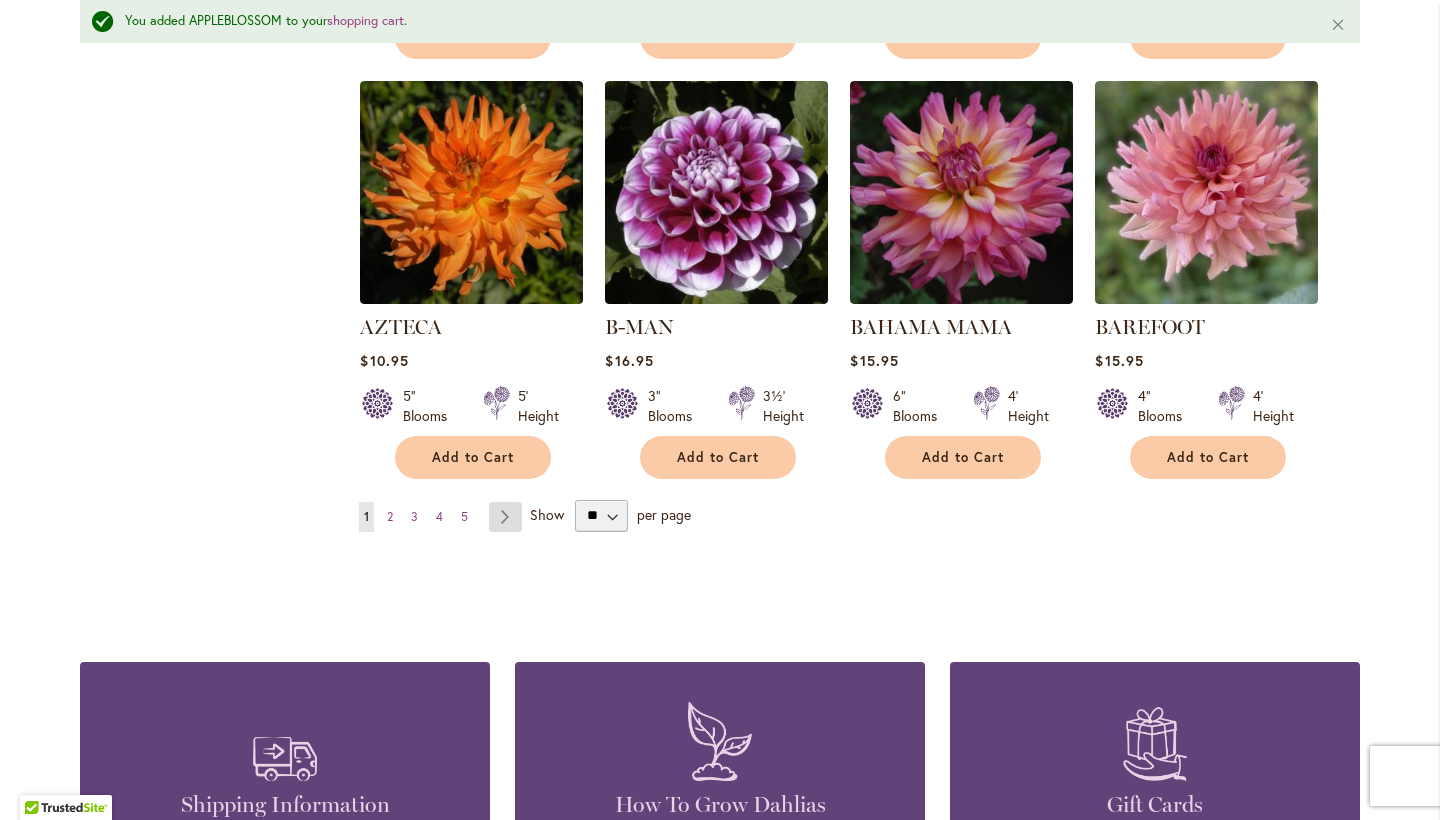 click on "Page
Next" at bounding box center (505, 517) 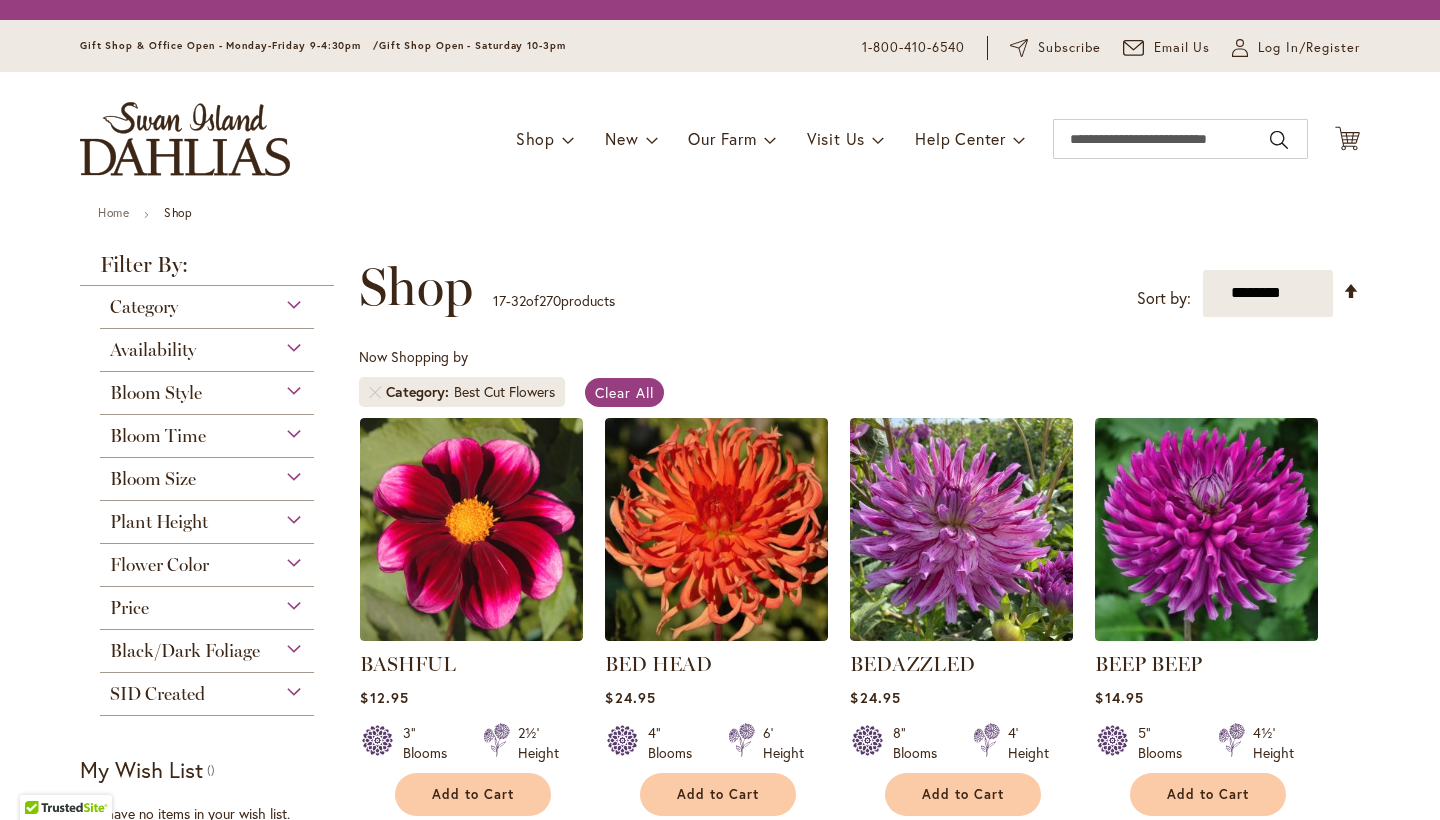 scroll, scrollTop: 0, scrollLeft: 0, axis: both 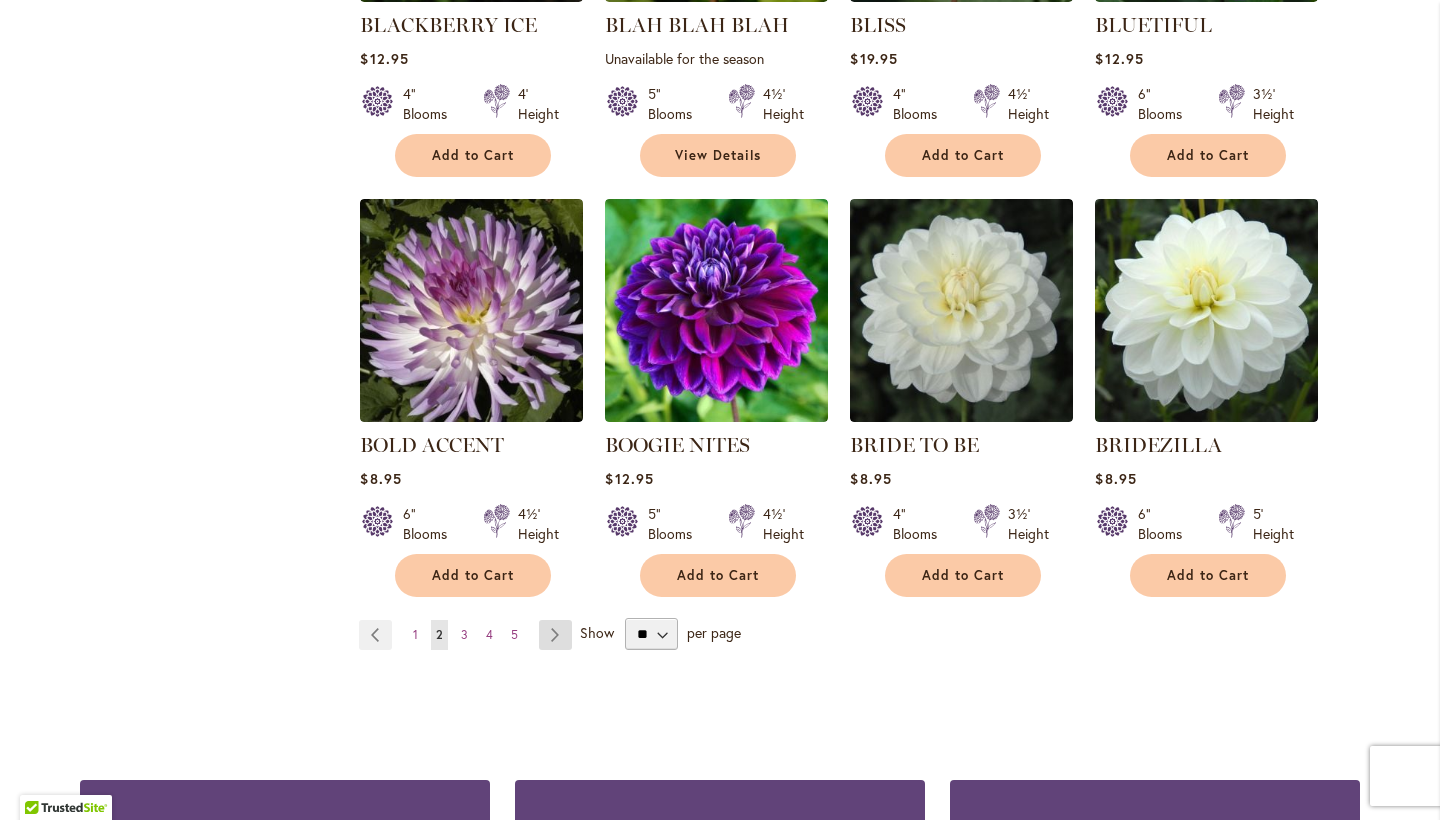 click on "Page
Next" at bounding box center [555, 635] 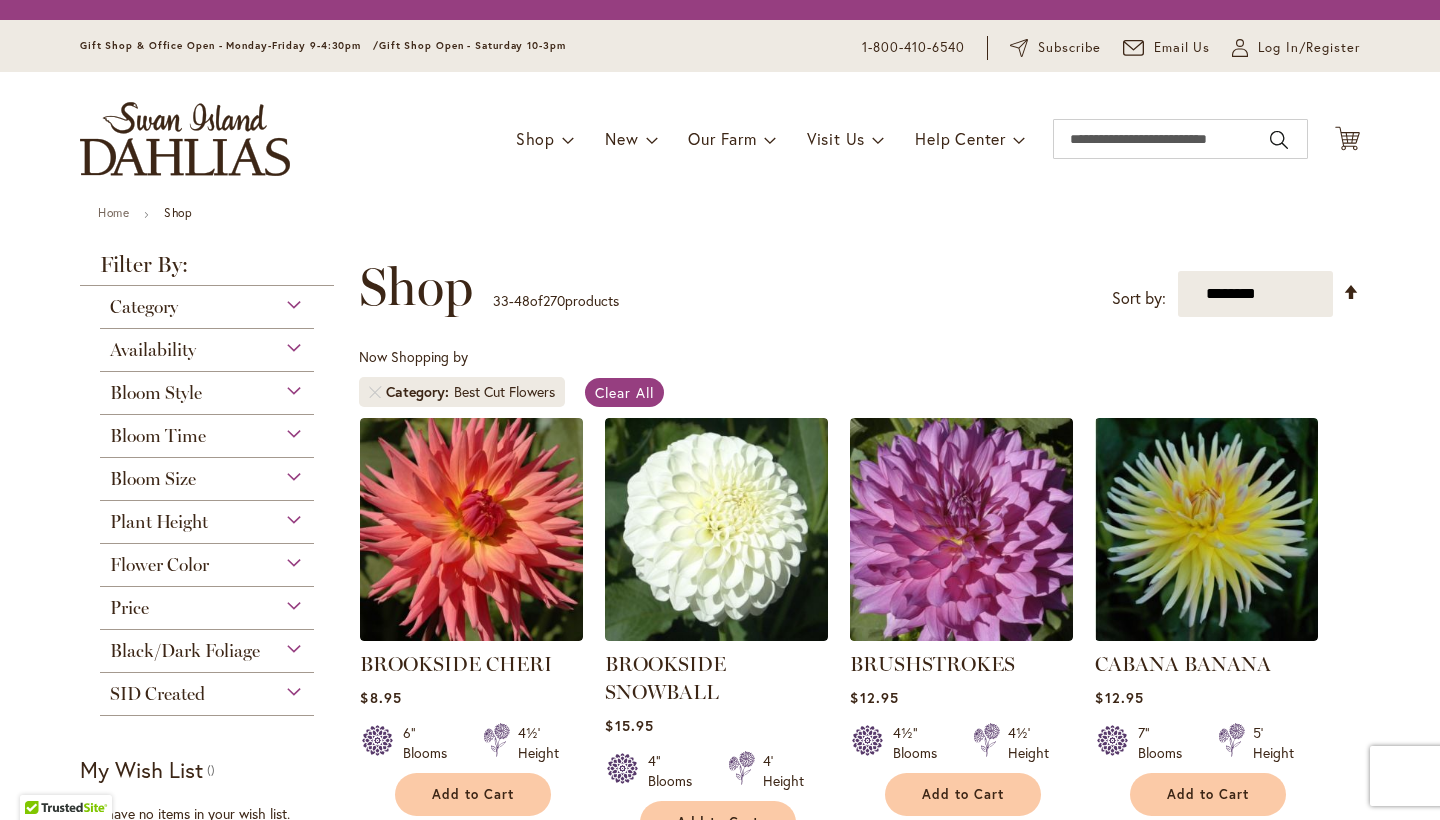 scroll, scrollTop: 0, scrollLeft: 0, axis: both 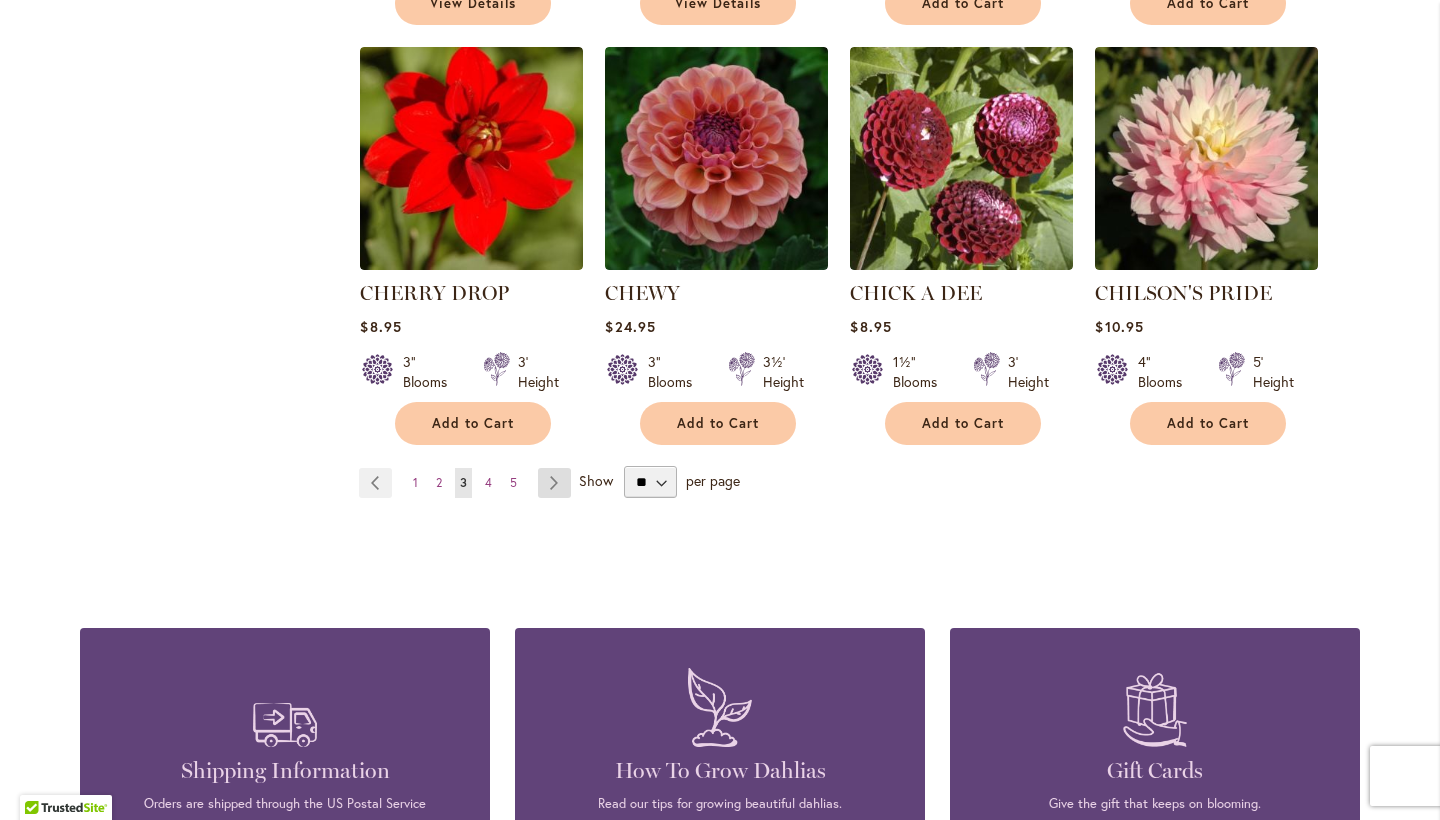 click on "Page
Next" at bounding box center (554, 483) 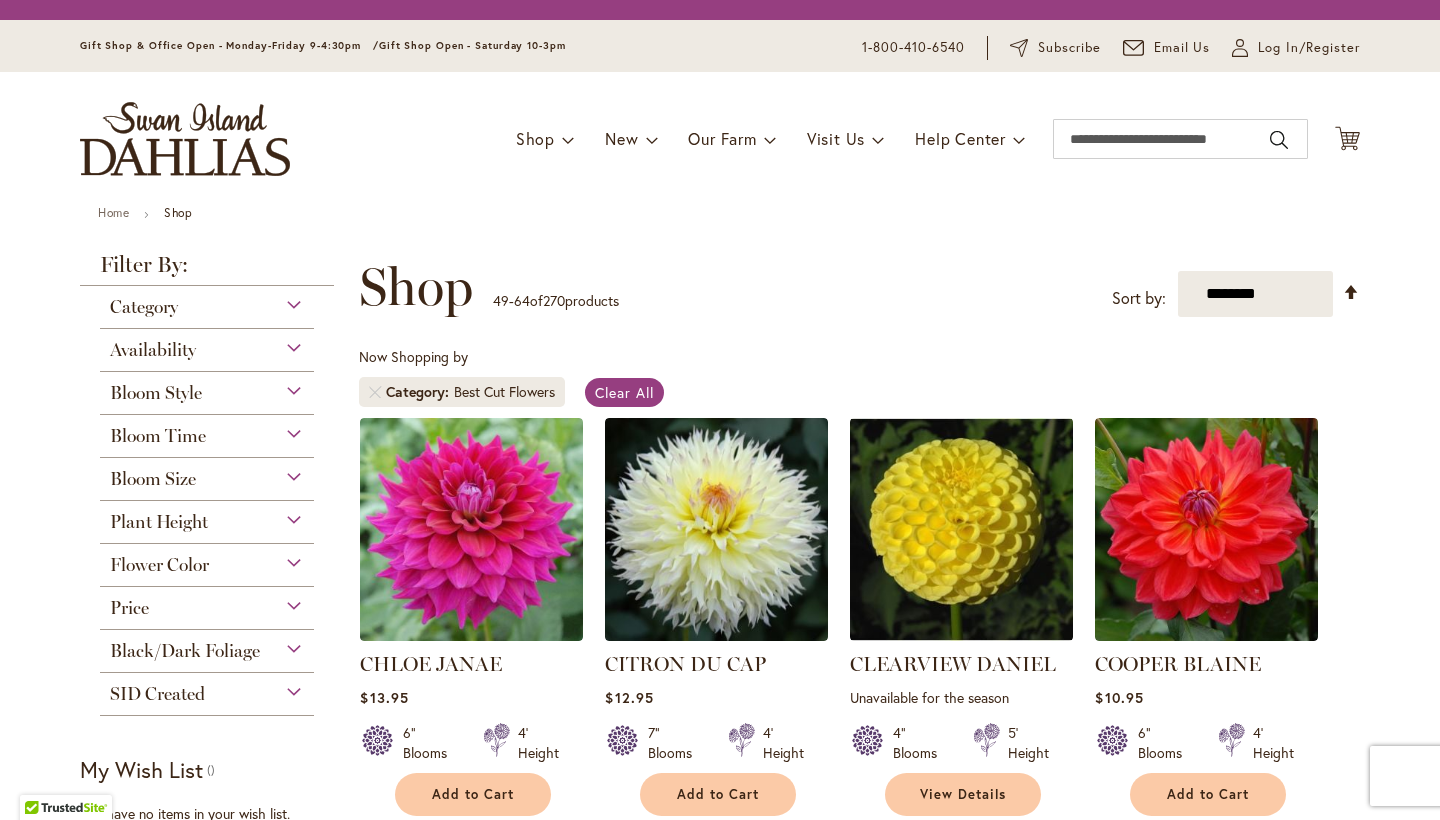 scroll, scrollTop: 0, scrollLeft: 0, axis: both 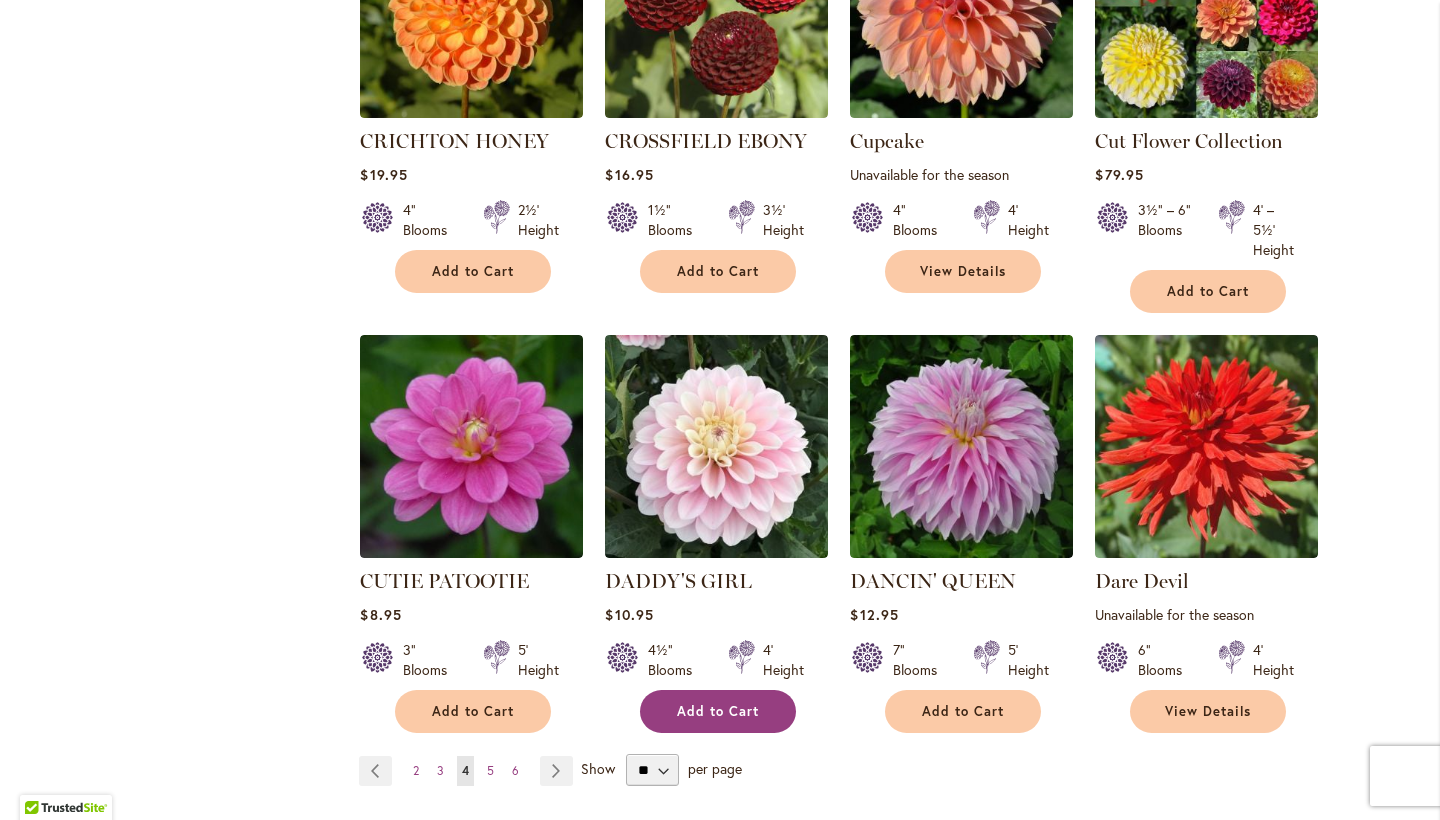 click on "Add to Cart" at bounding box center (718, 711) 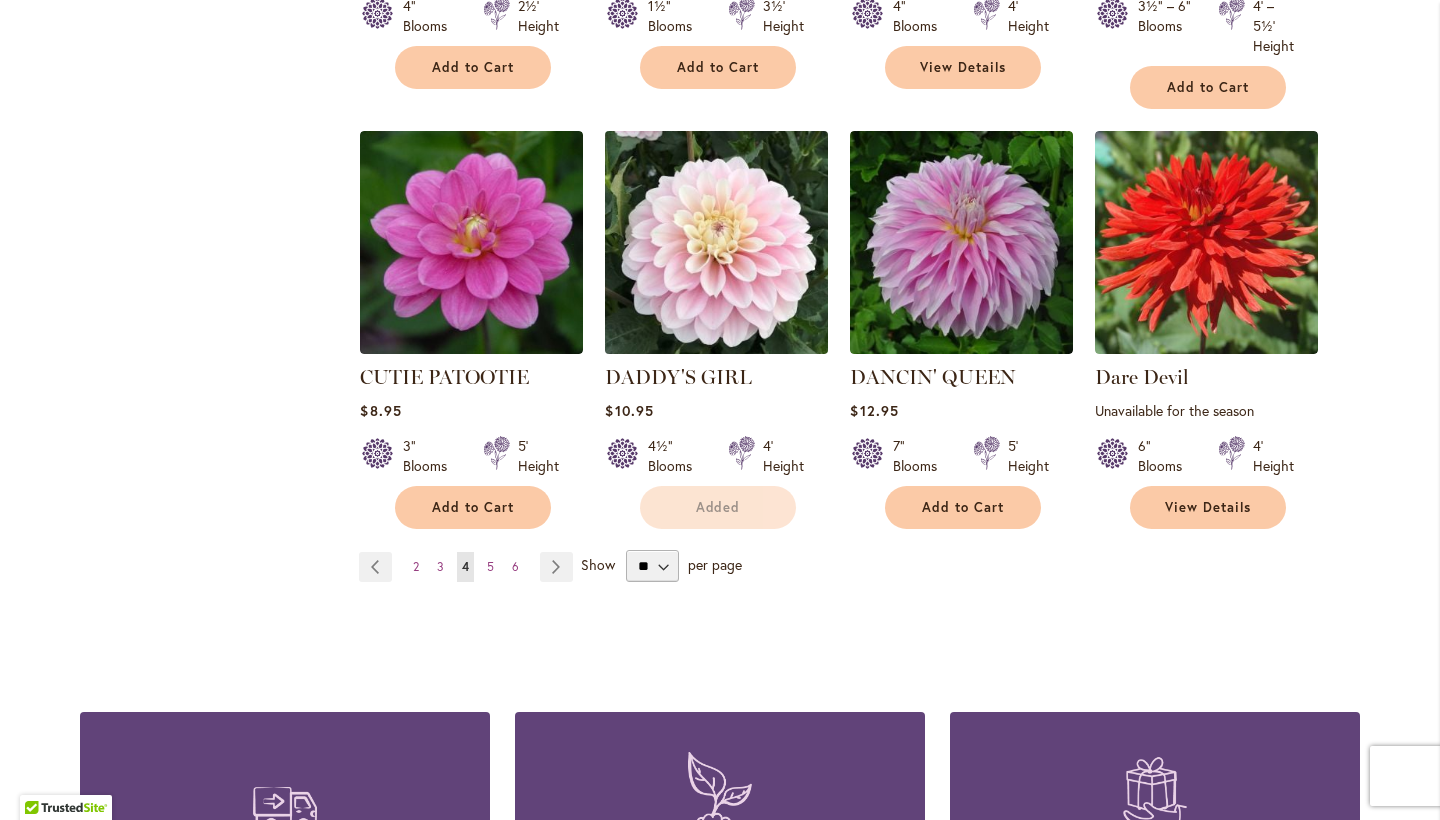 scroll, scrollTop: 1619, scrollLeft: 0, axis: vertical 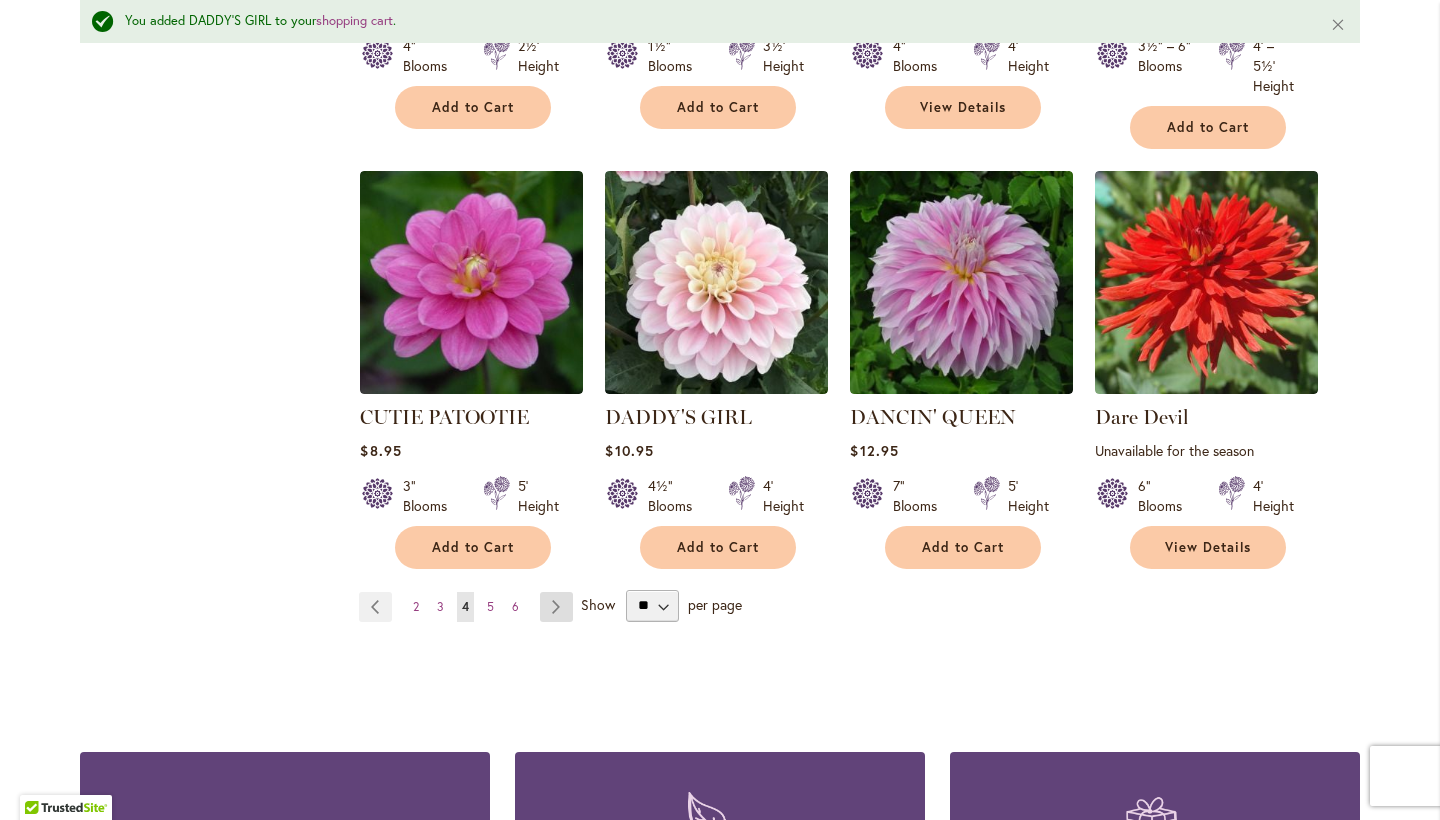 click on "Page
Next" at bounding box center (556, 607) 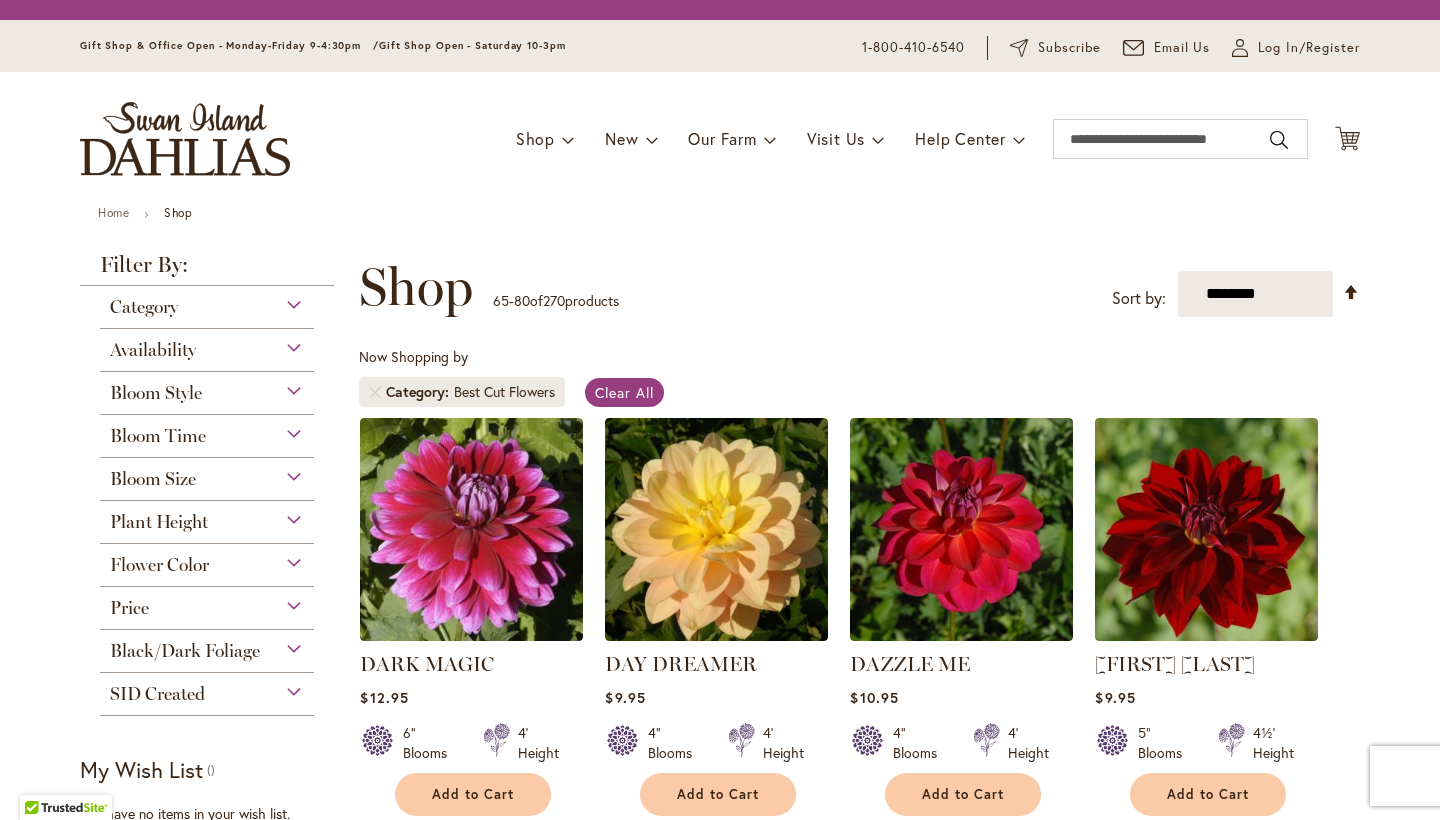 scroll, scrollTop: 0, scrollLeft: 0, axis: both 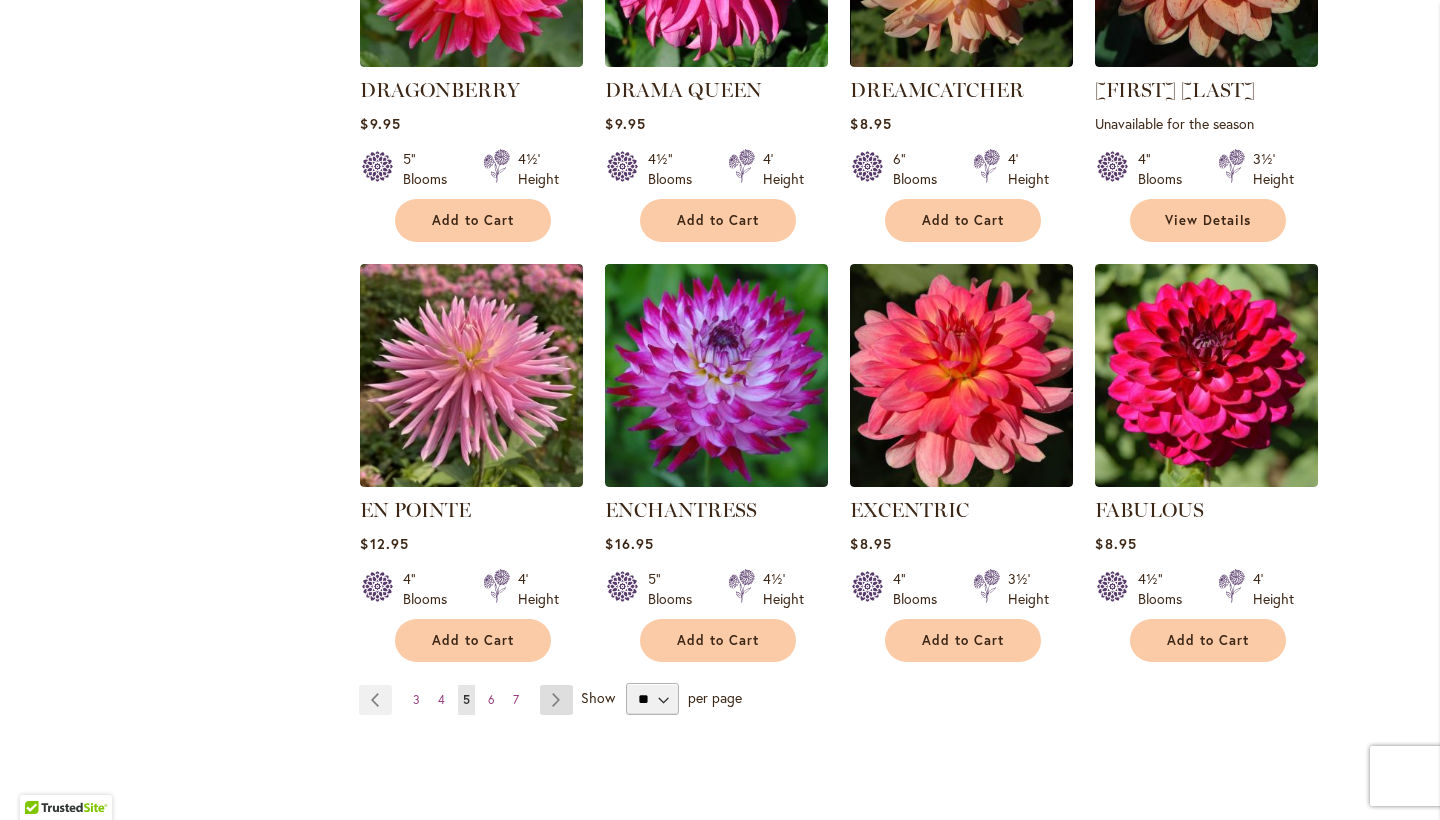 click on "Page
Next" at bounding box center [556, 700] 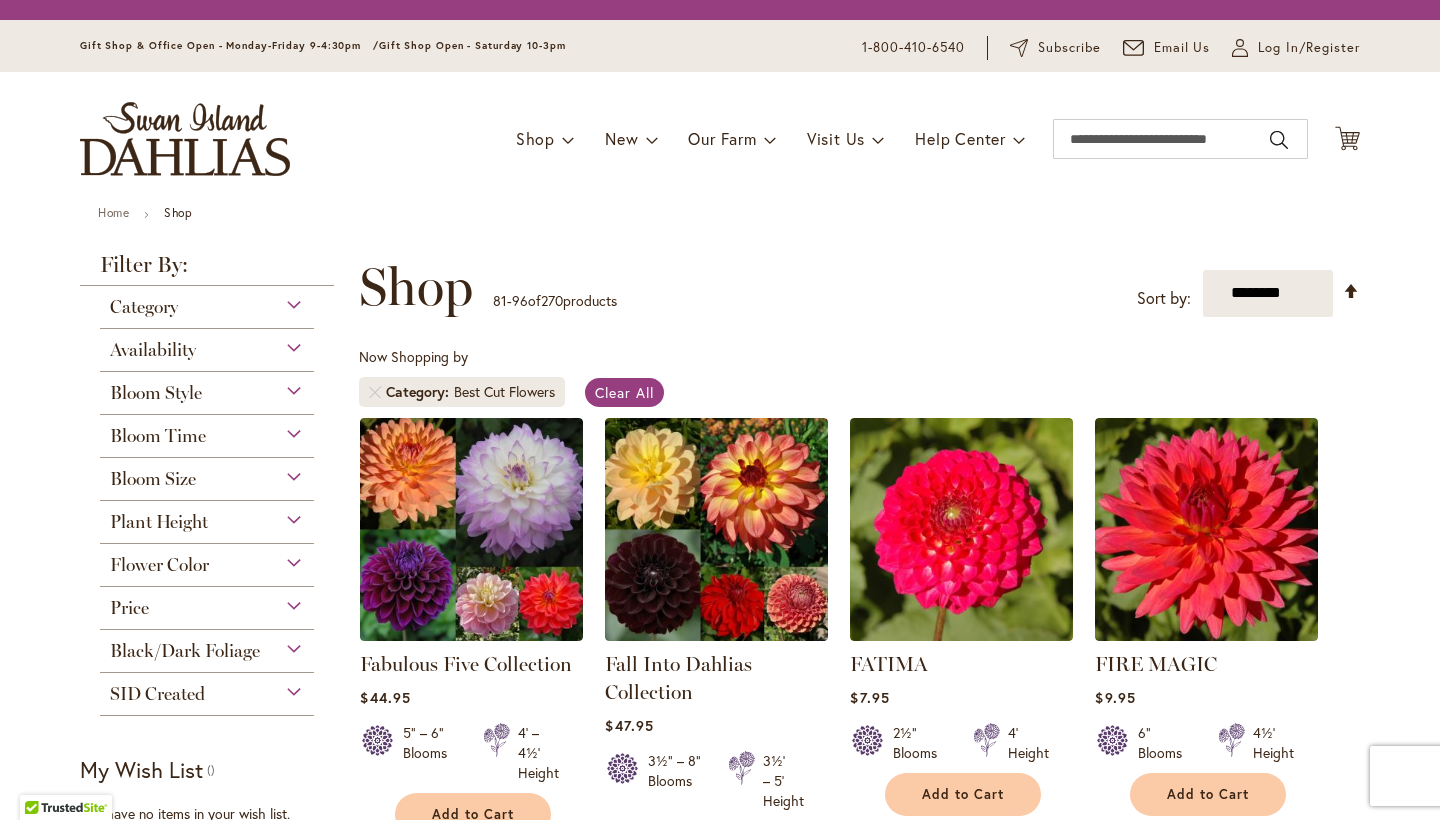 scroll, scrollTop: 0, scrollLeft: 0, axis: both 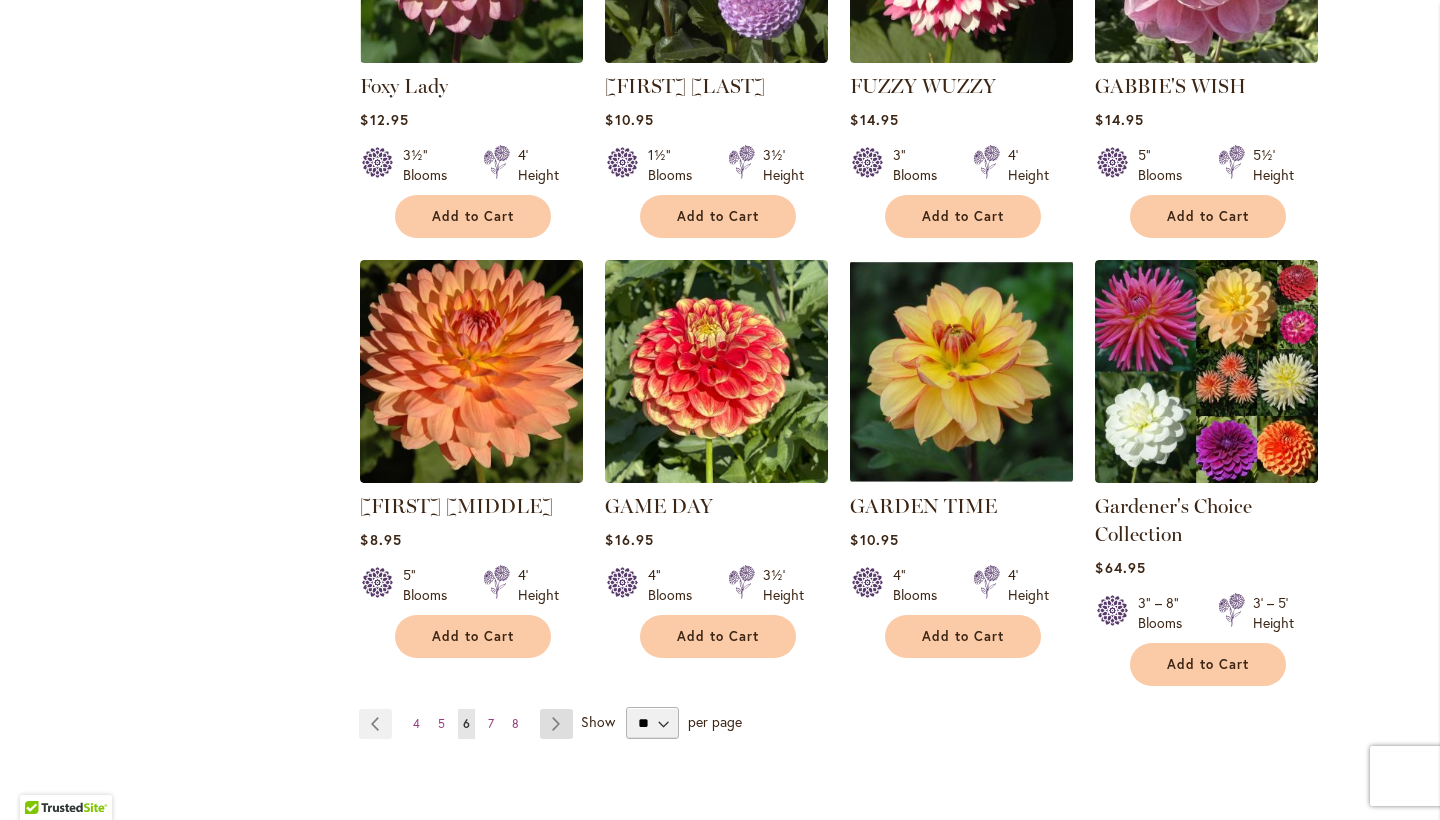 click on "Page
Next" at bounding box center [556, 724] 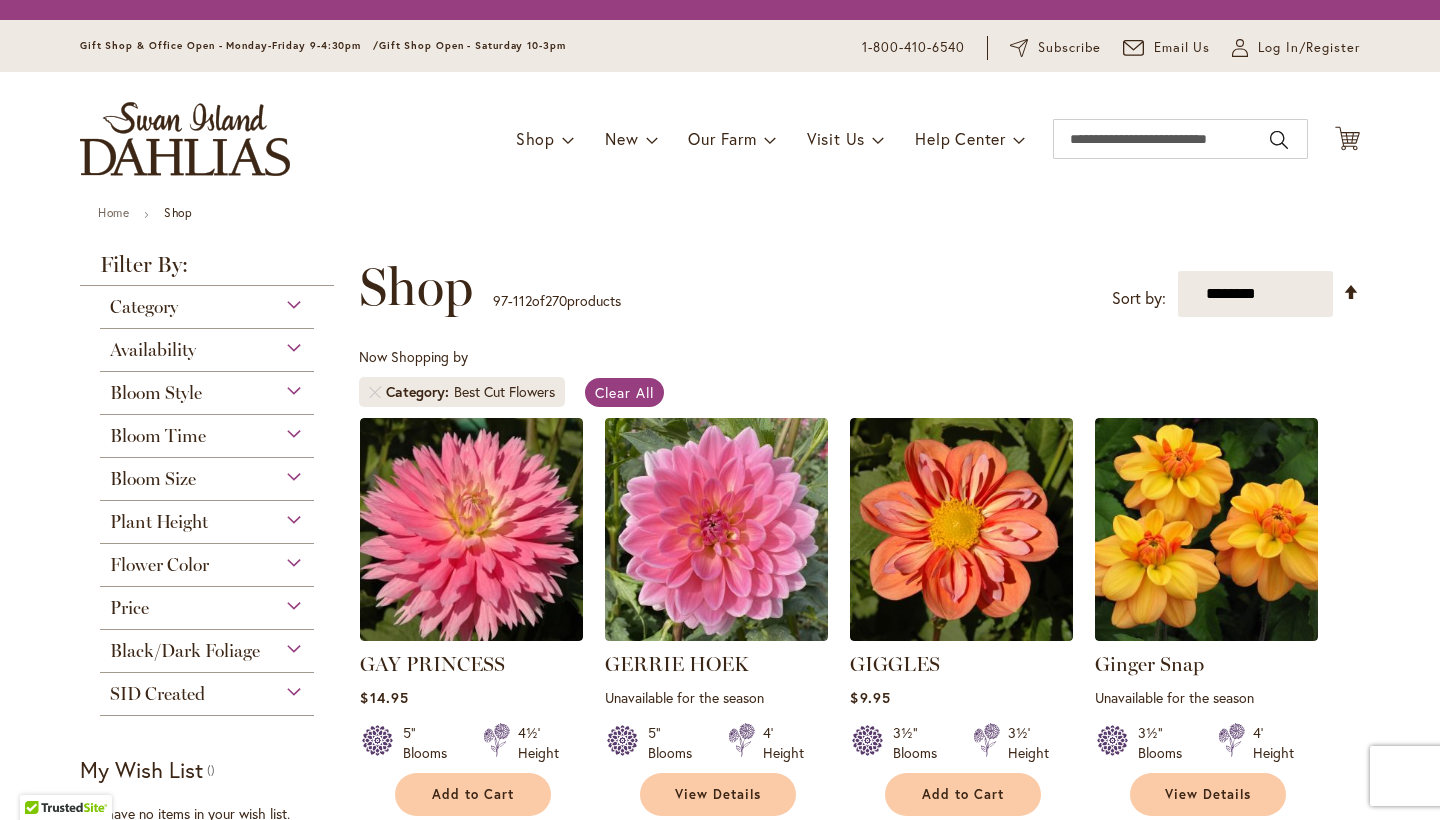 scroll, scrollTop: 0, scrollLeft: 0, axis: both 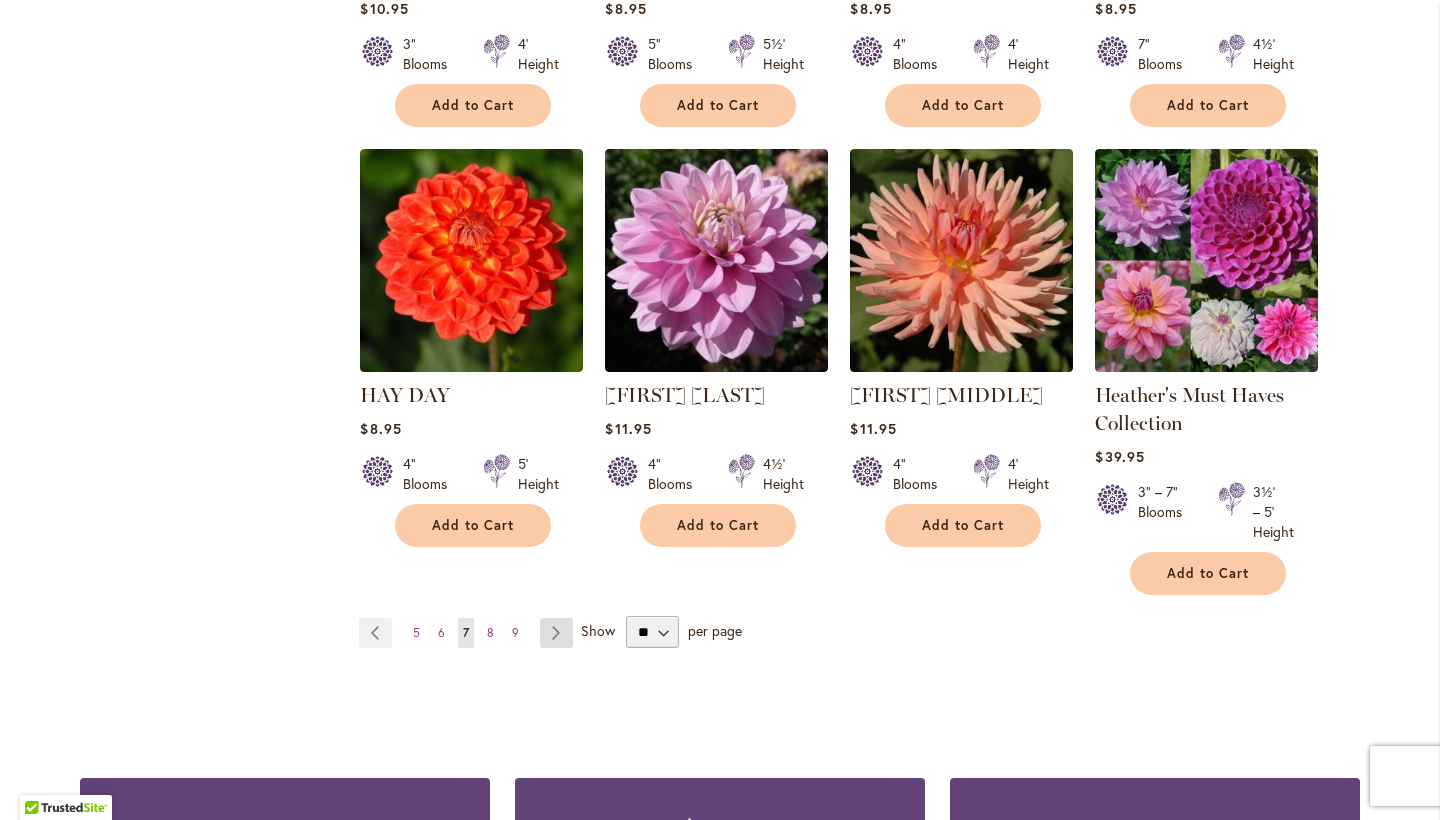 click on "Page
Next" at bounding box center (556, 633) 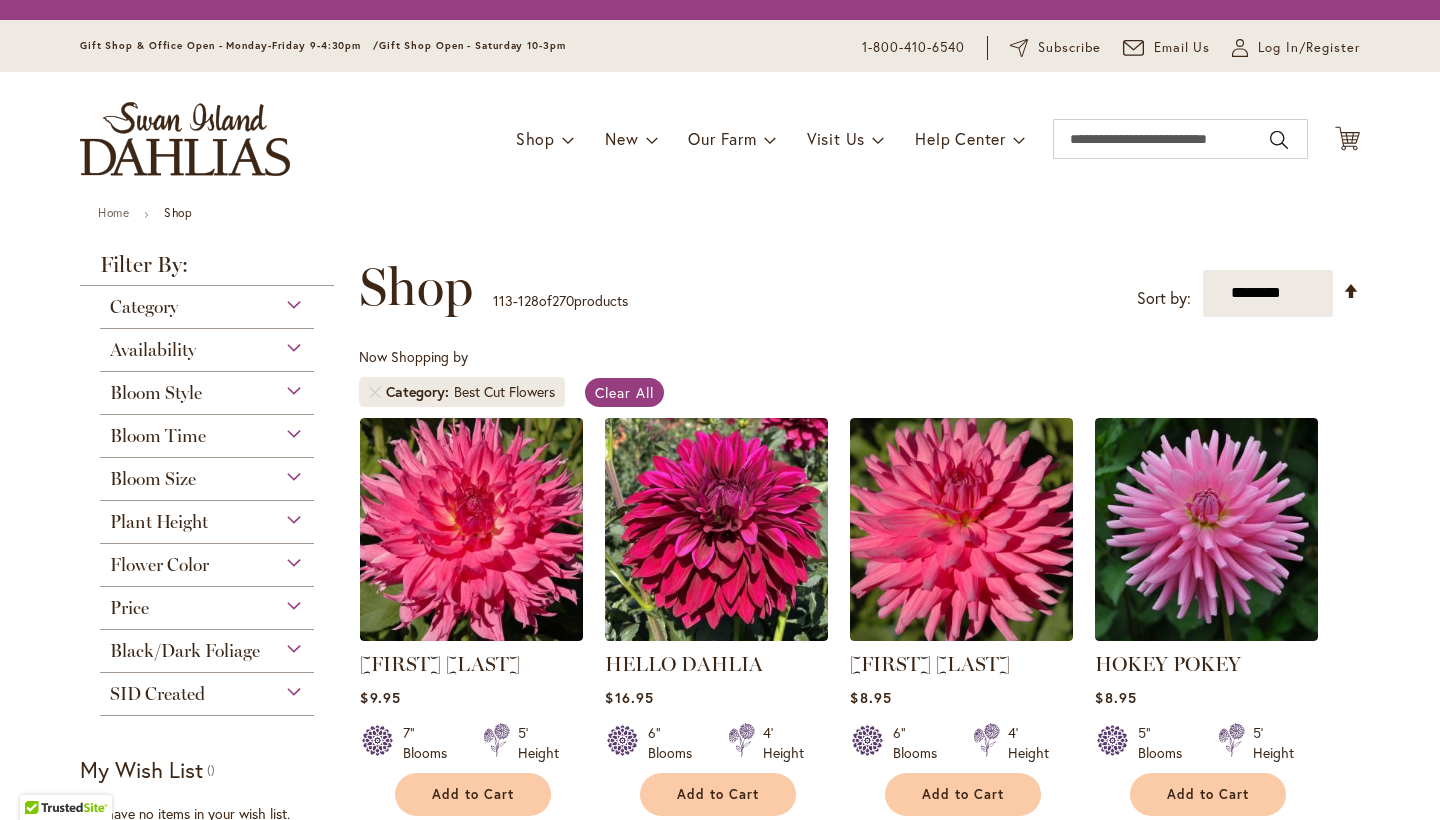 scroll, scrollTop: 0, scrollLeft: 0, axis: both 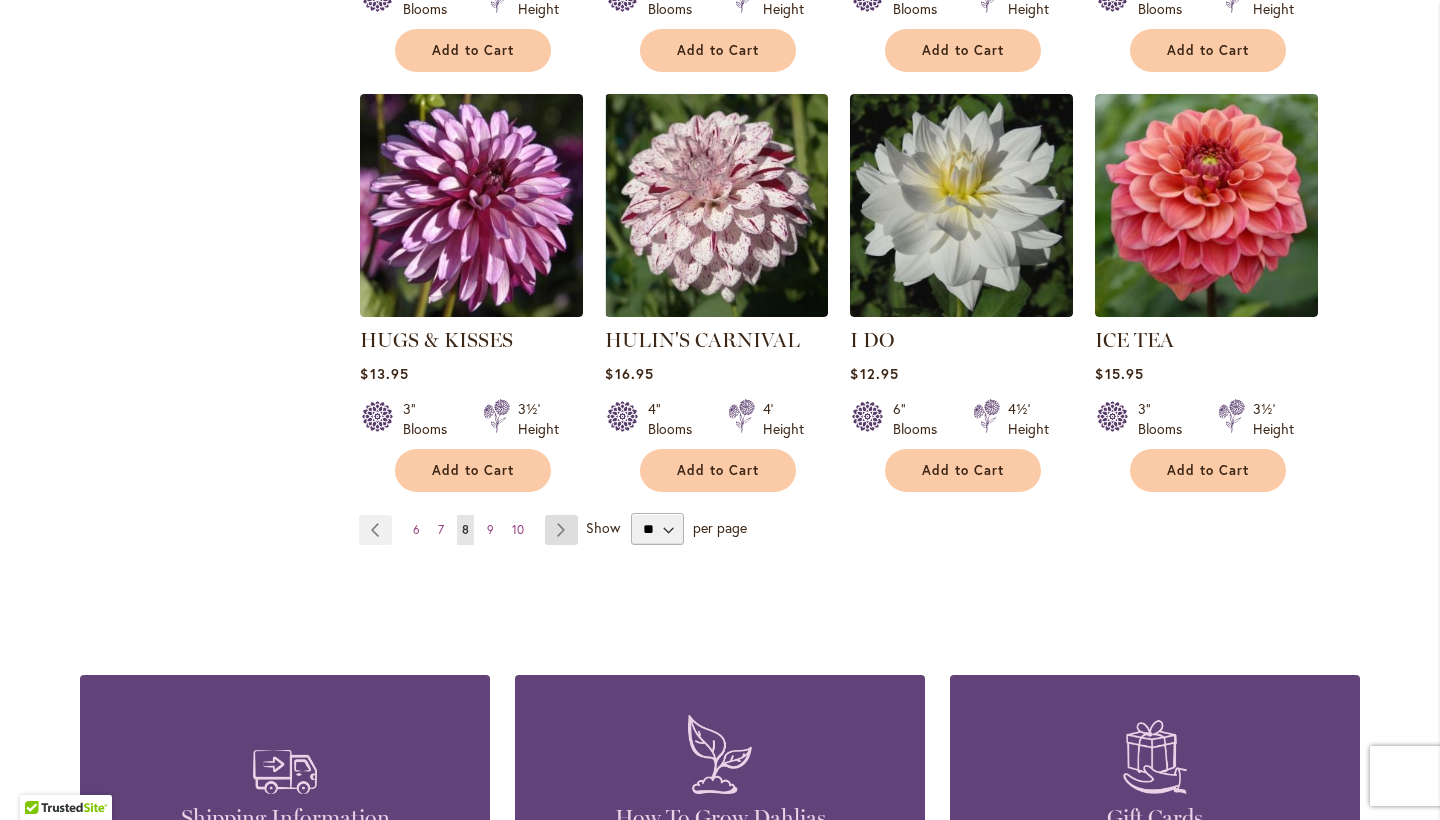 click on "Page
Next" at bounding box center (561, 530) 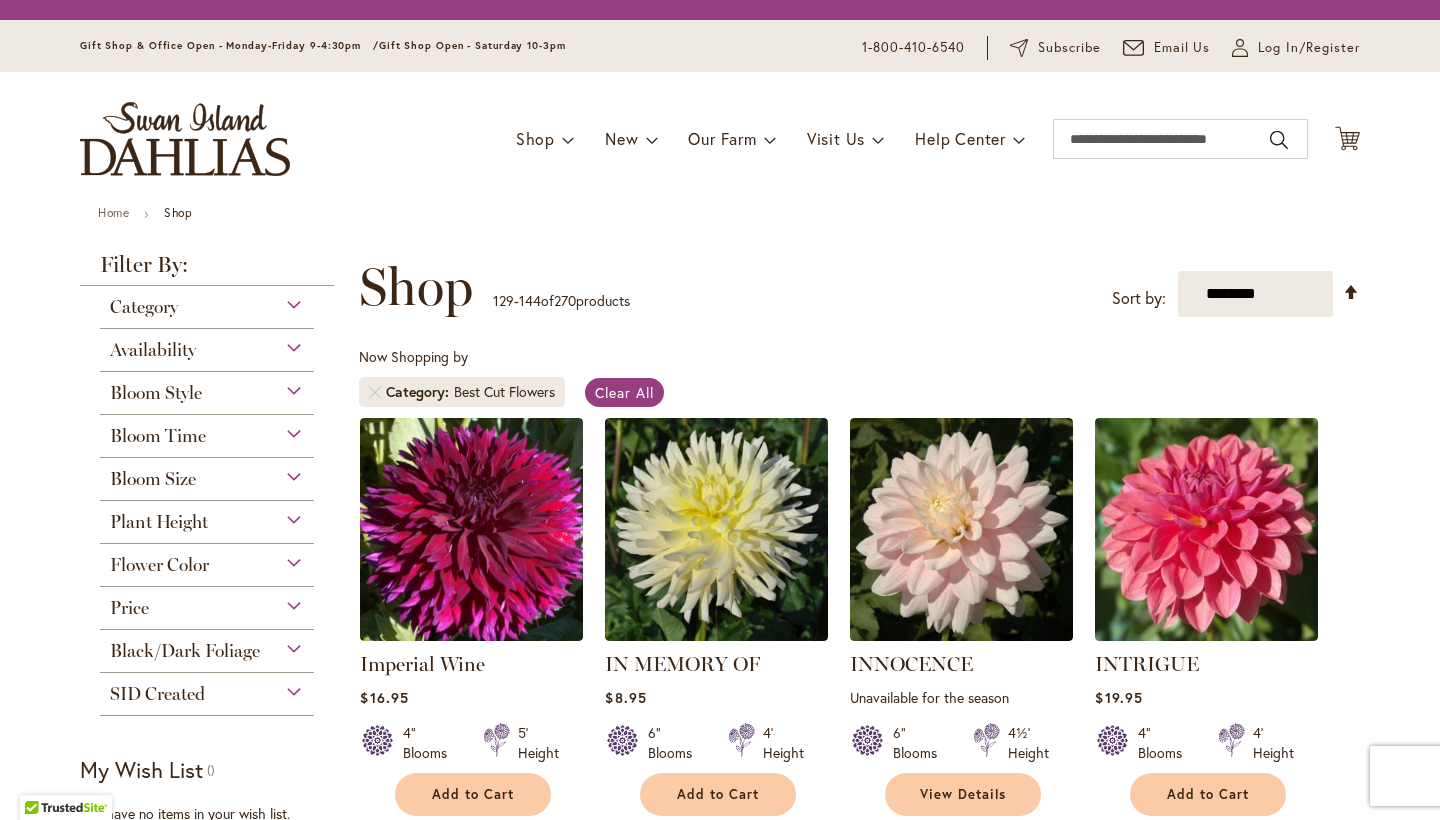 scroll, scrollTop: 0, scrollLeft: 0, axis: both 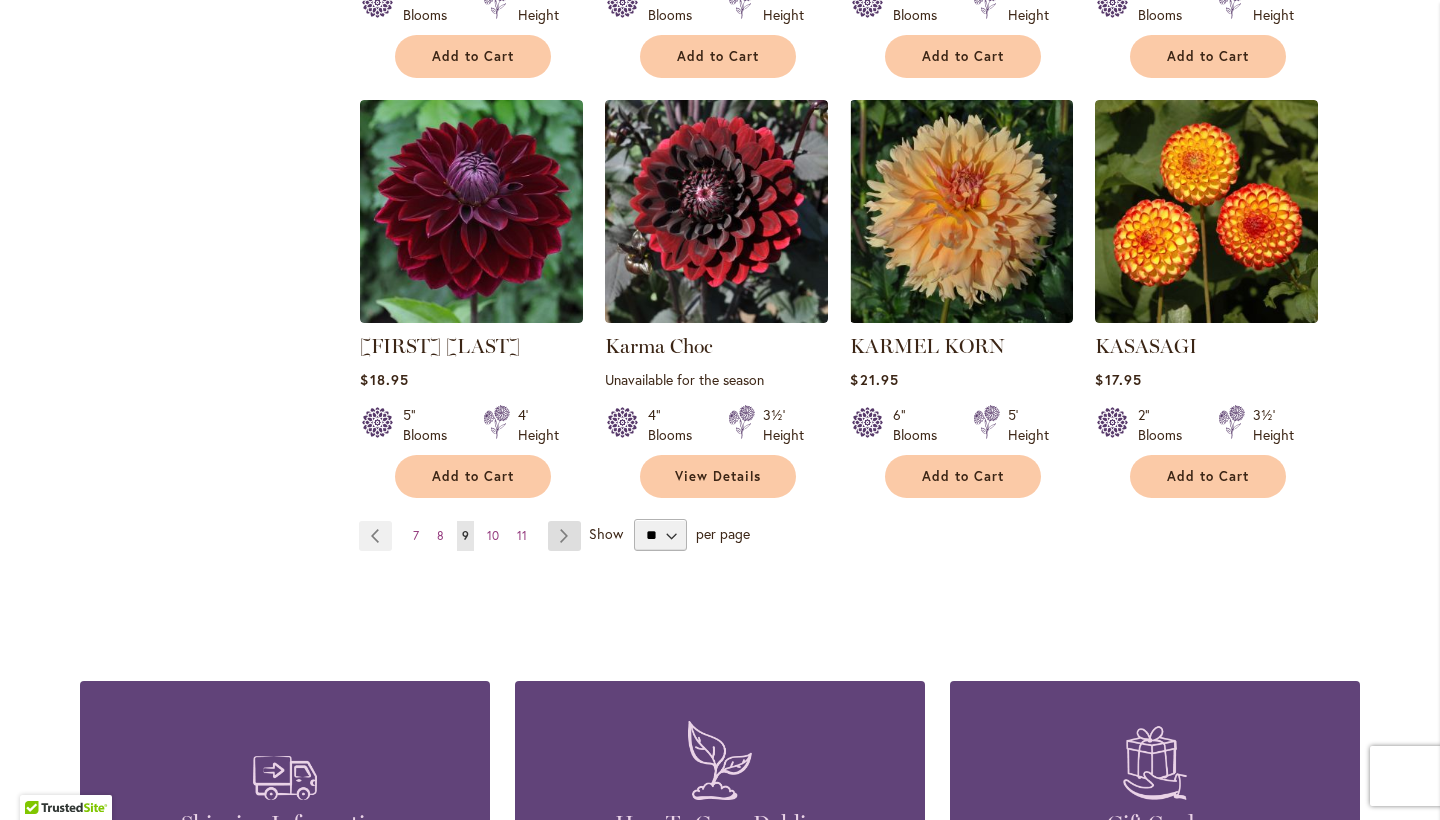 click on "Page
Next" at bounding box center [564, 536] 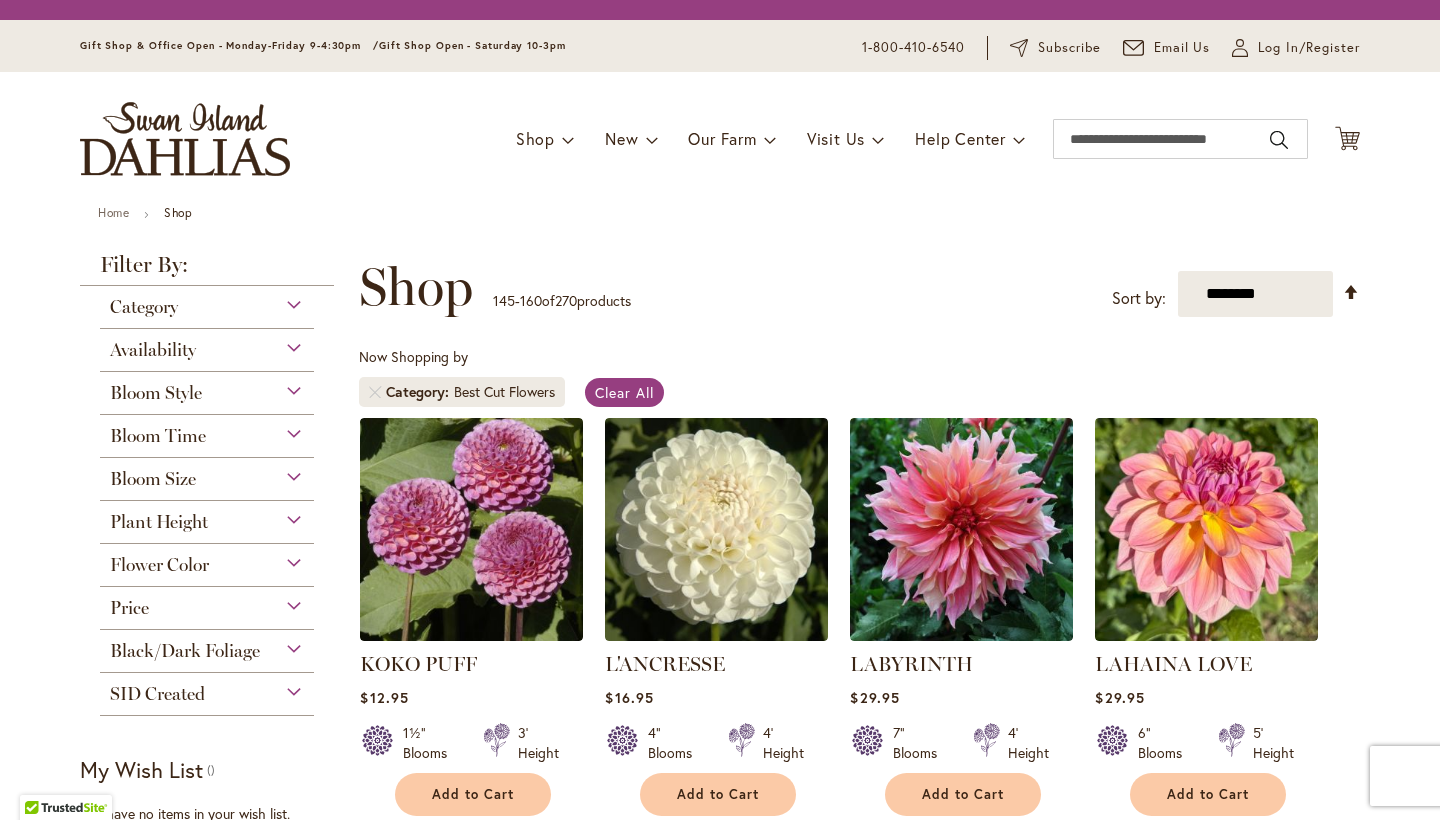 scroll, scrollTop: 0, scrollLeft: 0, axis: both 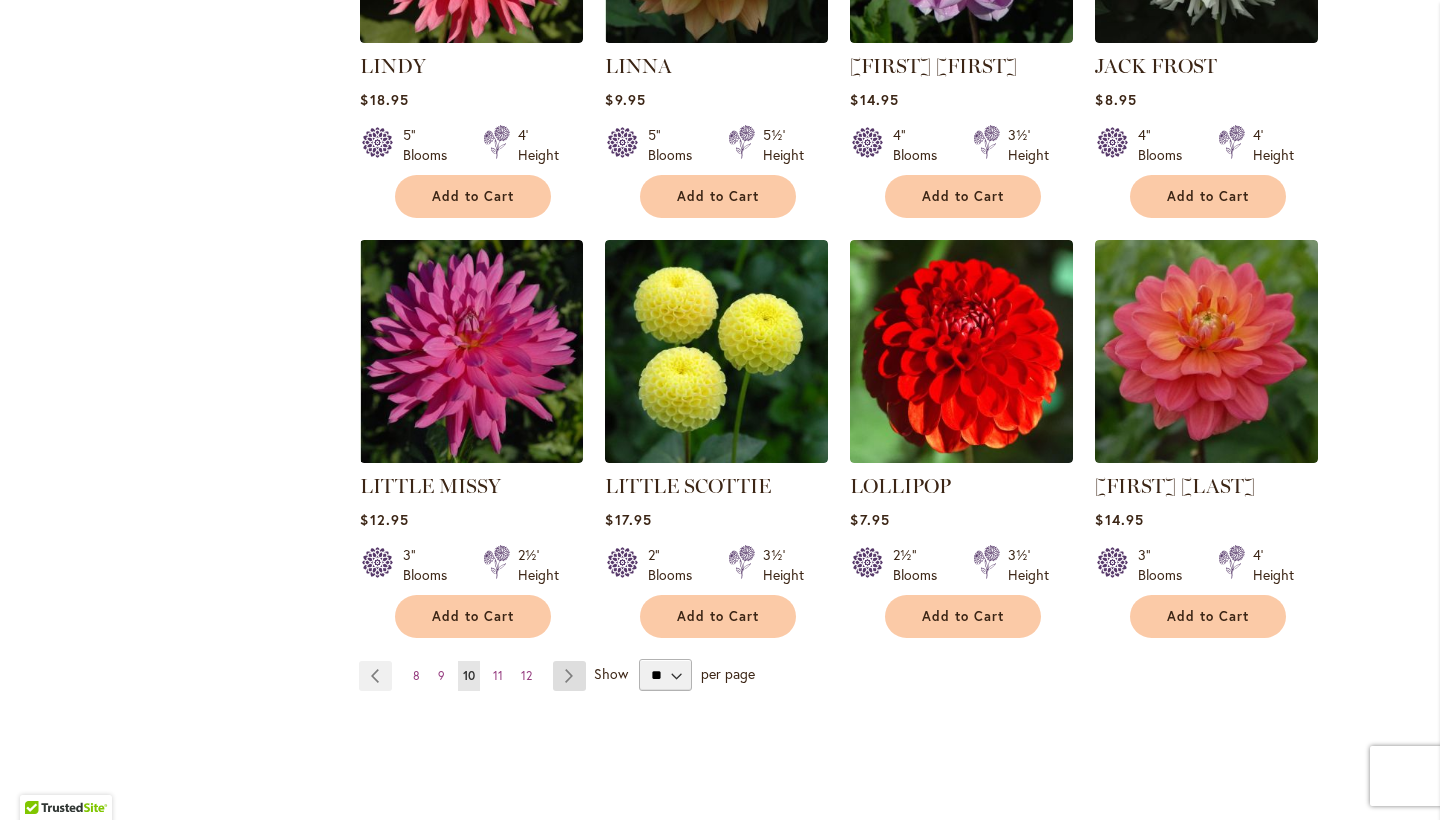 click on "Page
Next" at bounding box center [569, 676] 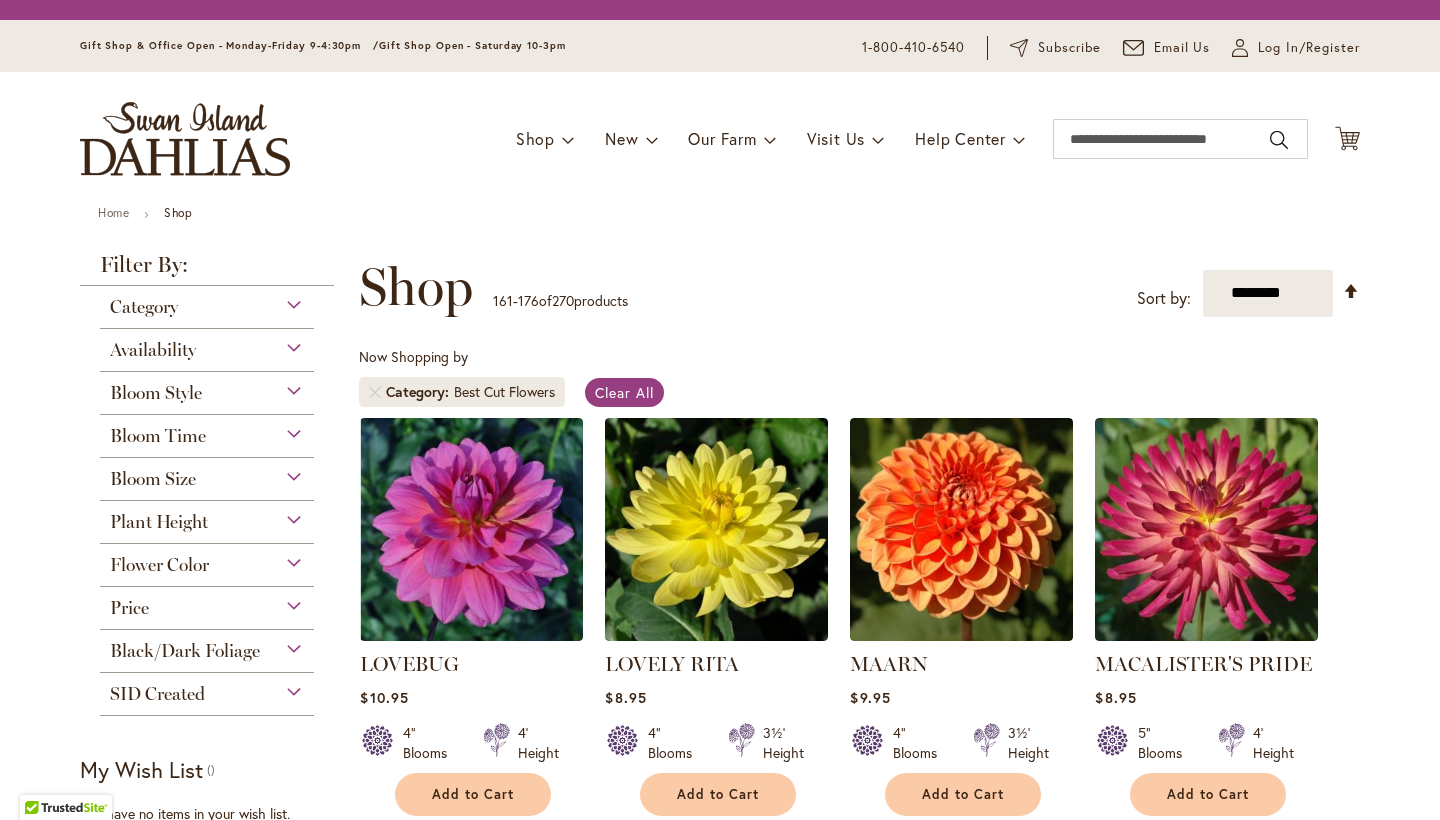 scroll, scrollTop: 0, scrollLeft: 0, axis: both 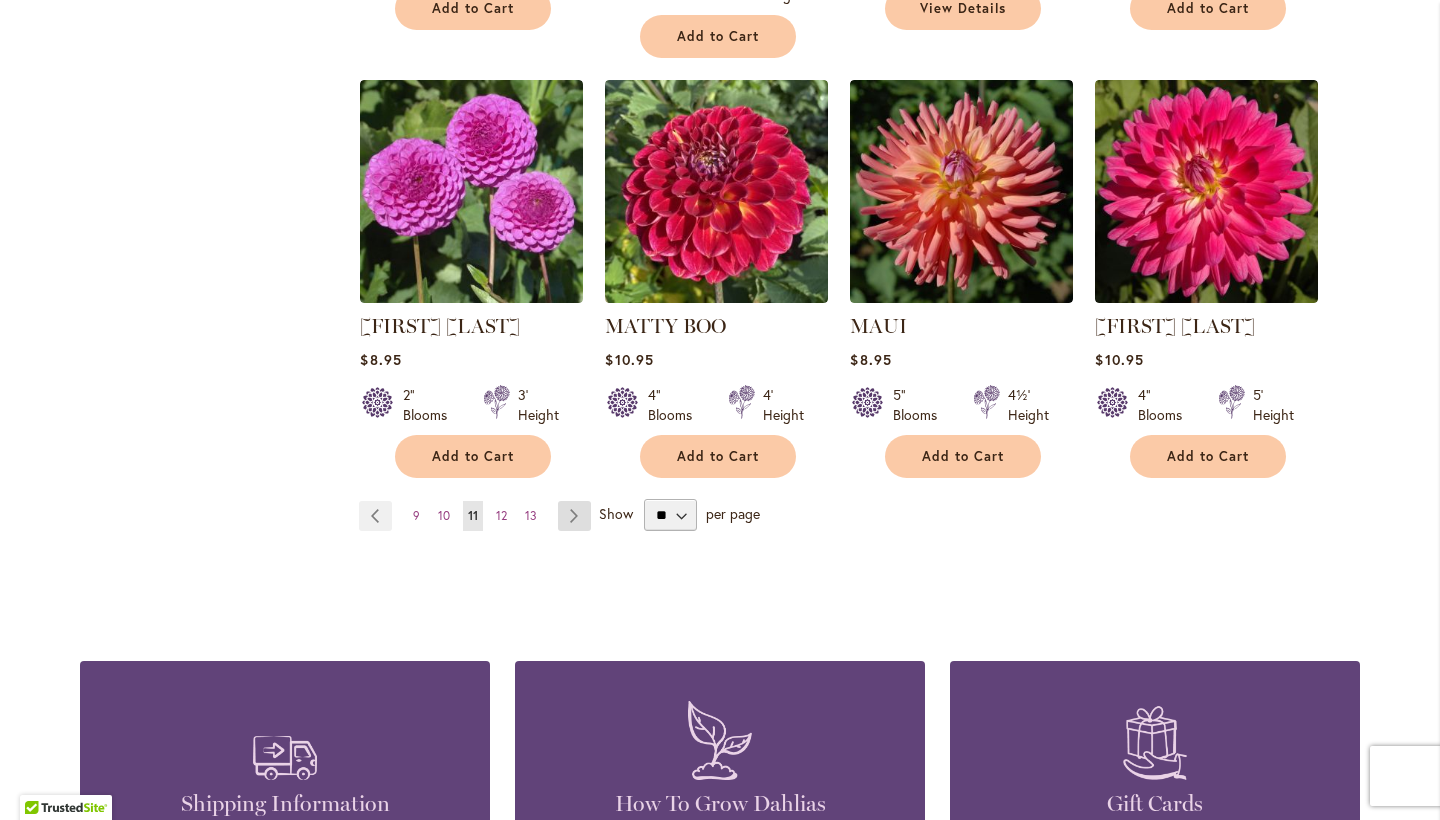 click on "Page
Next" at bounding box center [574, 516] 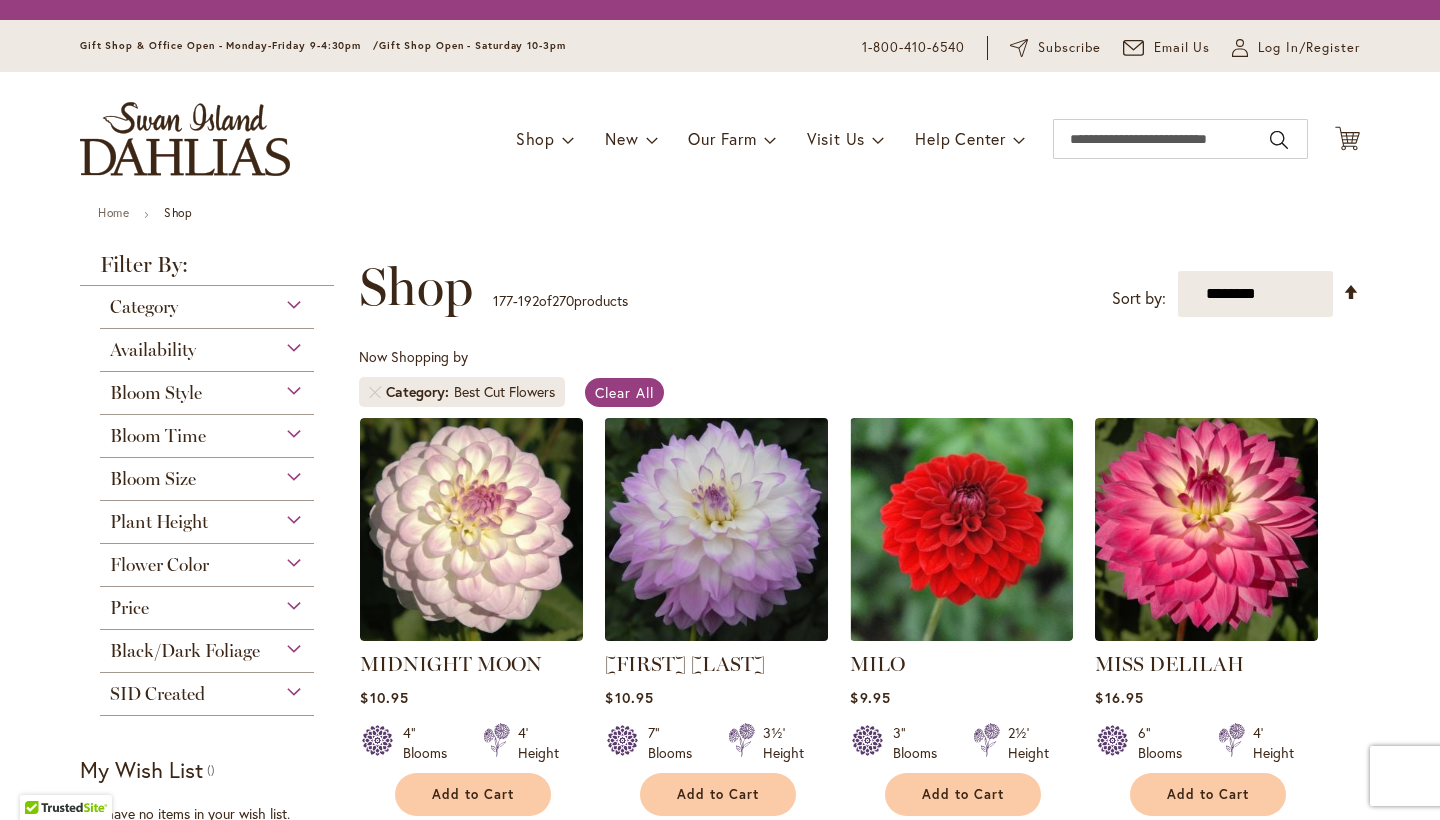scroll, scrollTop: 0, scrollLeft: 0, axis: both 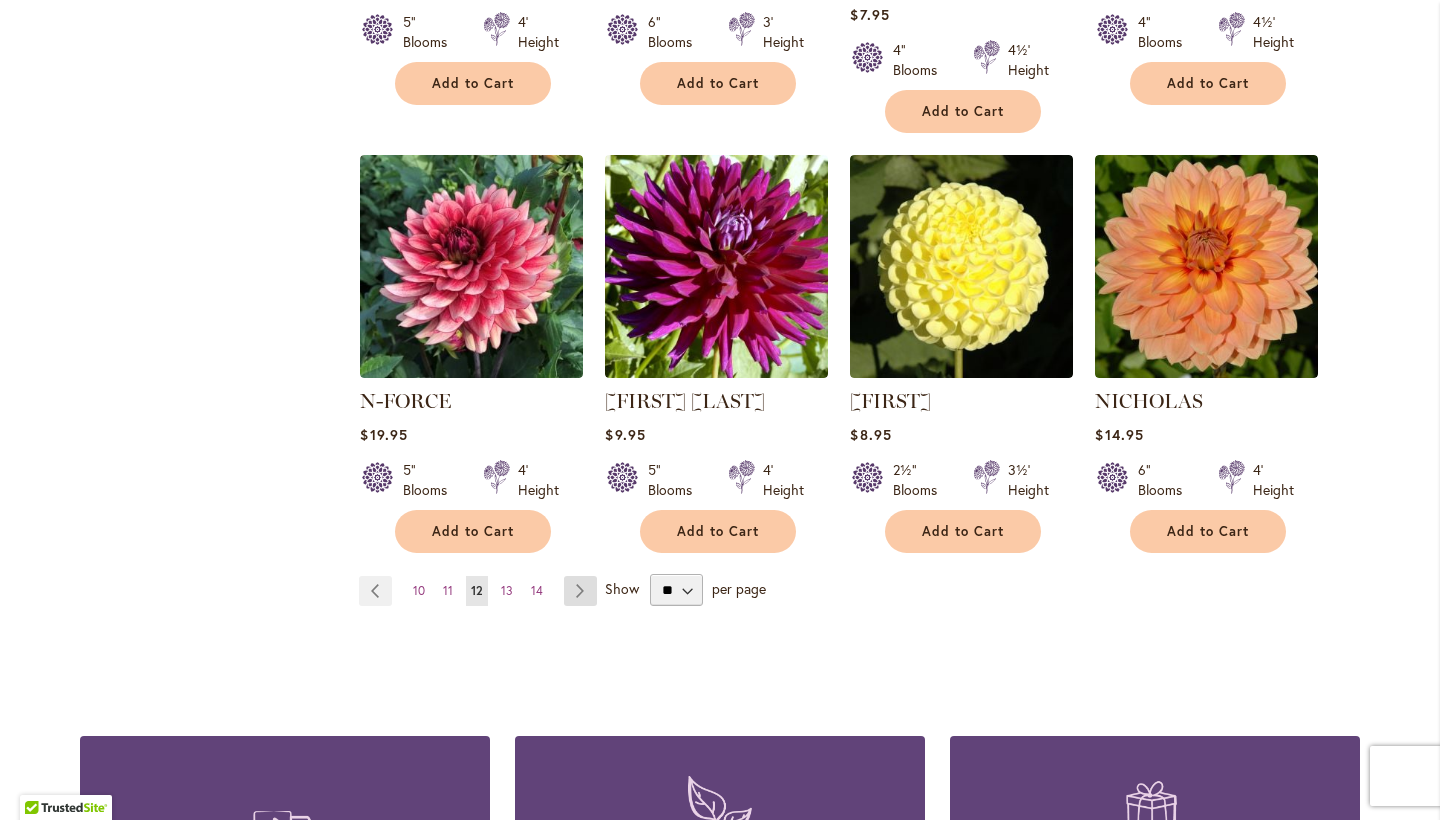 click on "Page
Next" at bounding box center [580, 591] 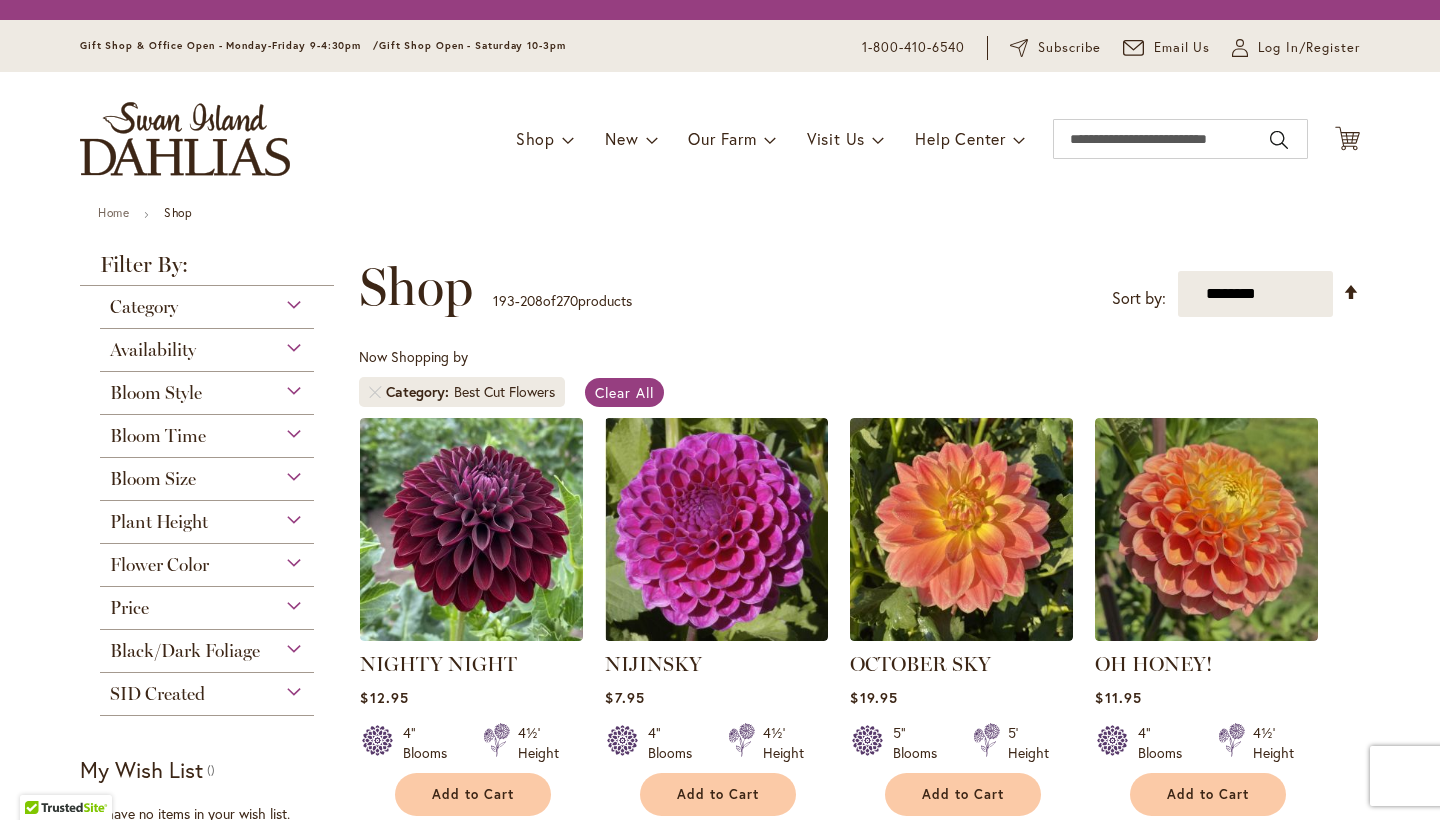 scroll, scrollTop: 0, scrollLeft: 0, axis: both 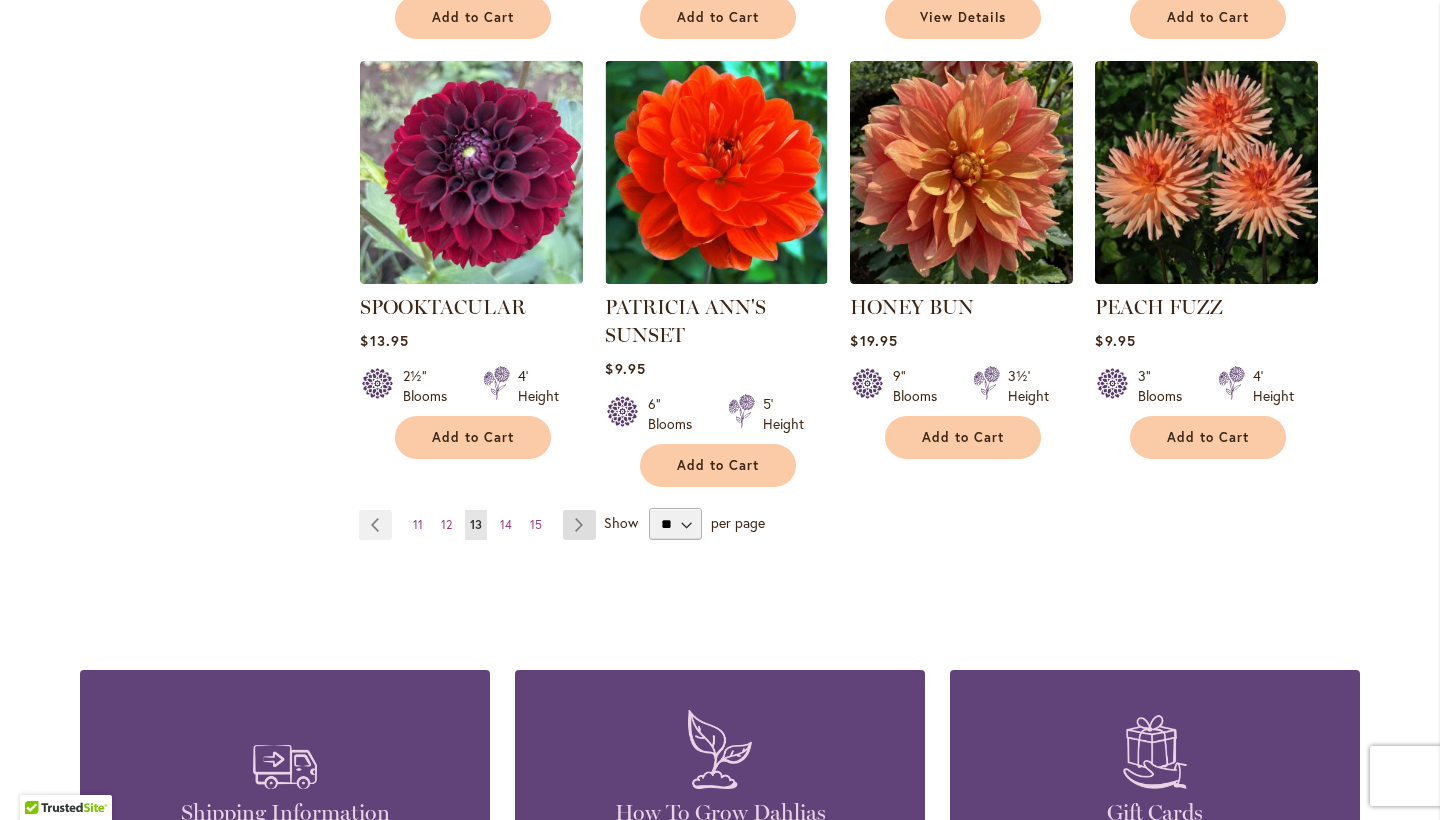 click on "Page
Next" at bounding box center (579, 525) 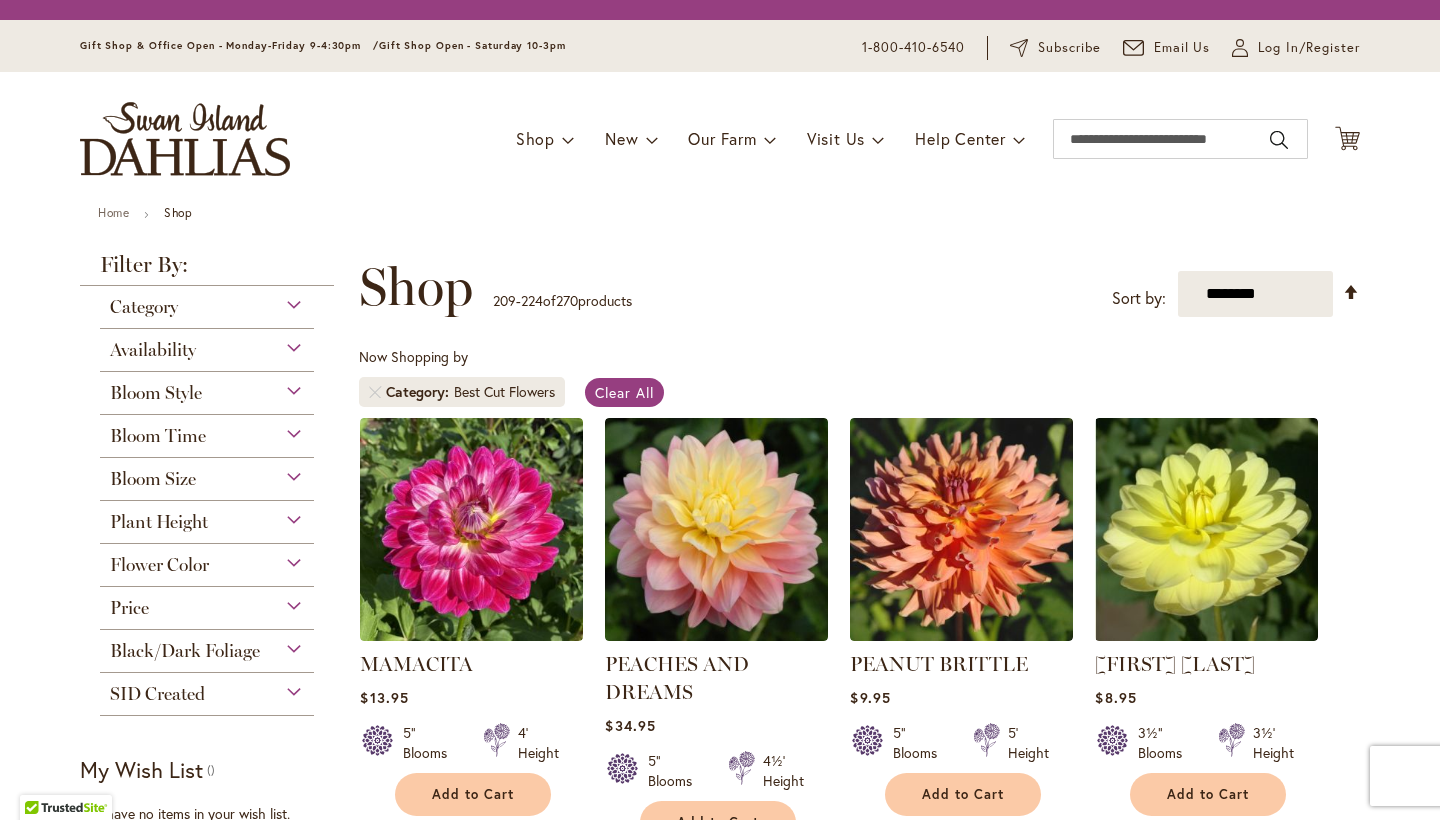 scroll, scrollTop: 0, scrollLeft: 0, axis: both 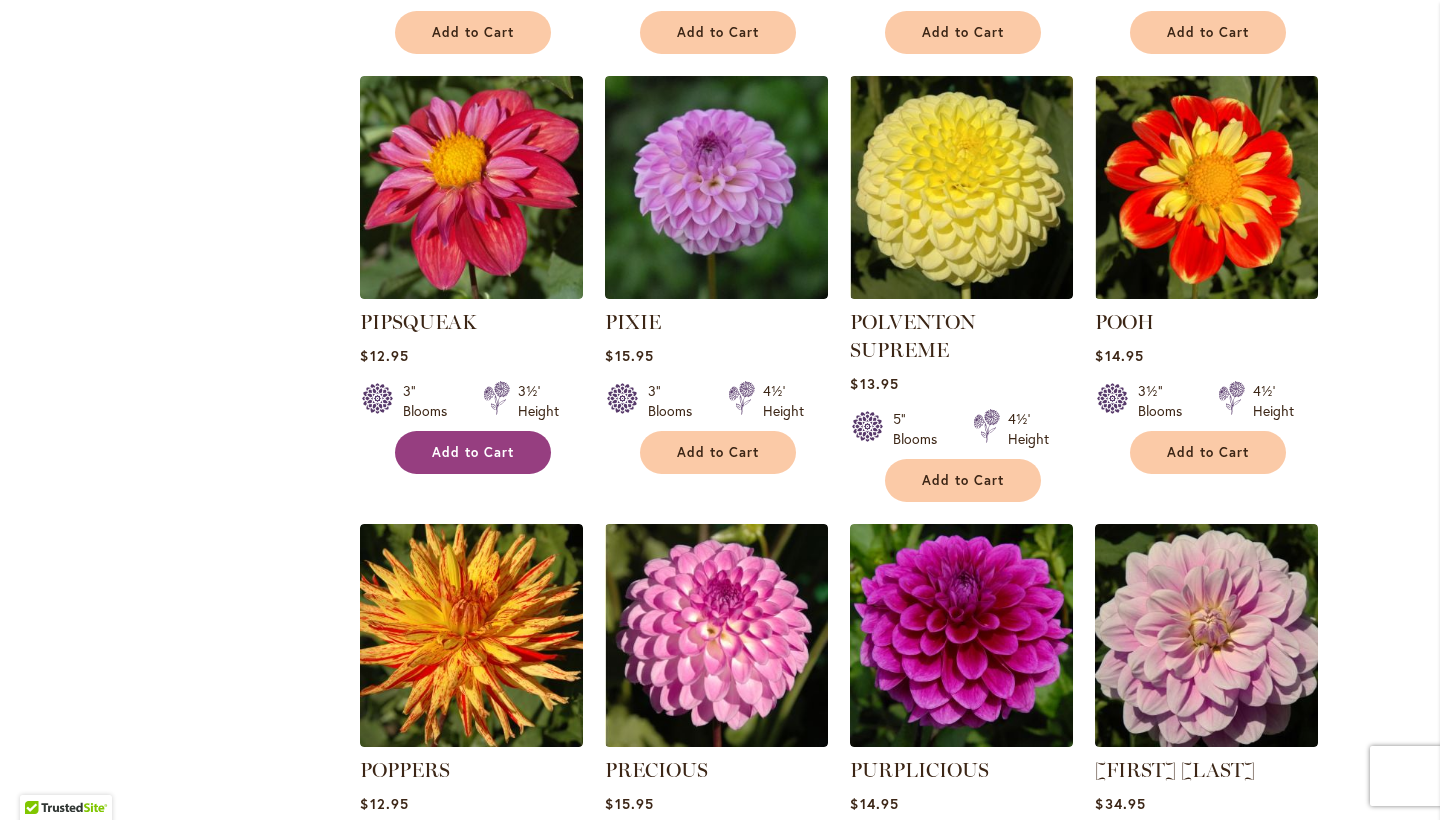 click on "Add to Cart" at bounding box center [473, 452] 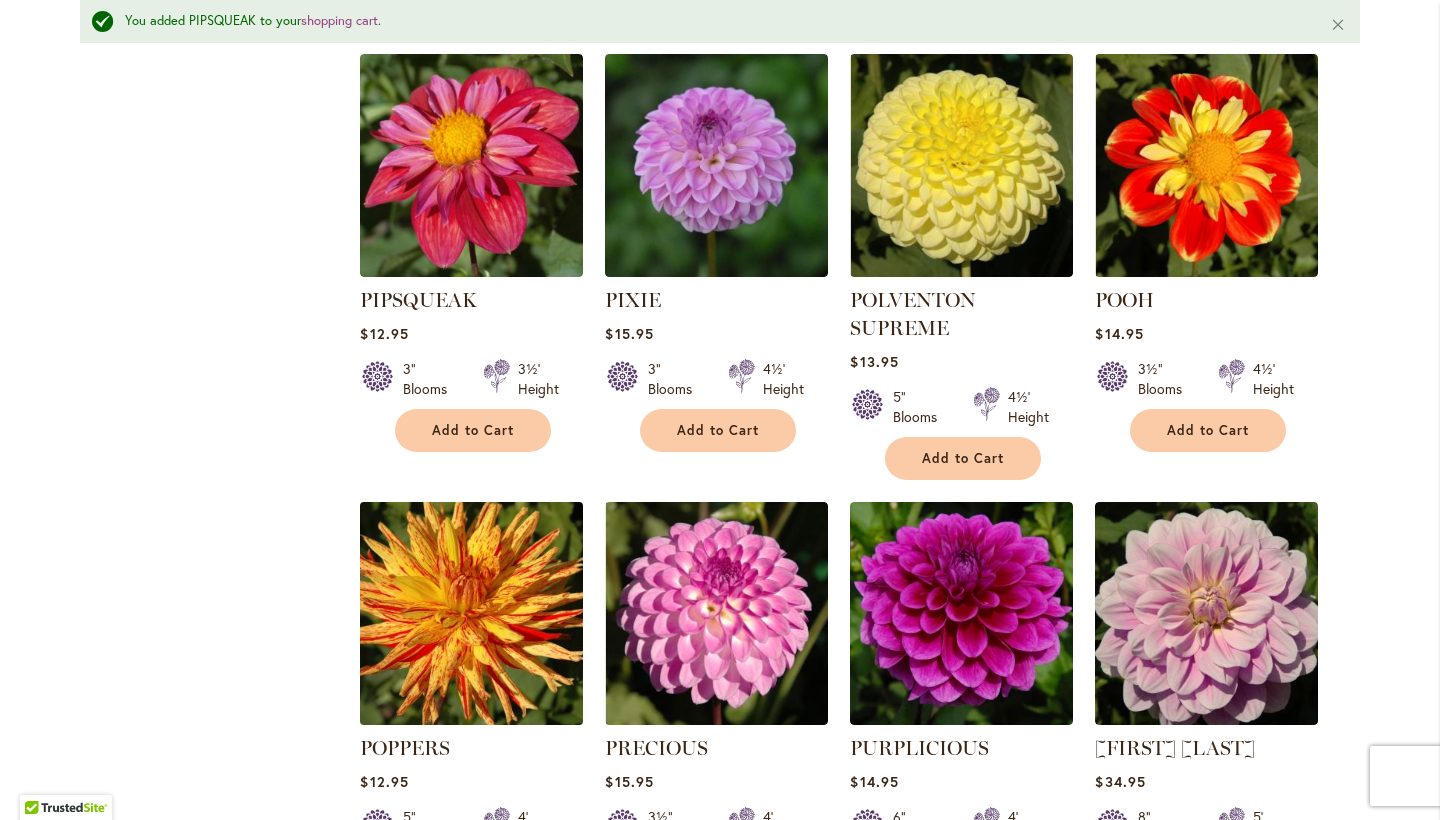 scroll, scrollTop: 1940, scrollLeft: 0, axis: vertical 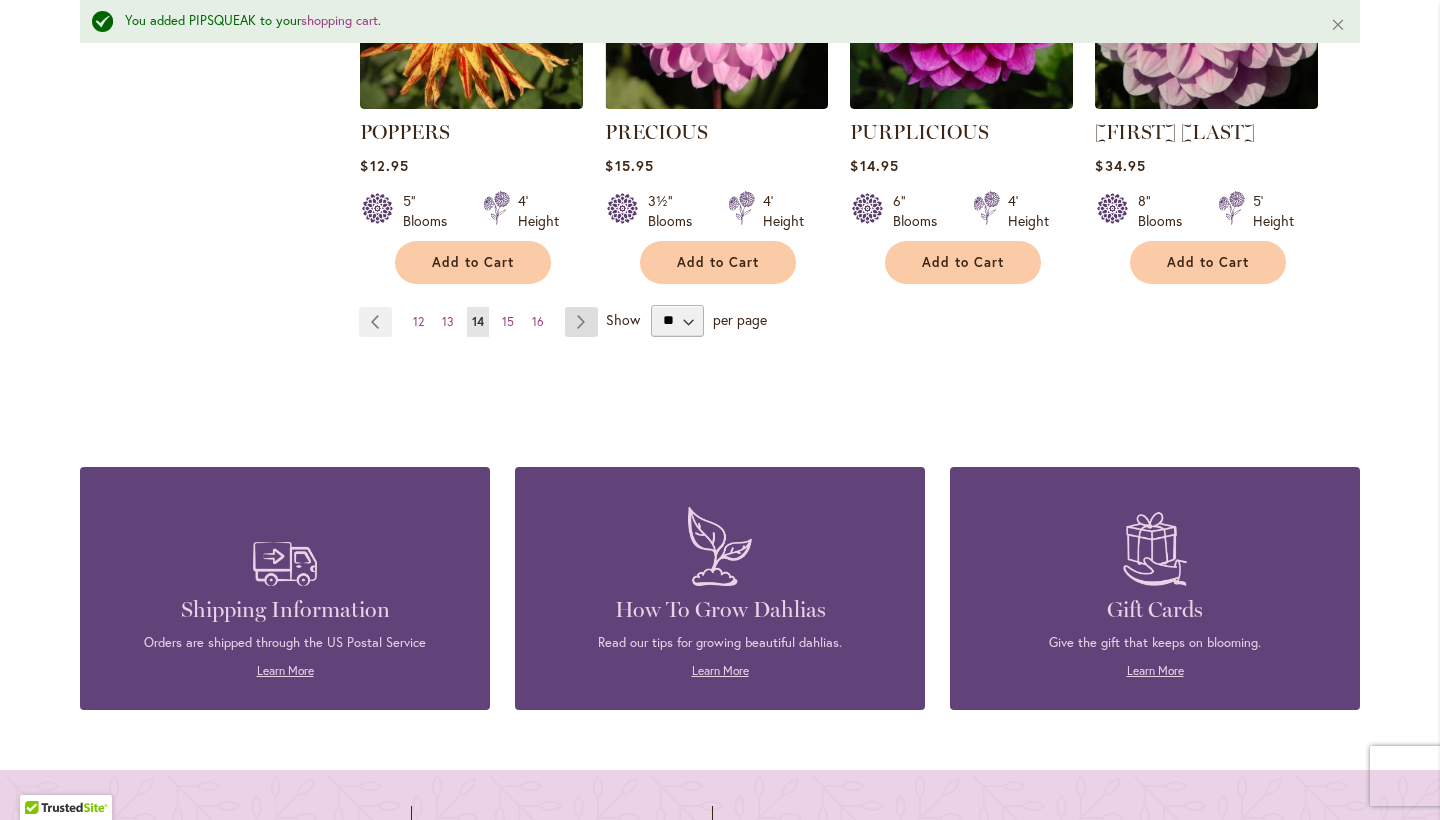 click on "Page
Next" at bounding box center [581, 322] 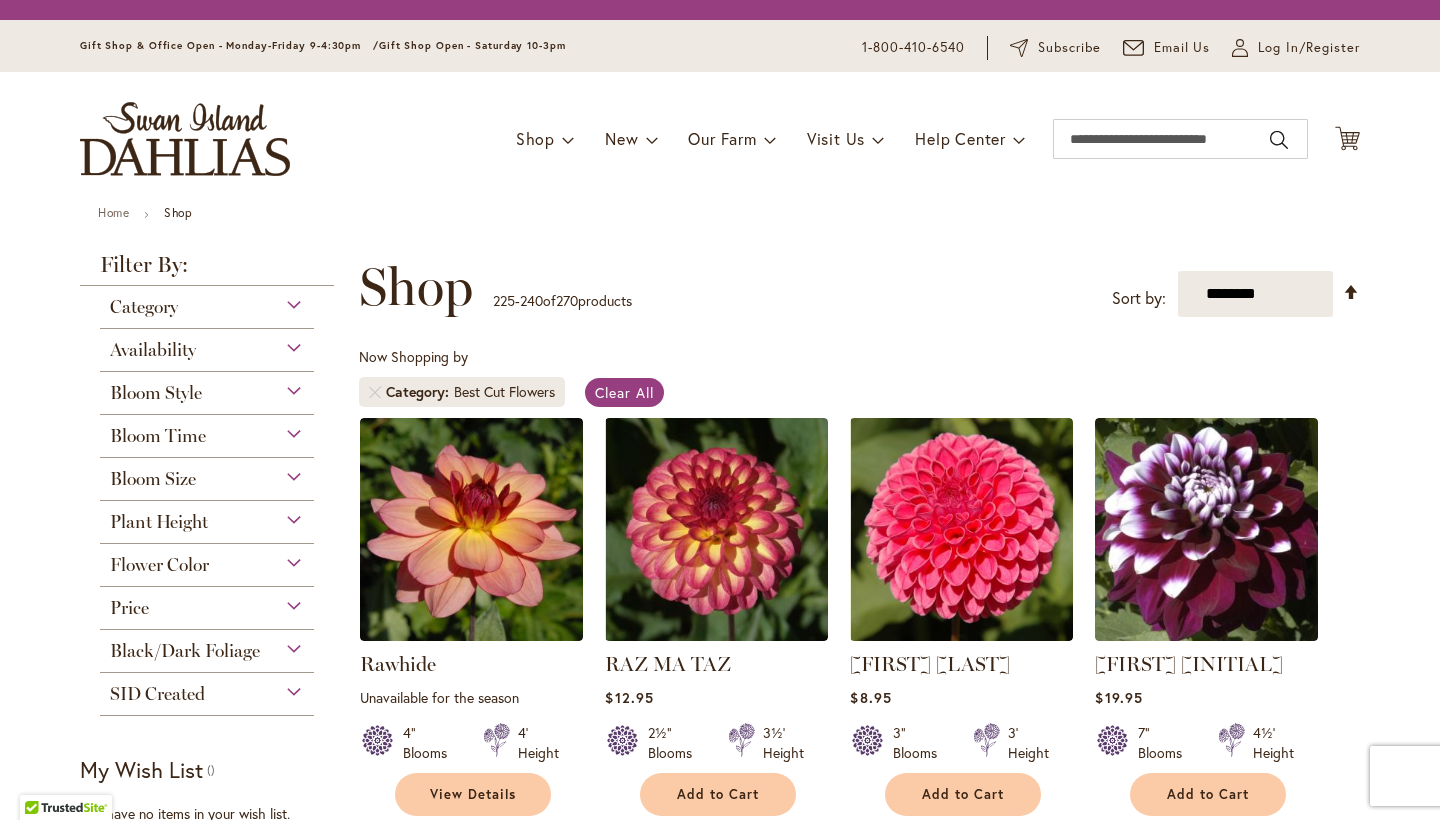 scroll, scrollTop: 0, scrollLeft: 0, axis: both 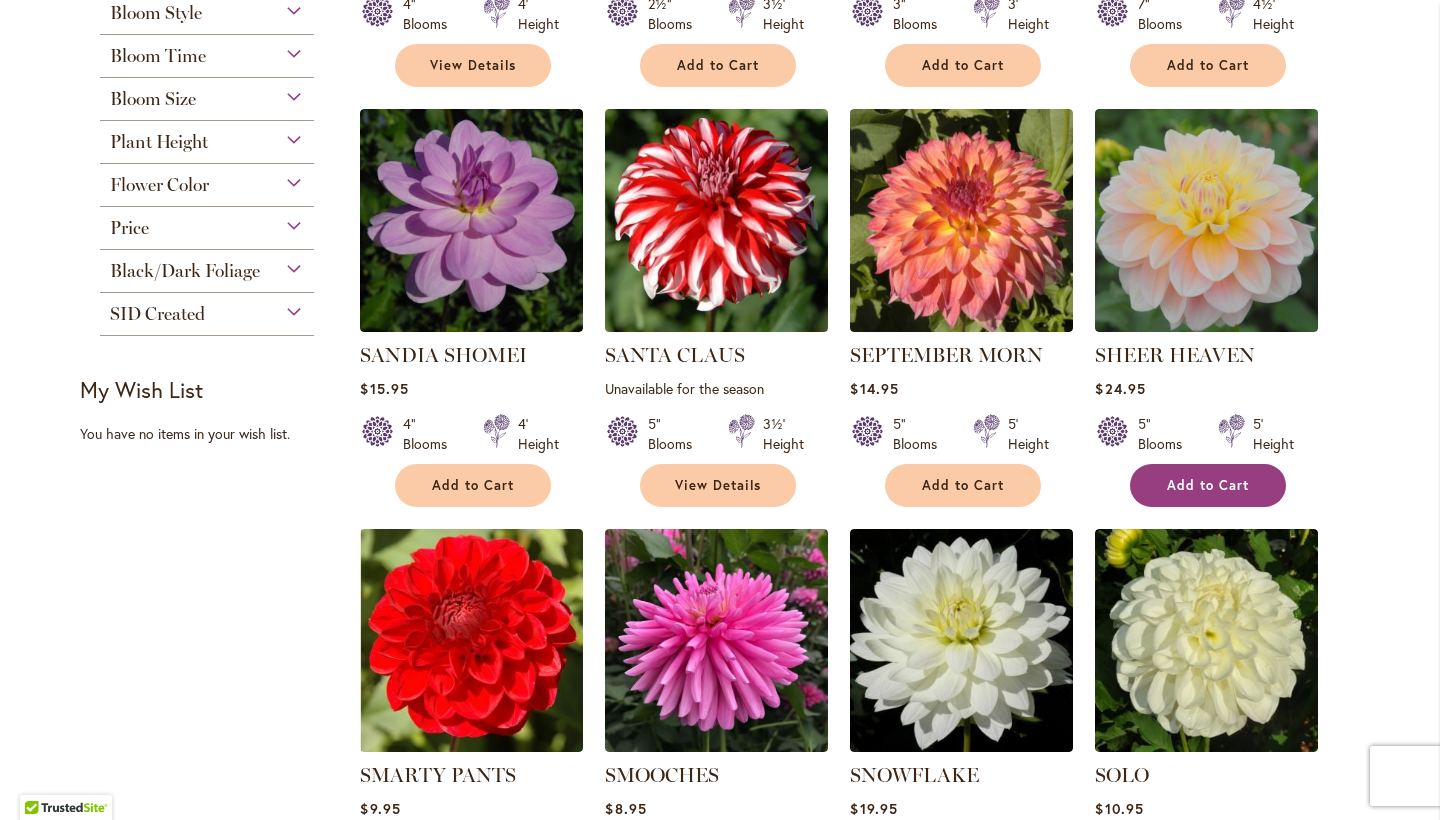 click on "Add to Cart" at bounding box center (1208, 485) 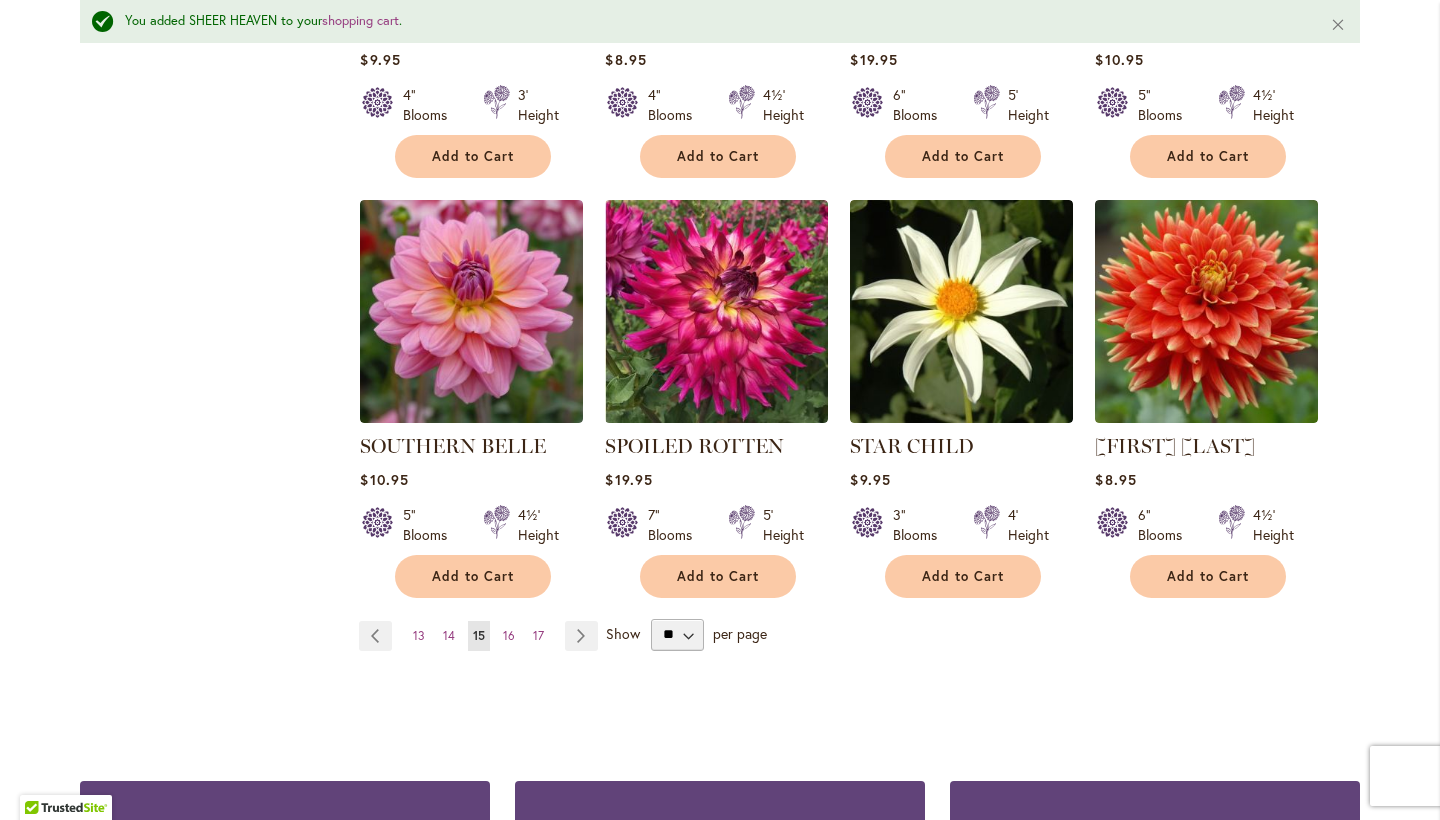 scroll, scrollTop: 1572, scrollLeft: 0, axis: vertical 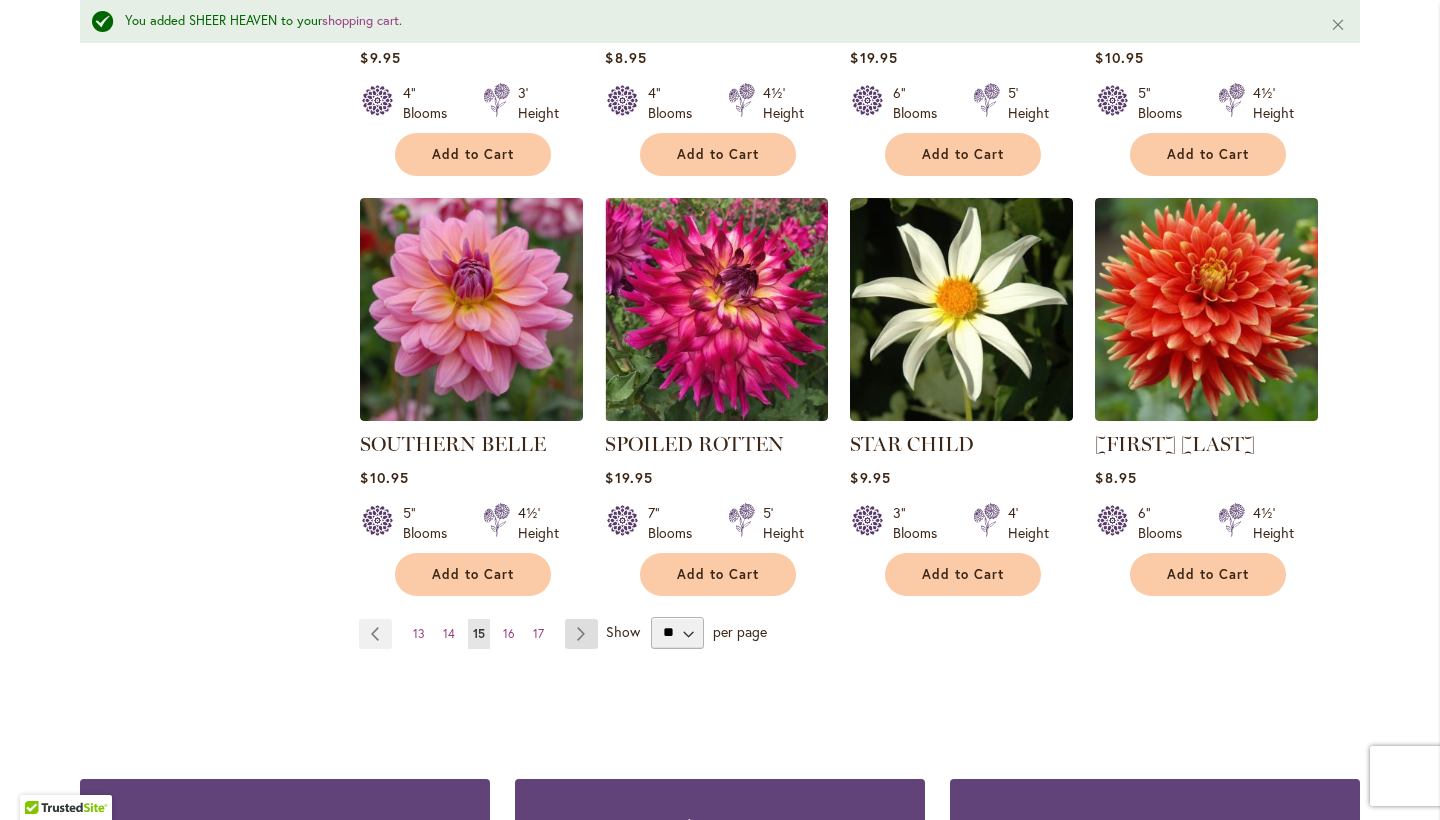 click on "Page
Next" at bounding box center [581, 634] 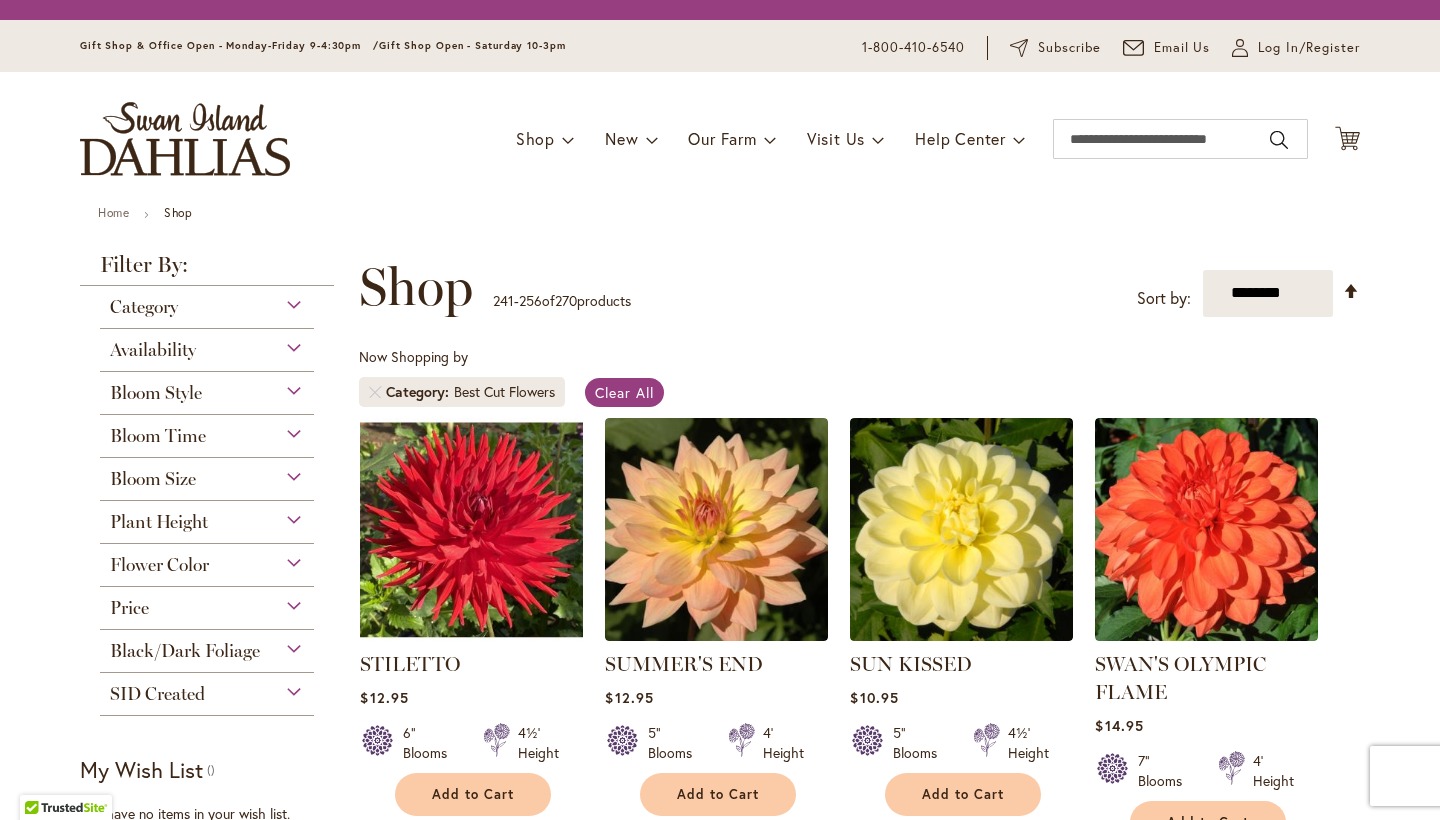 scroll, scrollTop: 0, scrollLeft: 0, axis: both 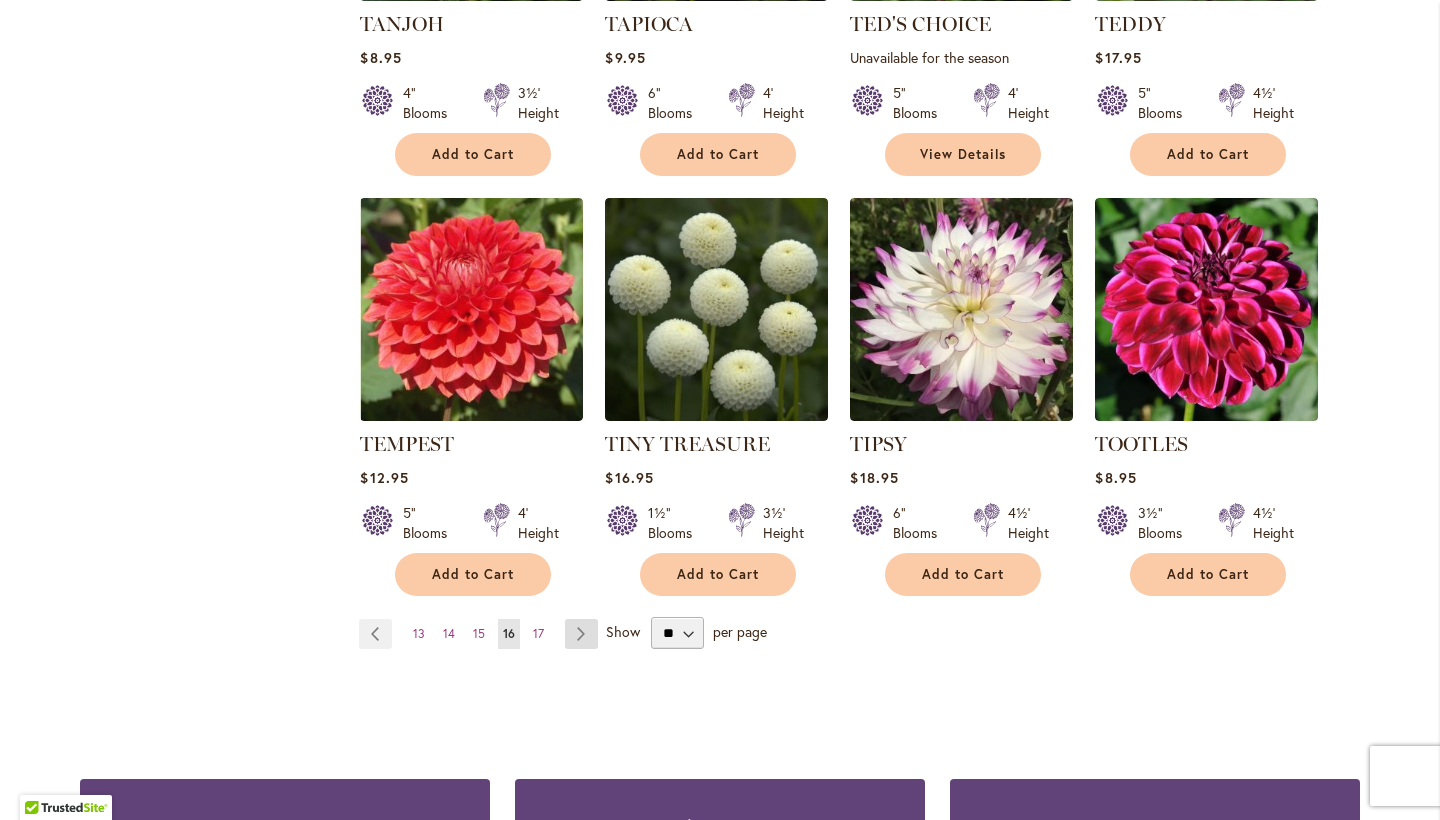 click on "Page
Next" at bounding box center [581, 634] 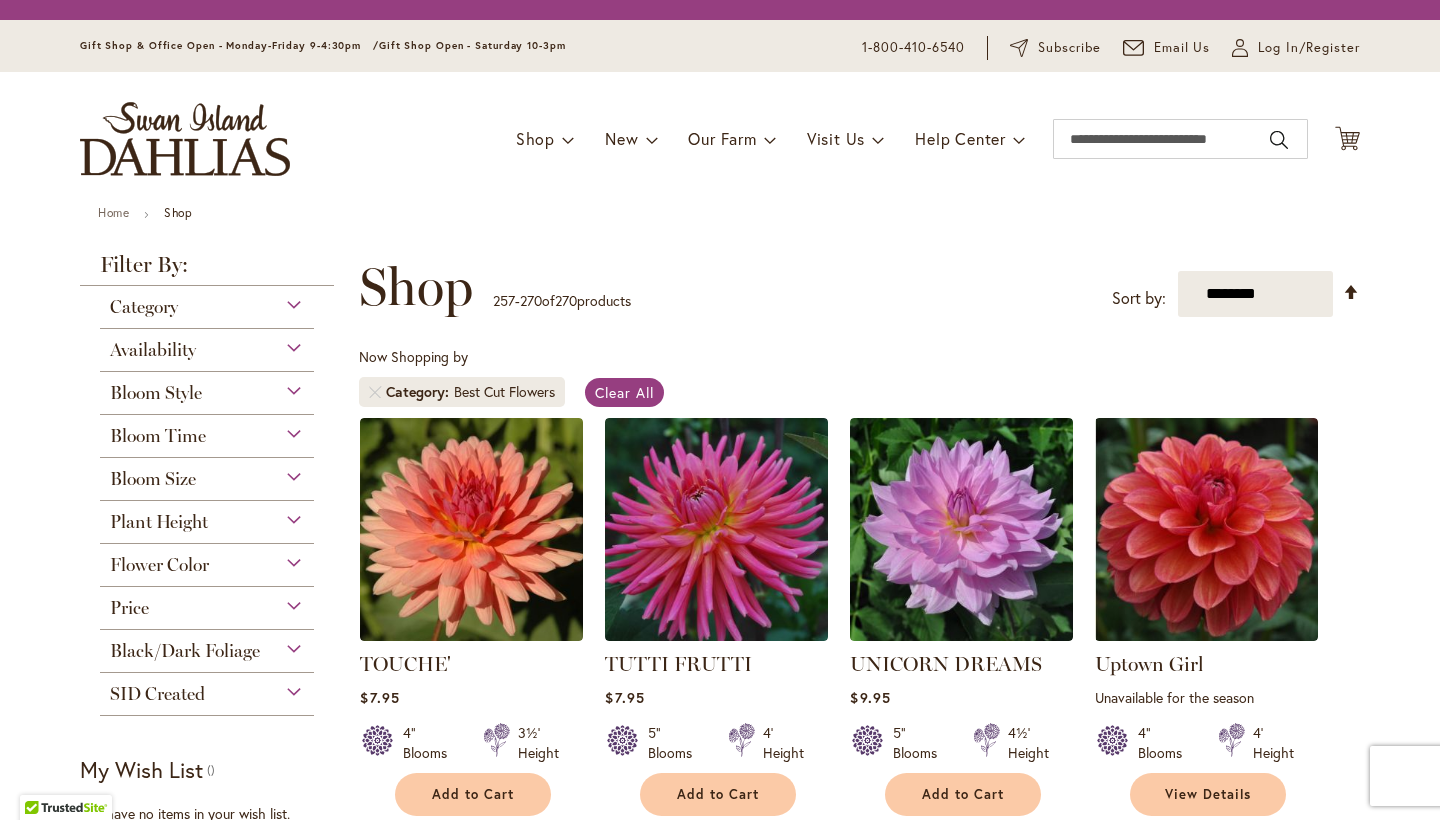 scroll, scrollTop: 0, scrollLeft: 0, axis: both 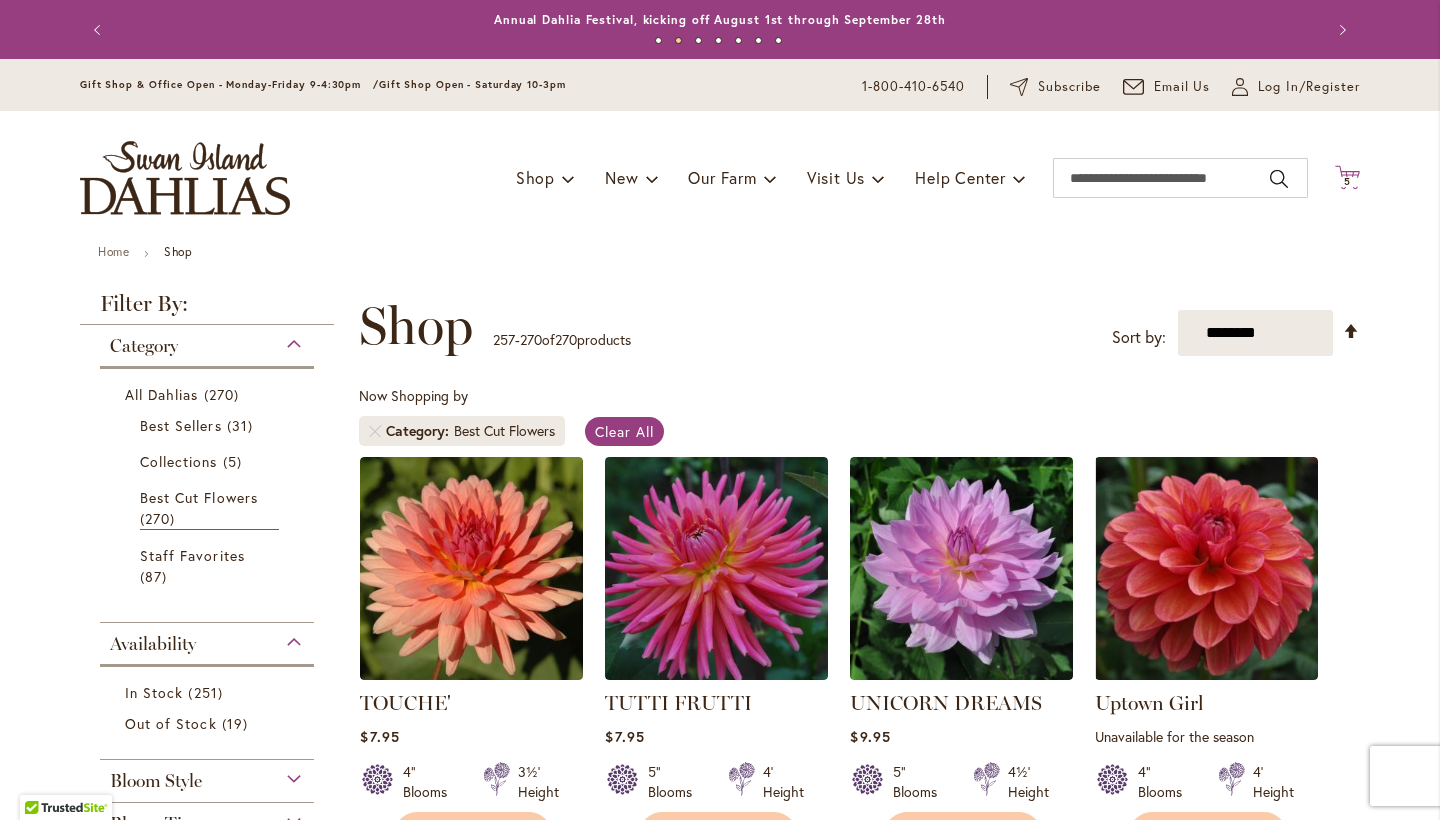 click on "5
5
items" at bounding box center (1348, 182) 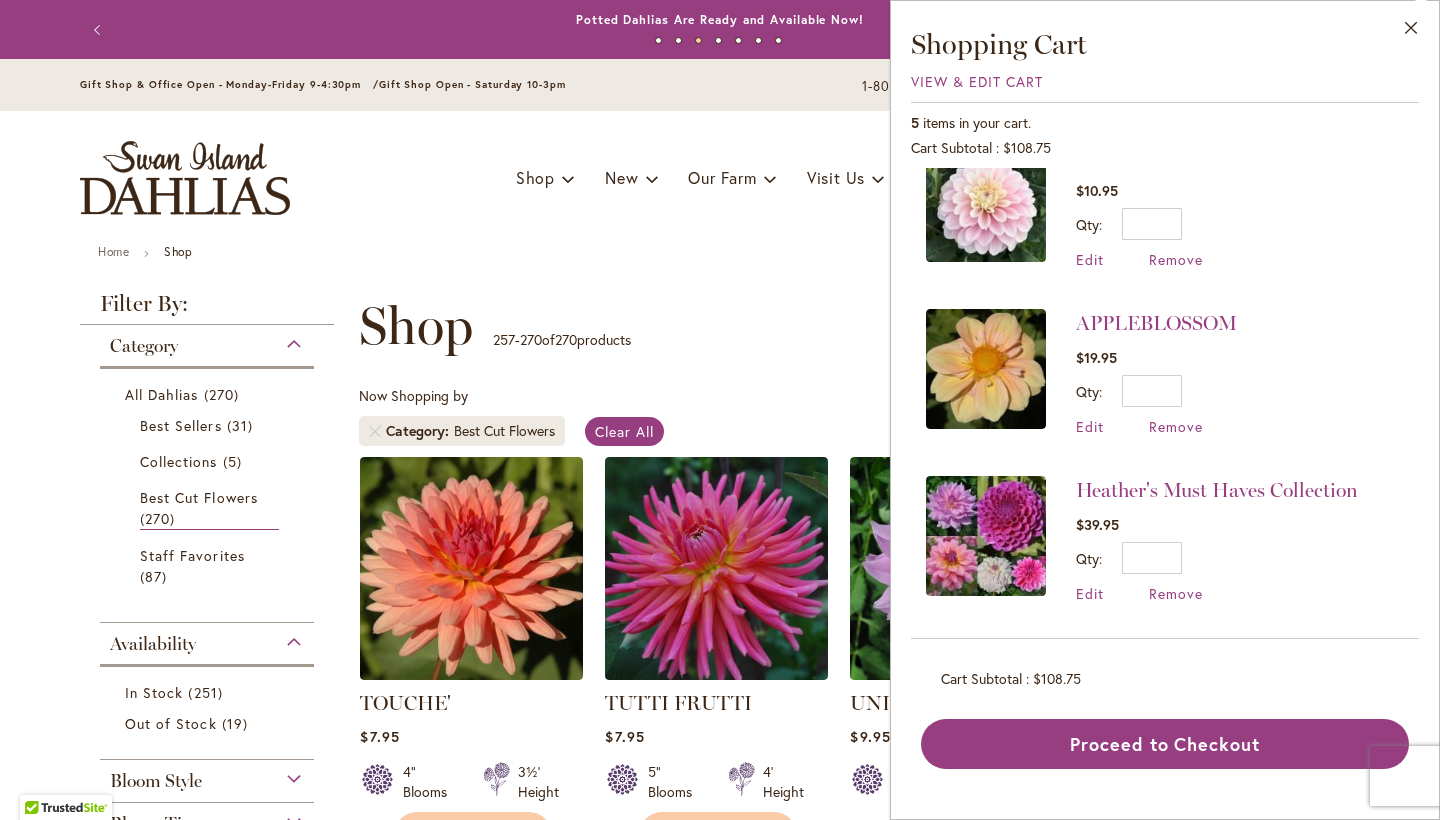 scroll, scrollTop: 375, scrollLeft: 0, axis: vertical 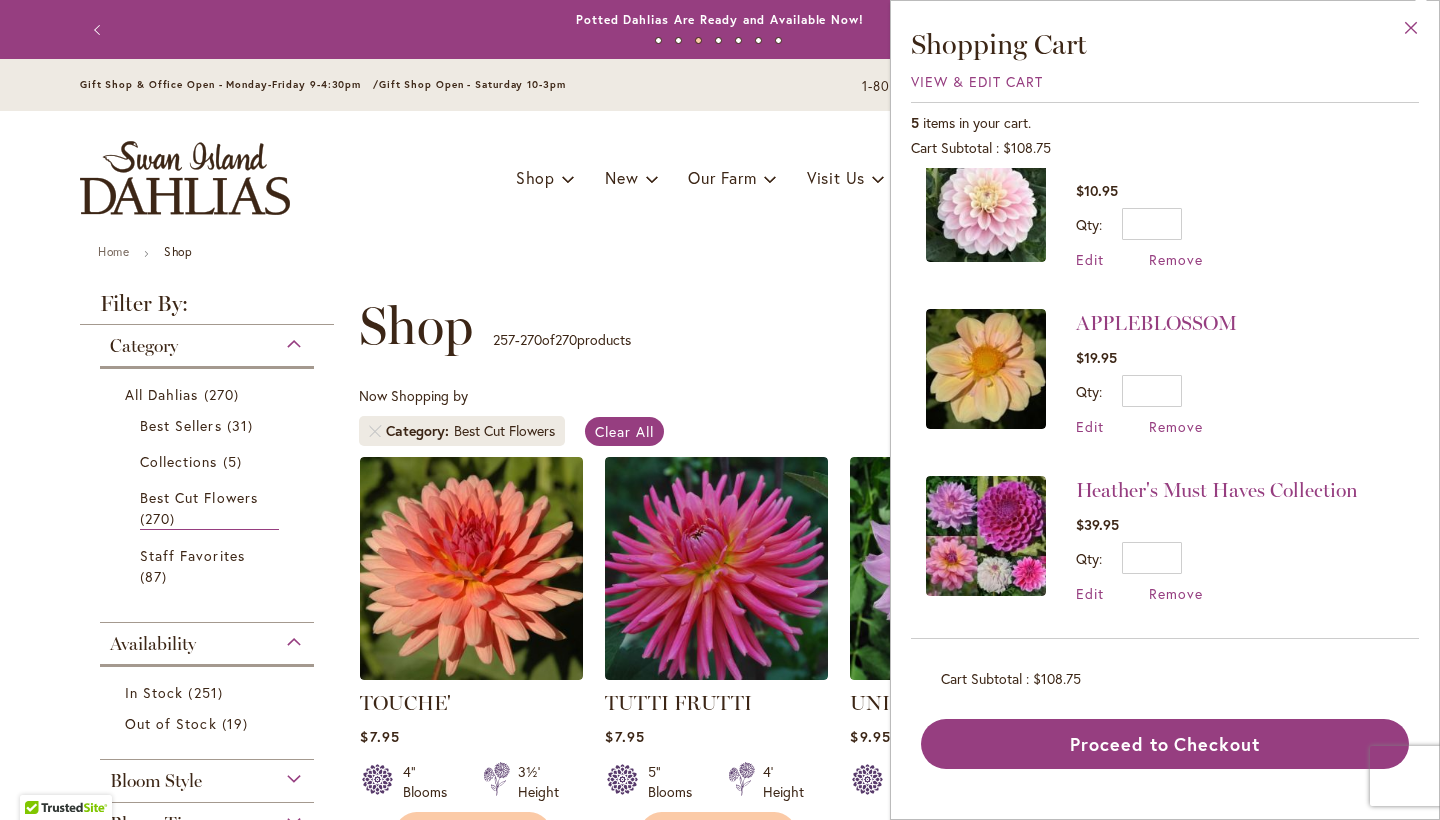 click on "Close" at bounding box center [1411, 32] 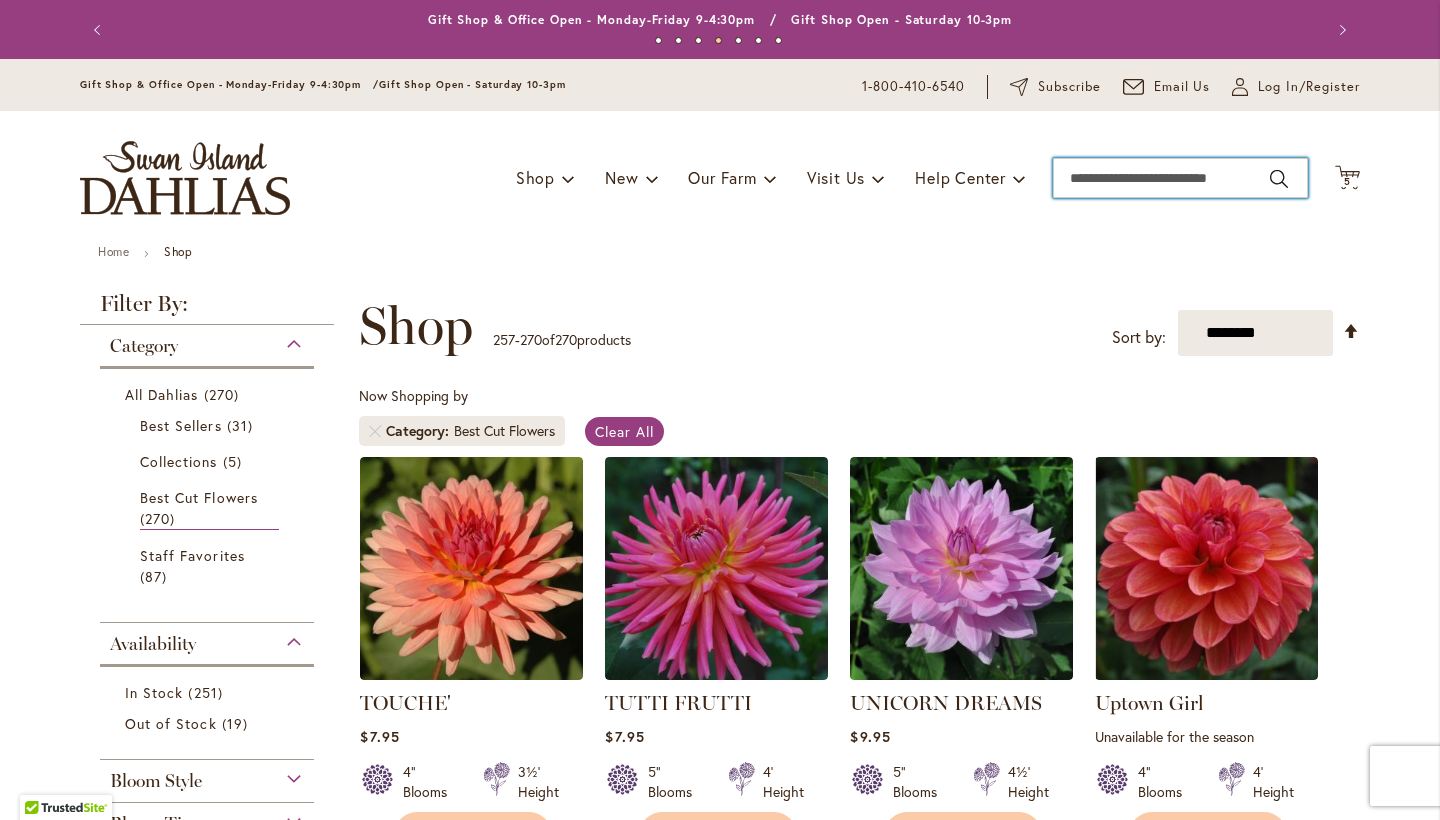 click on "Search" at bounding box center [1180, 178] 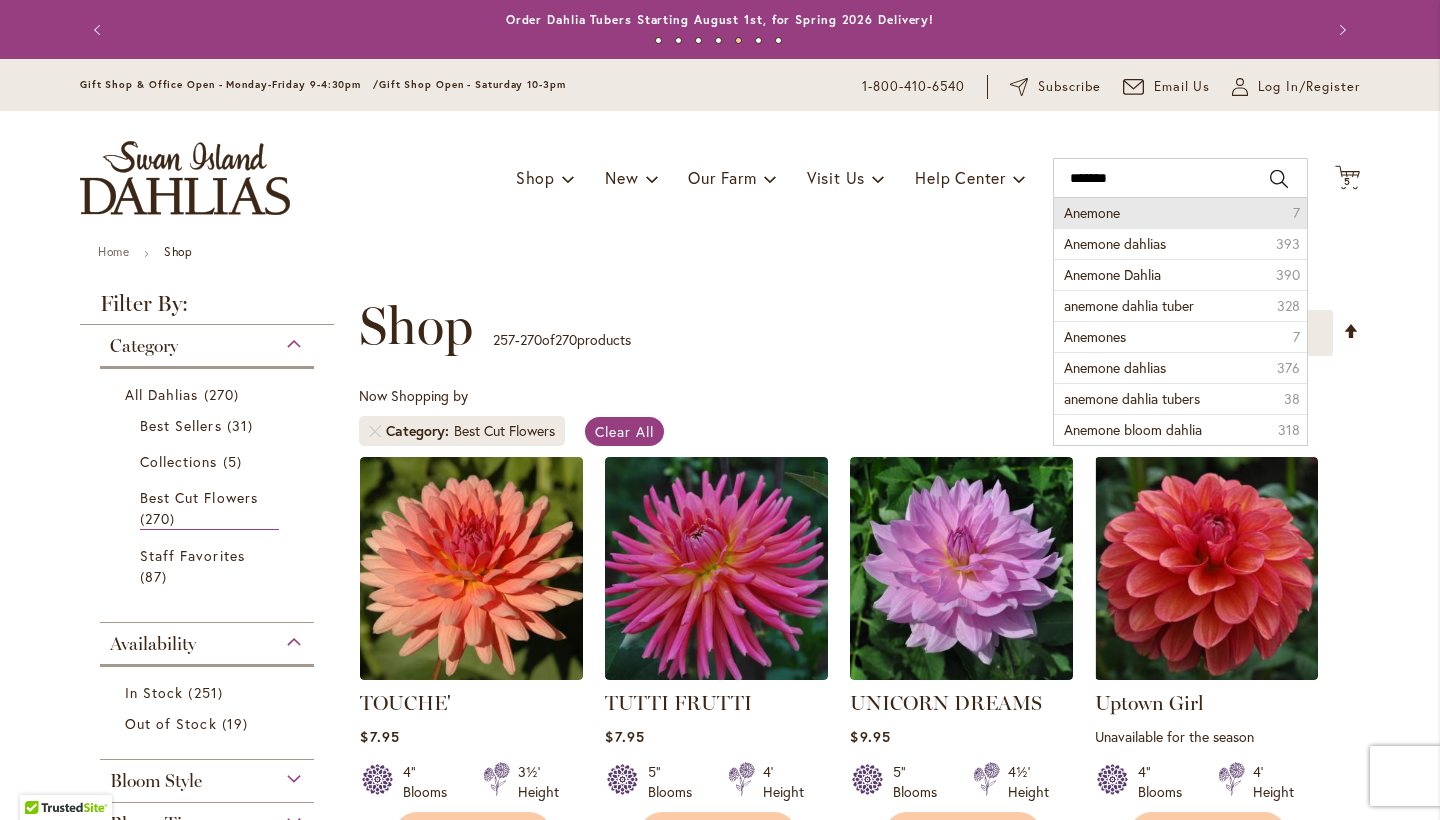 click on "Anemone 7" at bounding box center (1180, 213) 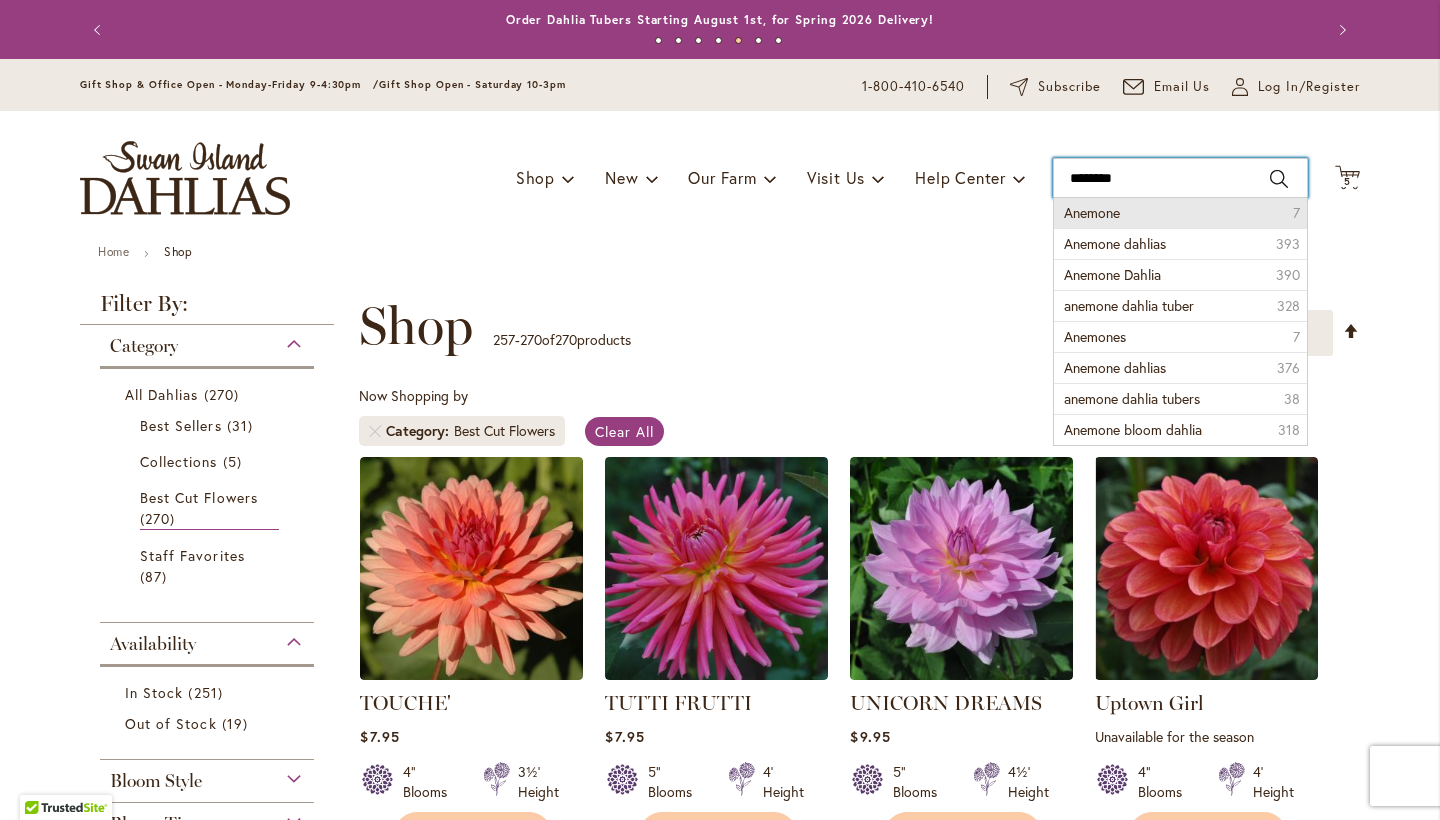 type on "*******" 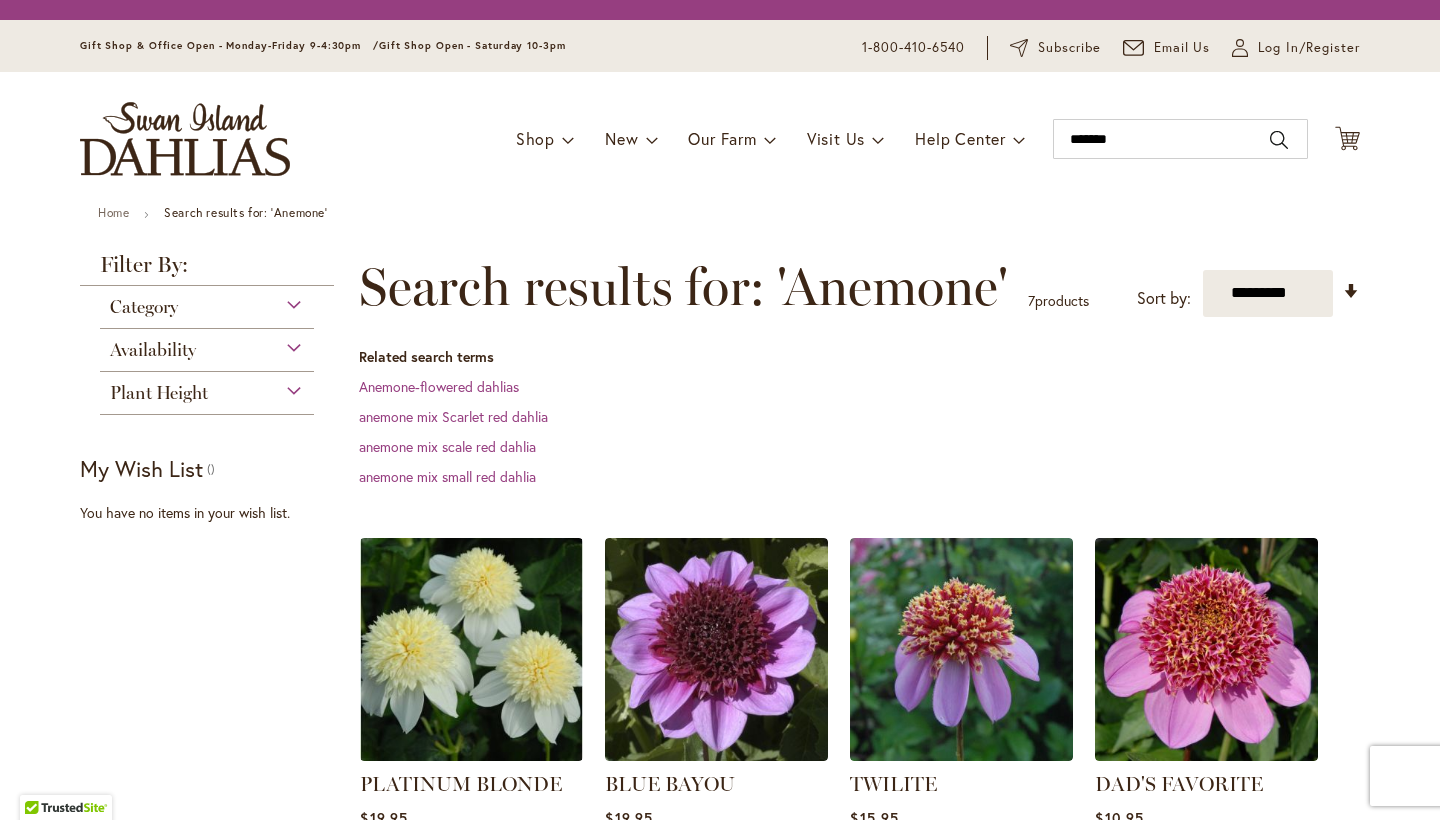 scroll, scrollTop: 0, scrollLeft: 0, axis: both 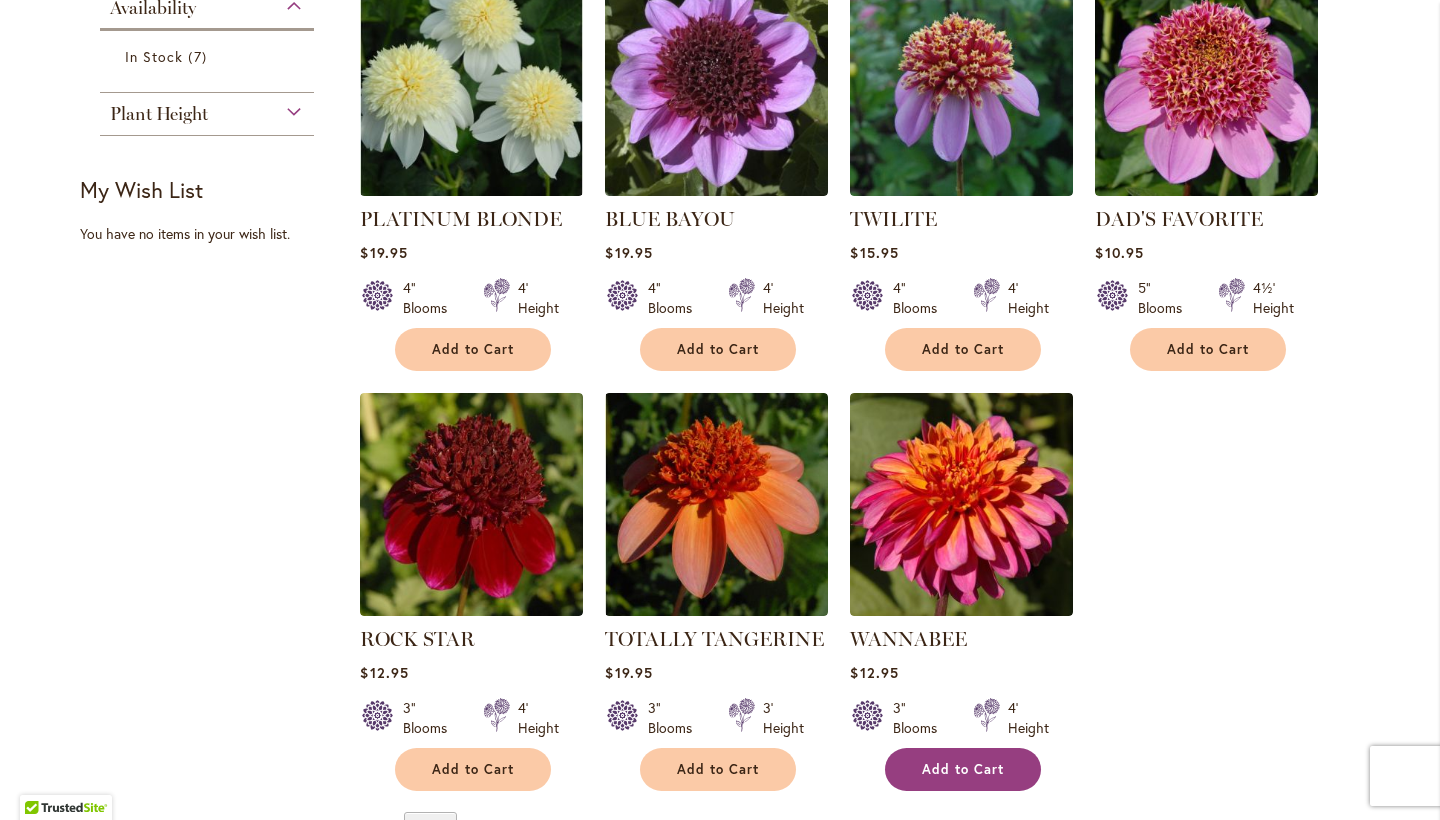 click on "Add to Cart" at bounding box center (963, 769) 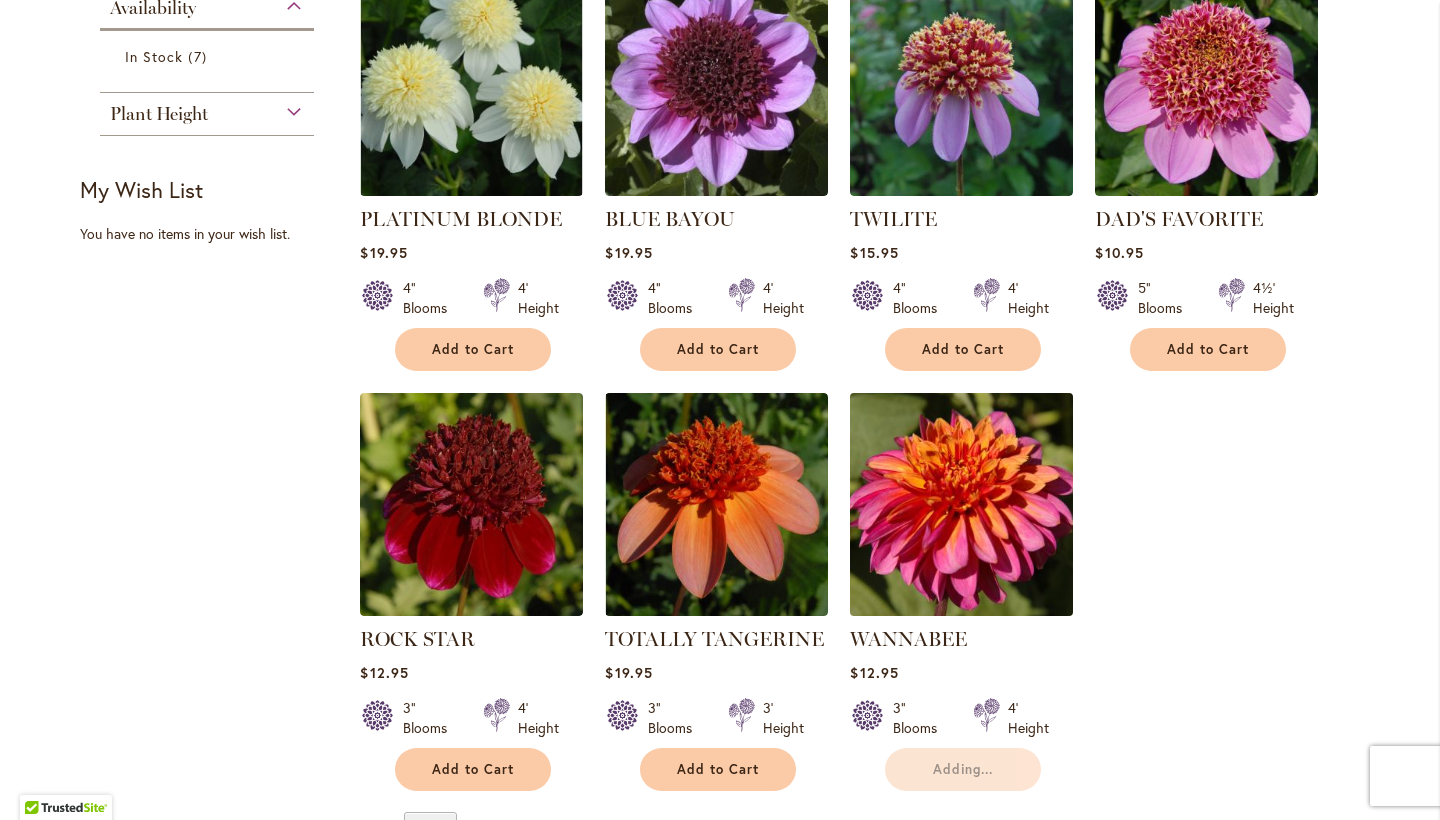 scroll, scrollTop: 472, scrollLeft: 0, axis: vertical 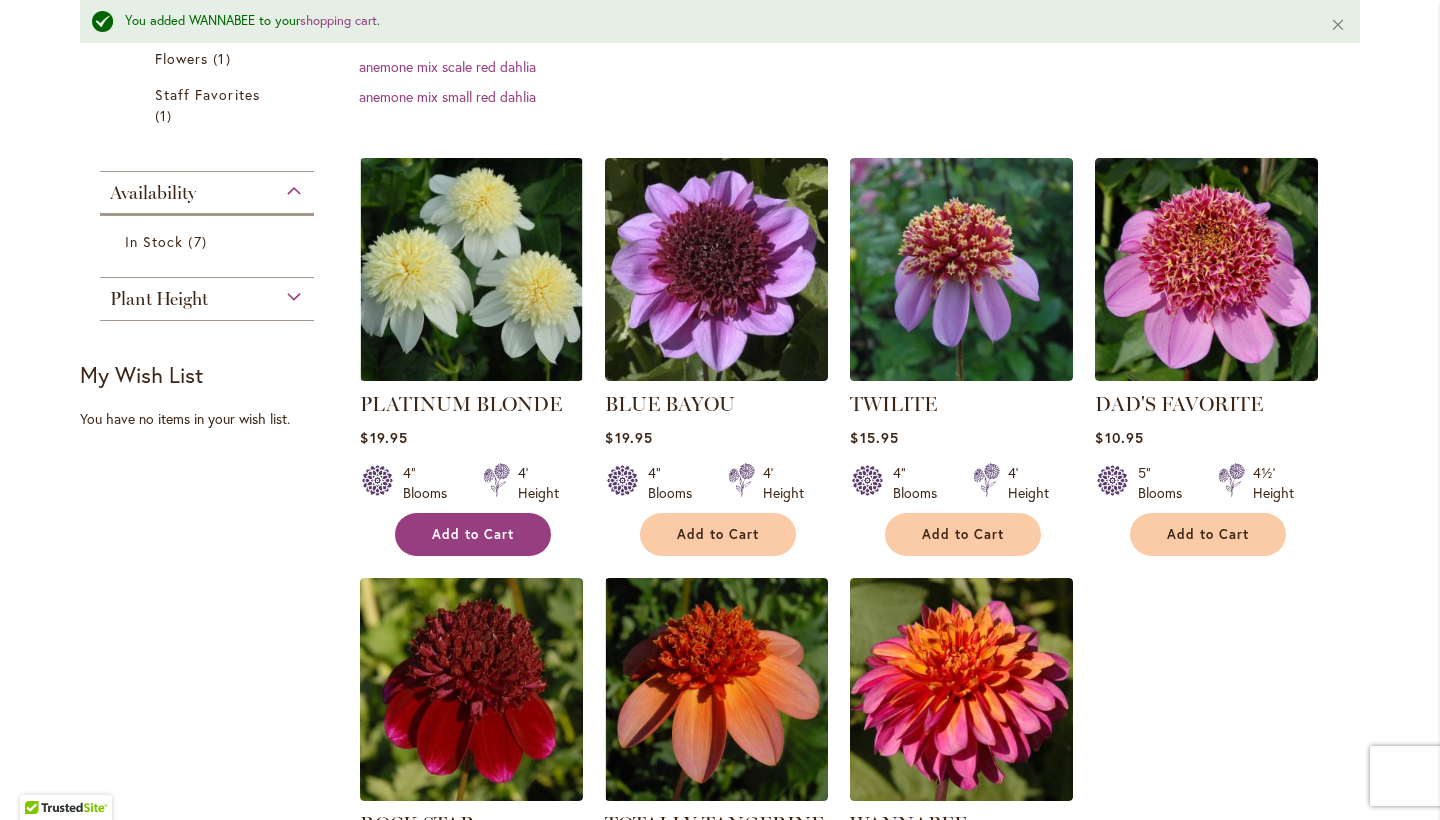 click on "Add to Cart" at bounding box center (473, 534) 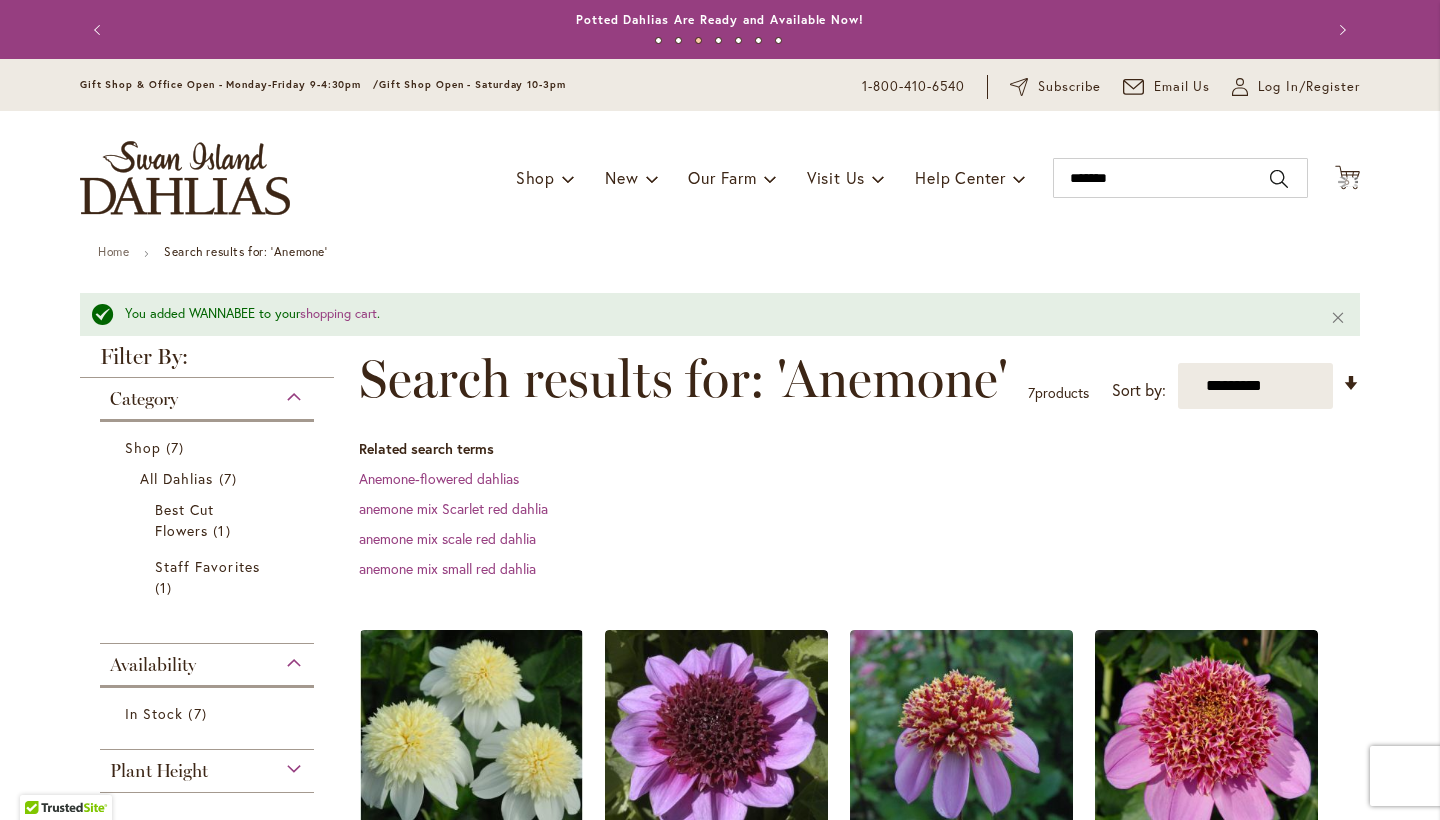 scroll, scrollTop: 0, scrollLeft: 0, axis: both 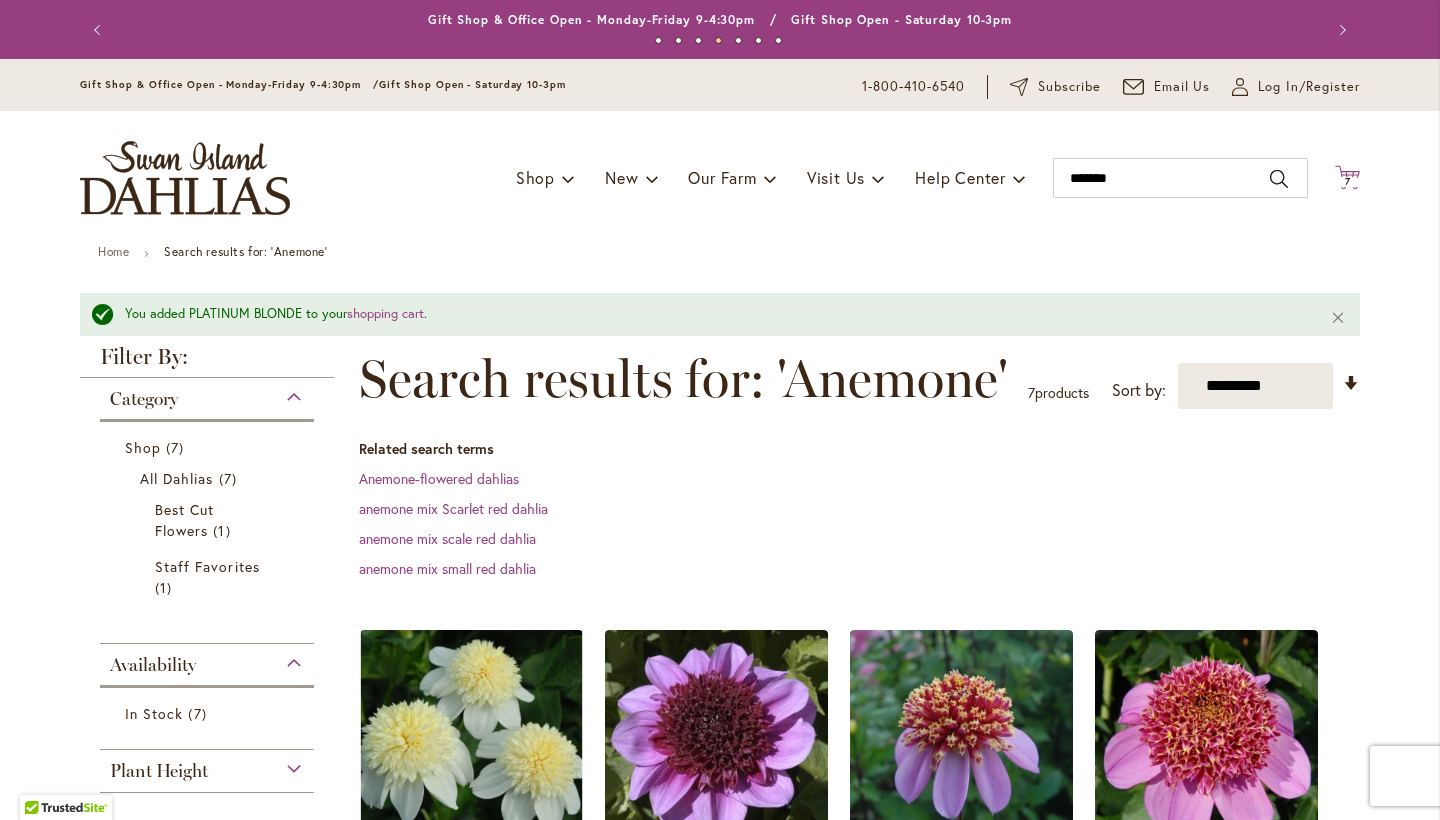 click on "7" at bounding box center (1348, 181) 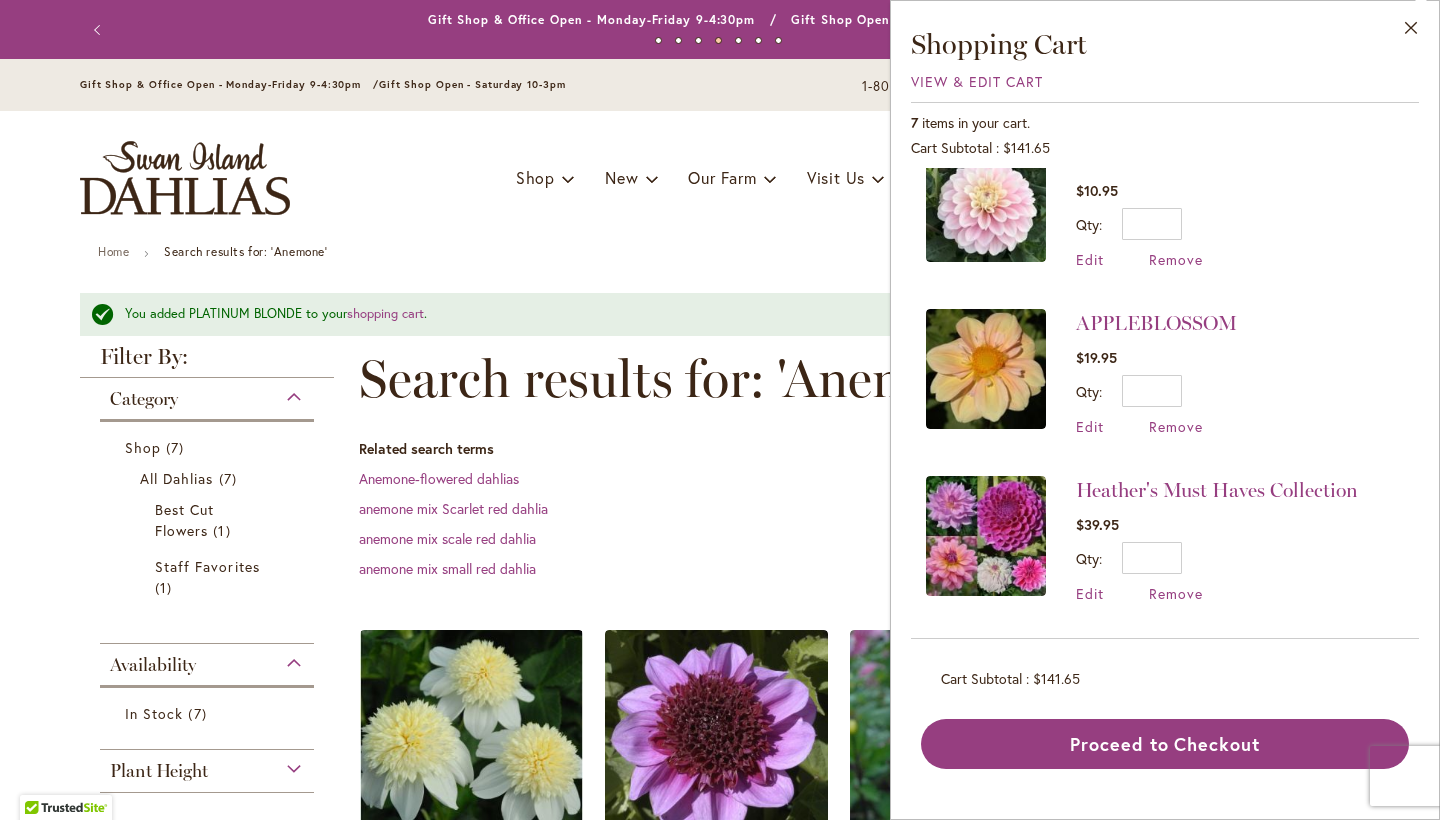 scroll, scrollTop: 709, scrollLeft: 0, axis: vertical 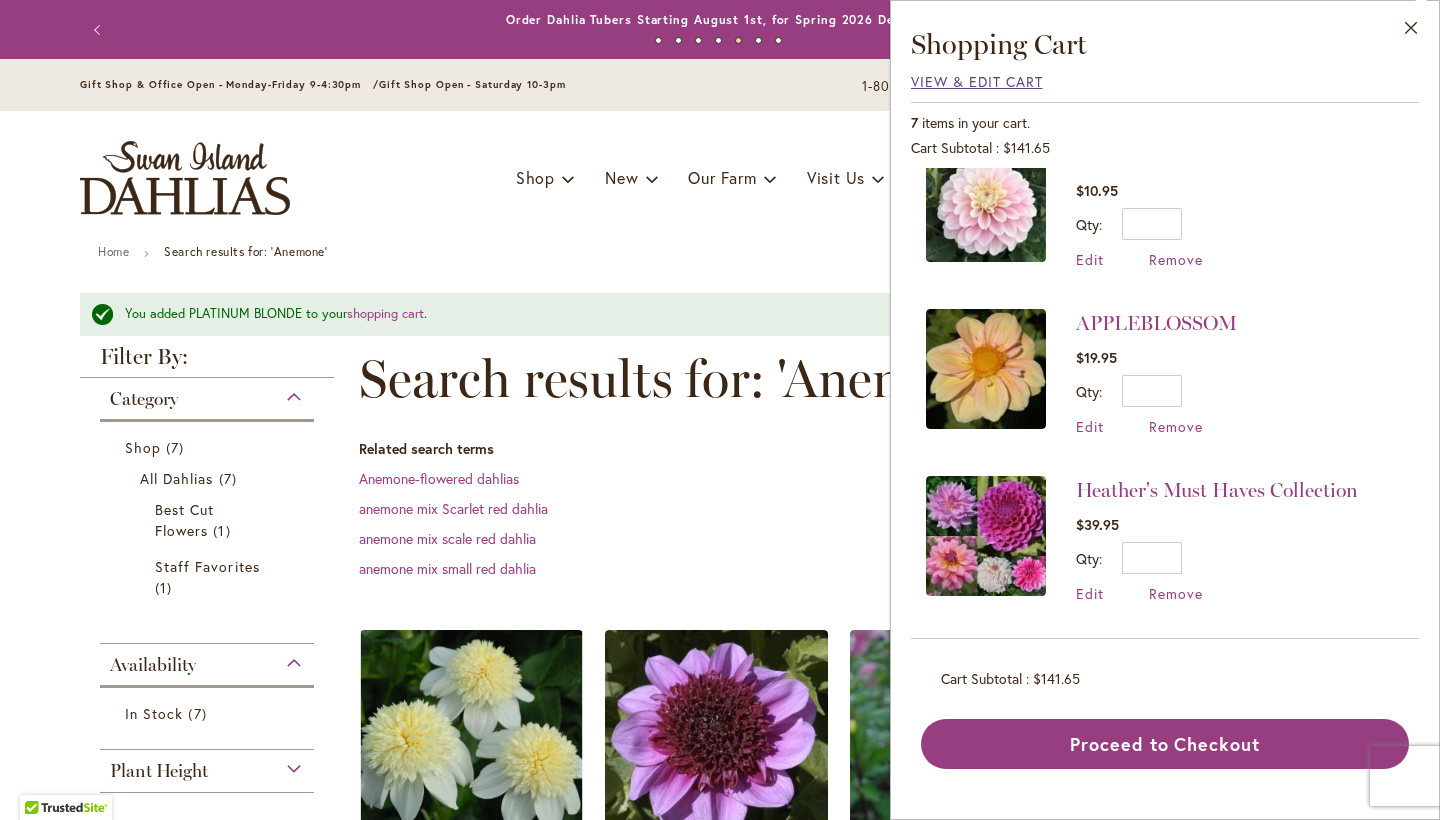 click on "View & Edit Cart" at bounding box center (977, 81) 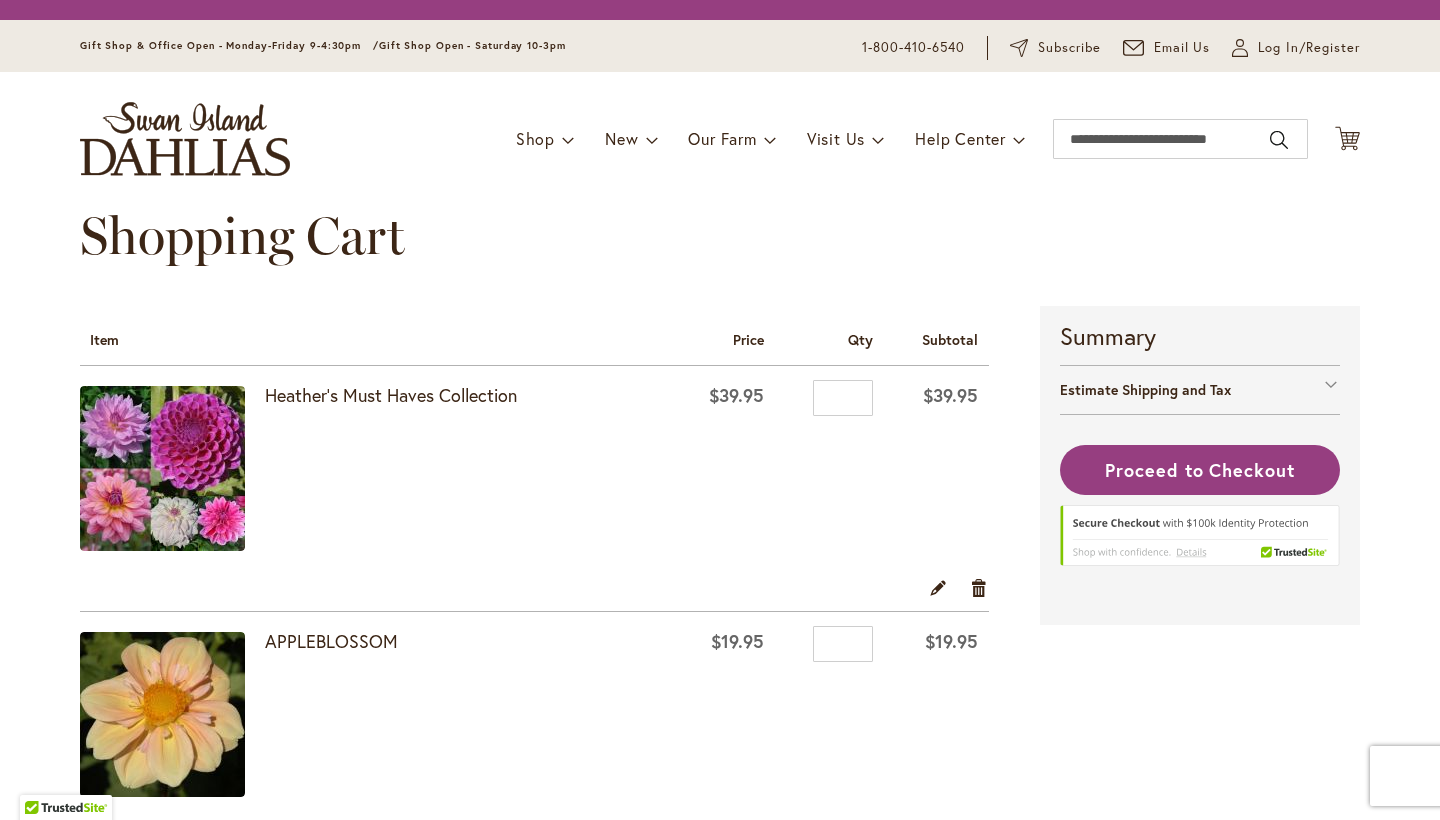 scroll, scrollTop: 0, scrollLeft: 0, axis: both 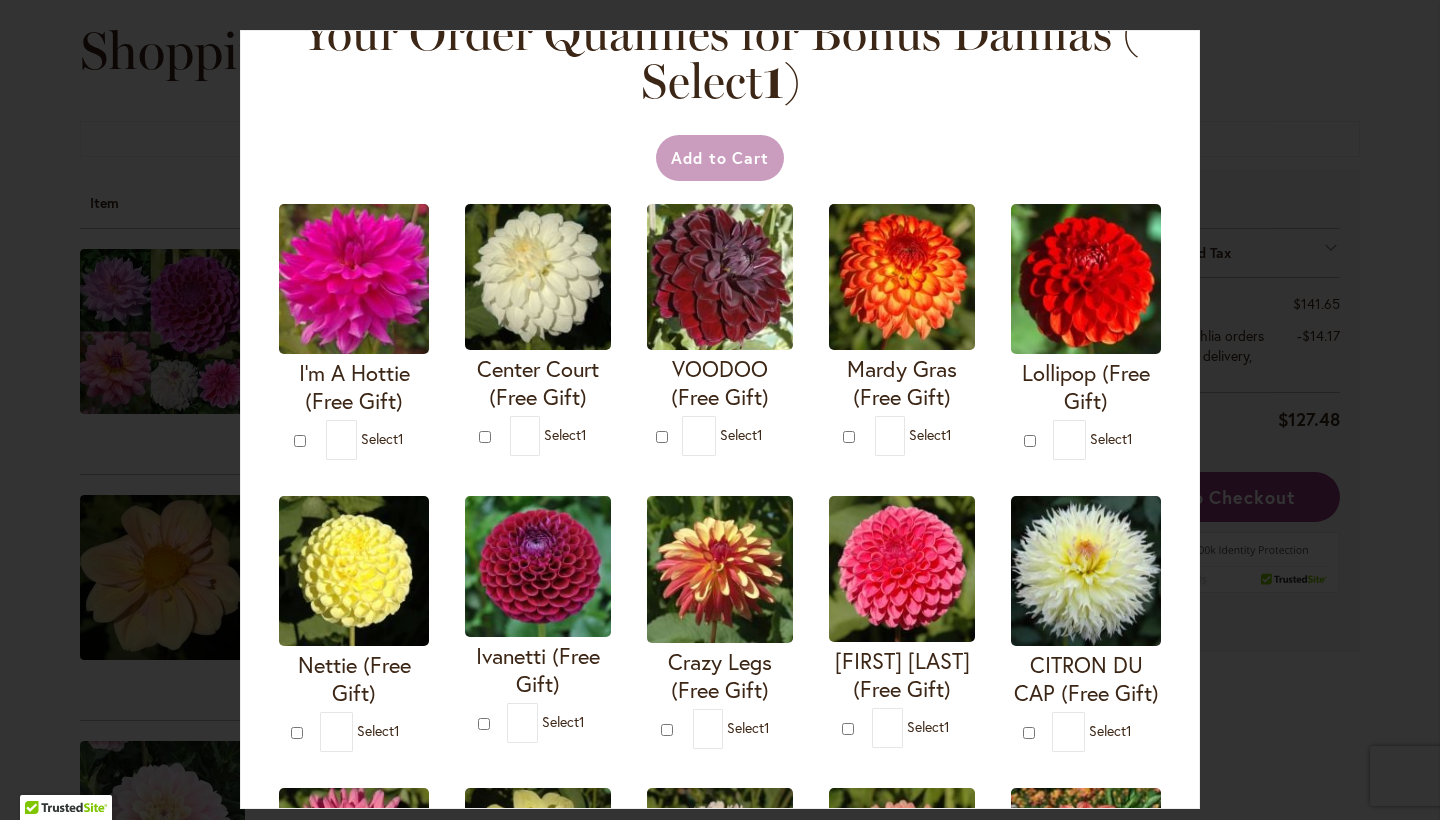 click on "*" at bounding box center (525, 436) 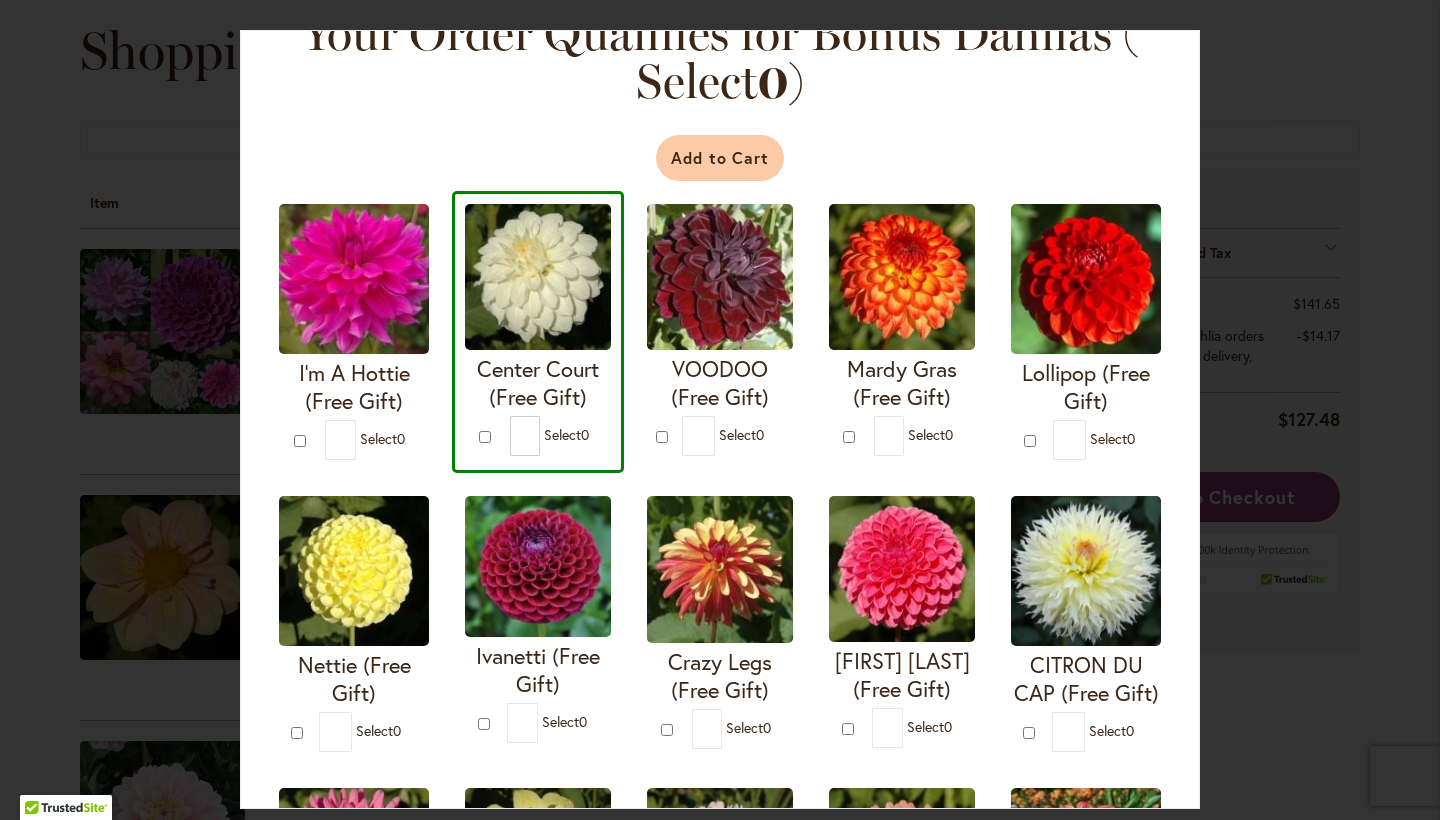 click on "Add to Cart" at bounding box center (720, 158) 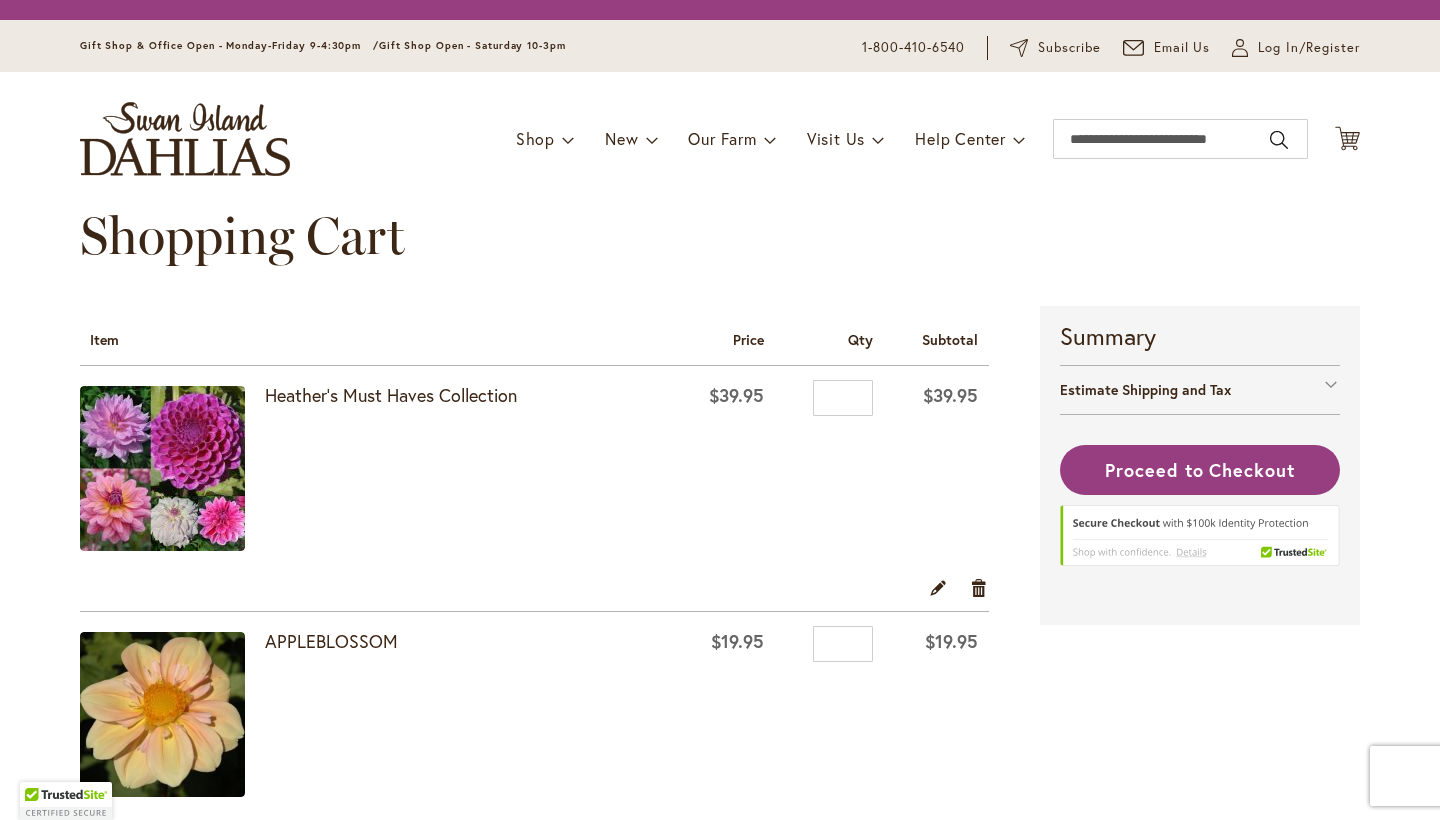 scroll, scrollTop: 0, scrollLeft: 0, axis: both 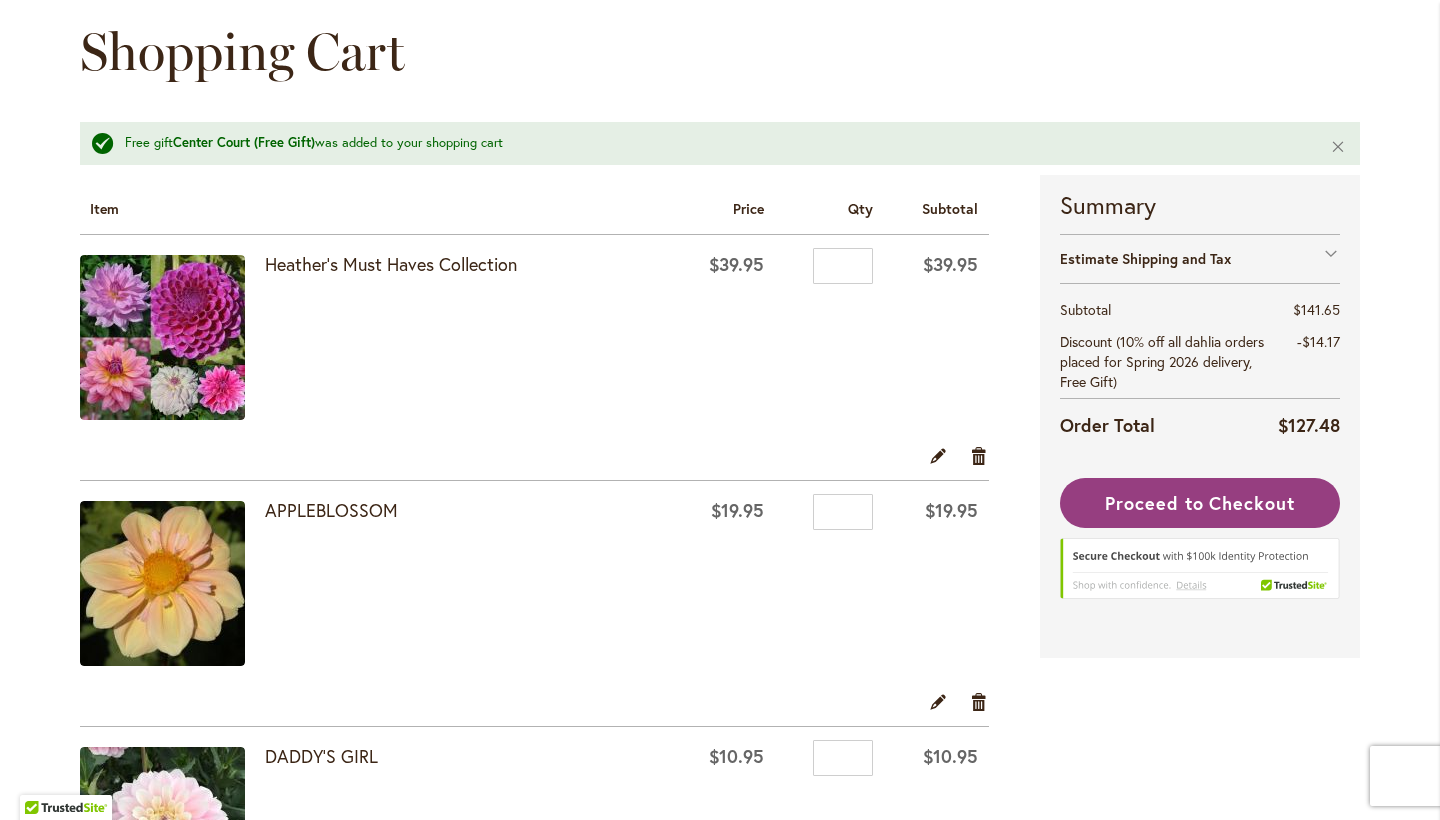 click at bounding box center (162, 583) 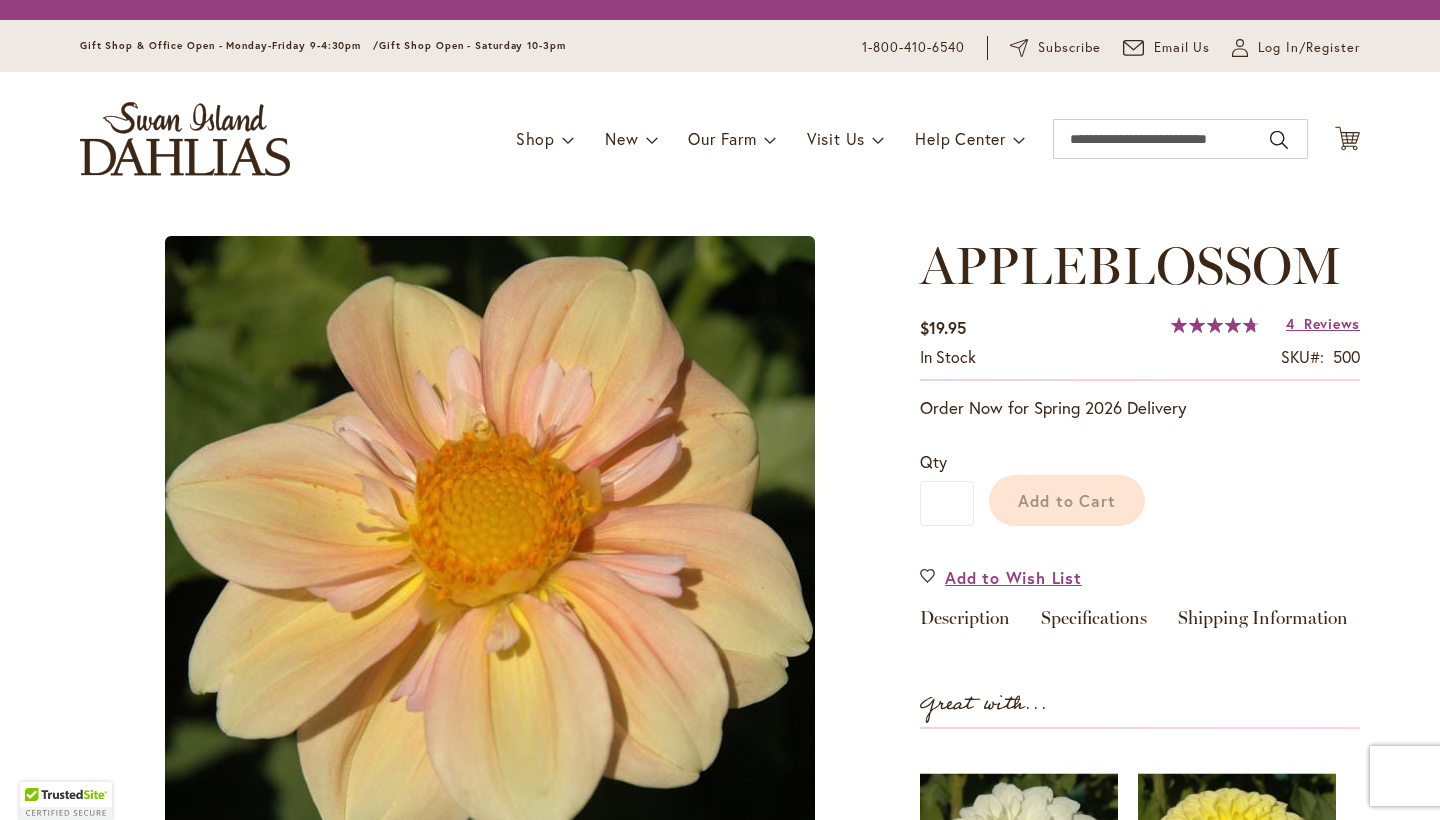 scroll, scrollTop: 0, scrollLeft: 0, axis: both 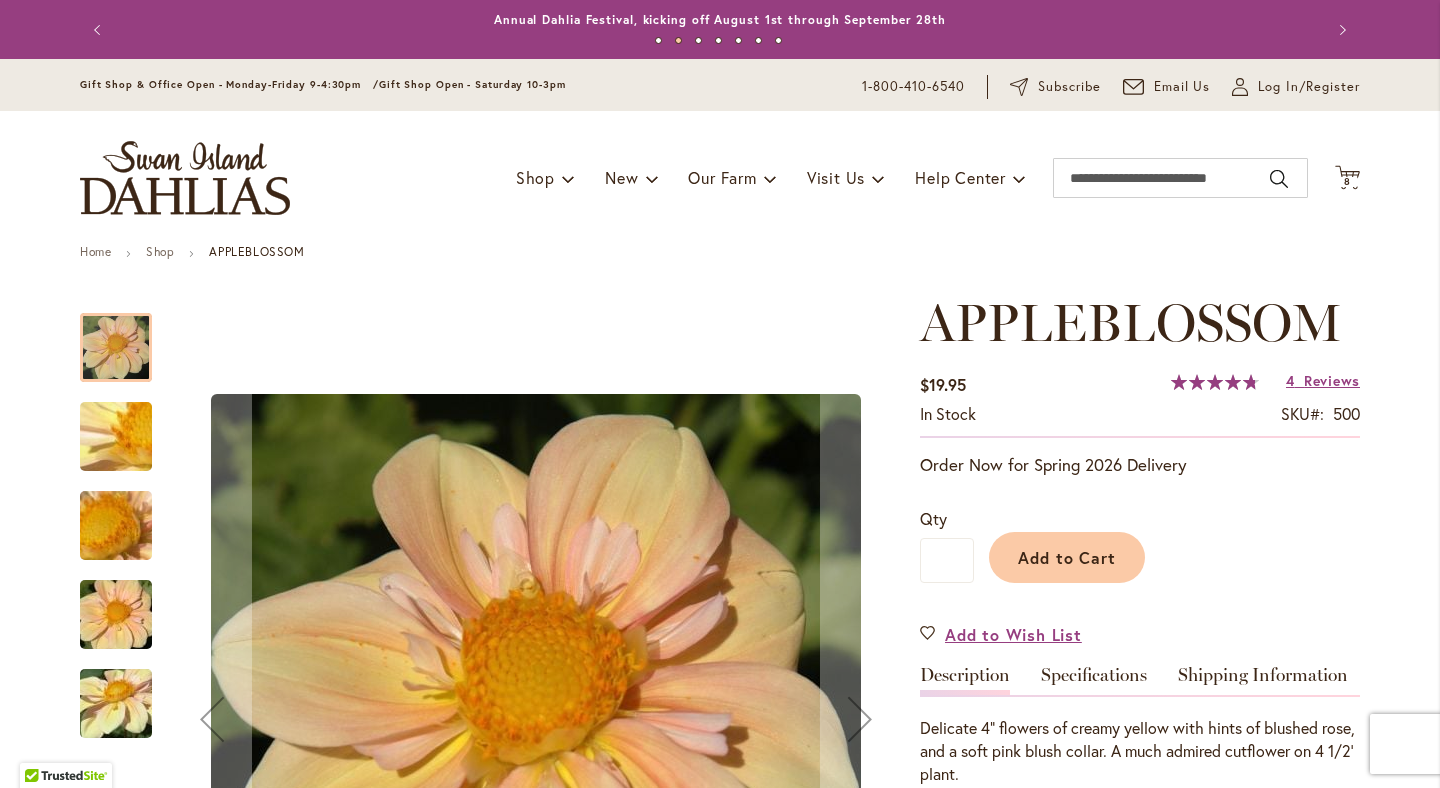 click on "Cart
.cls-1 {
fill: #231f20;
}" 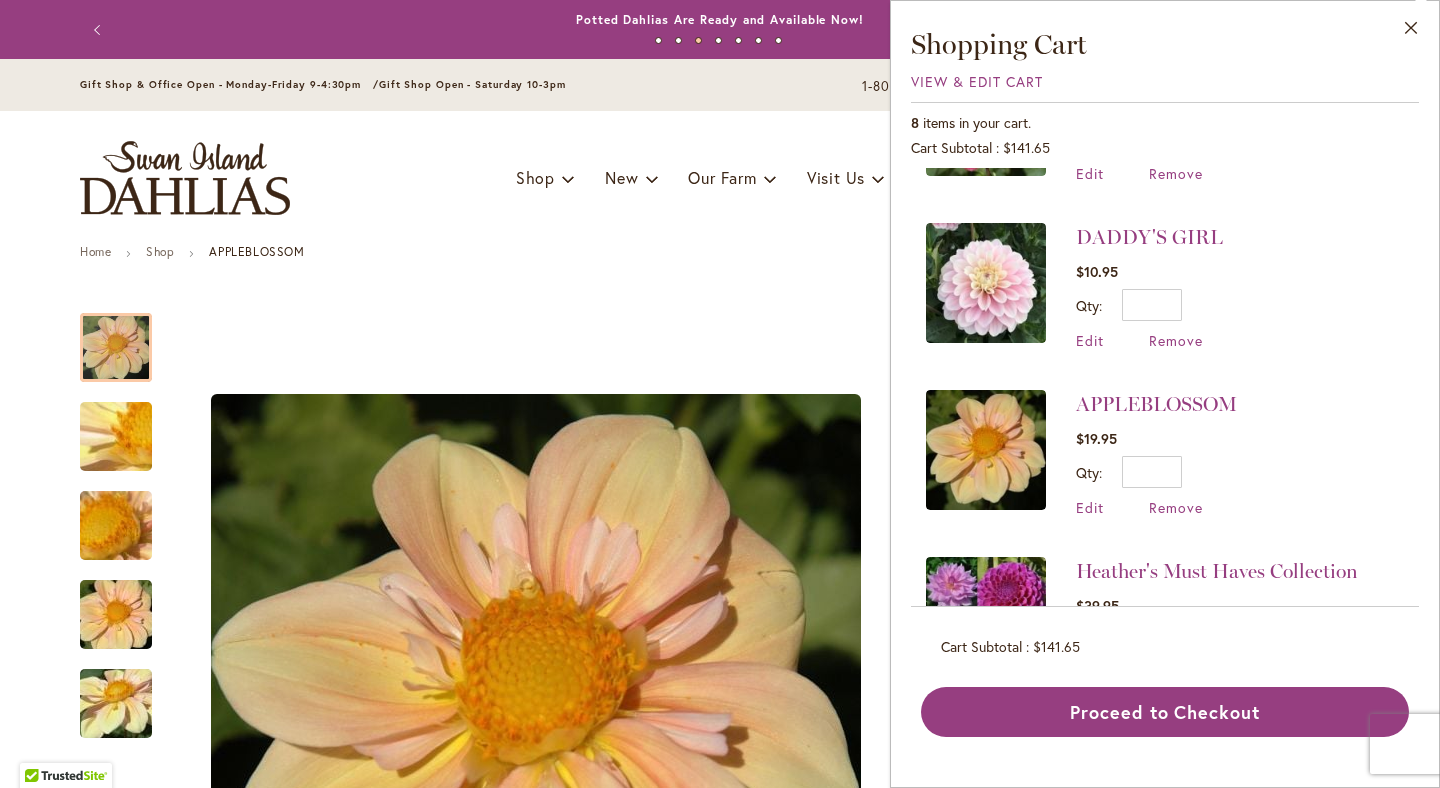 scroll, scrollTop: 793, scrollLeft: 0, axis: vertical 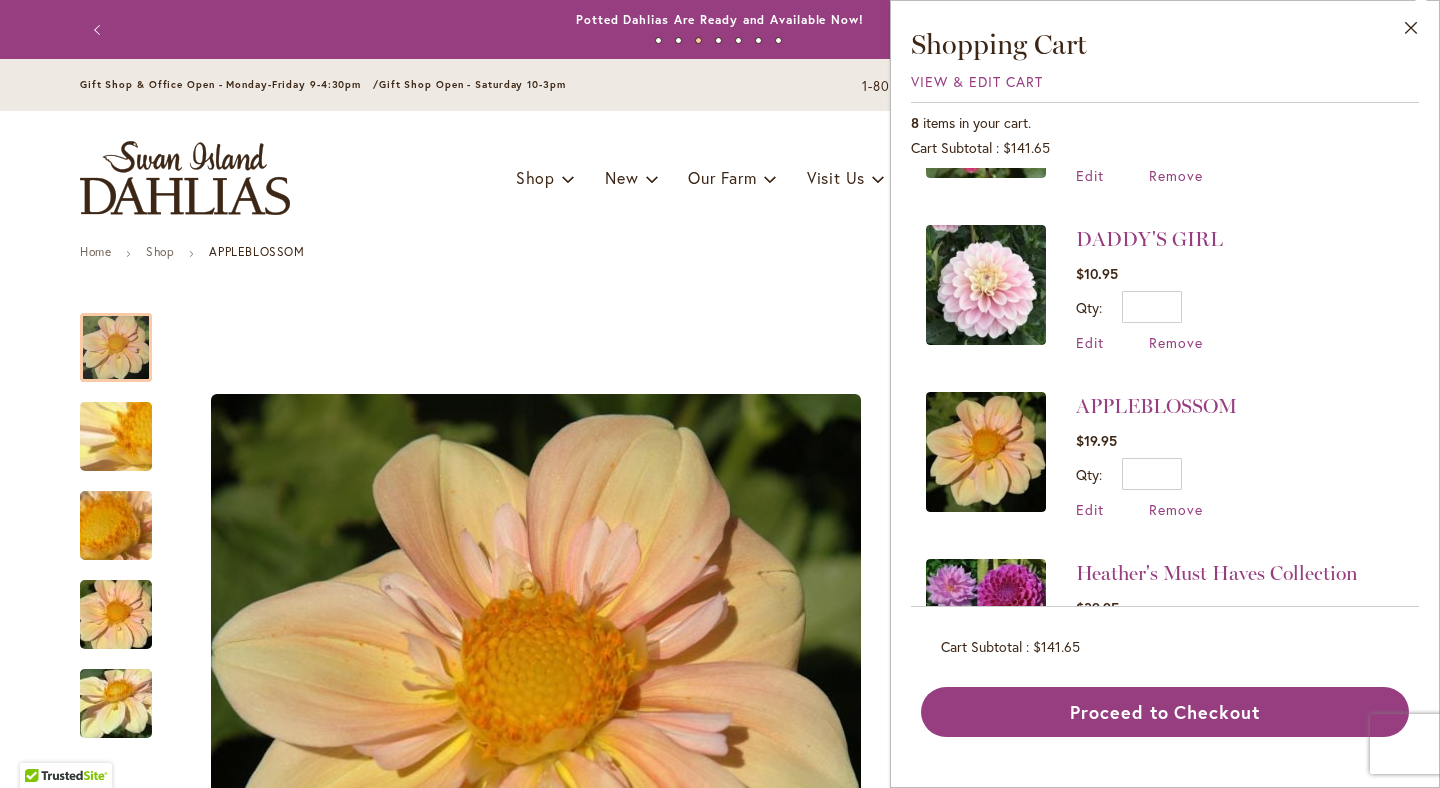 click at bounding box center (986, 285) 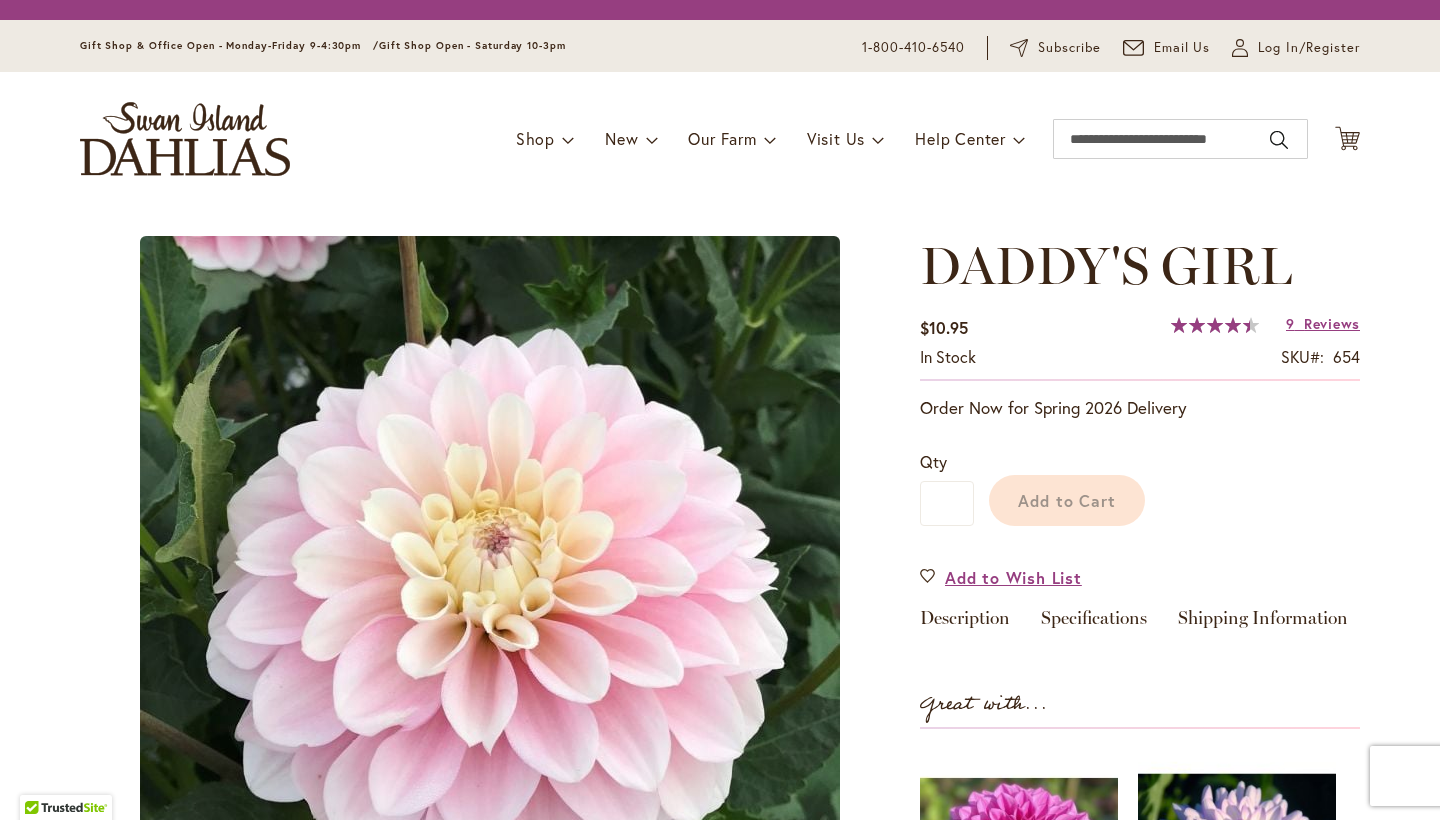 scroll, scrollTop: 0, scrollLeft: 0, axis: both 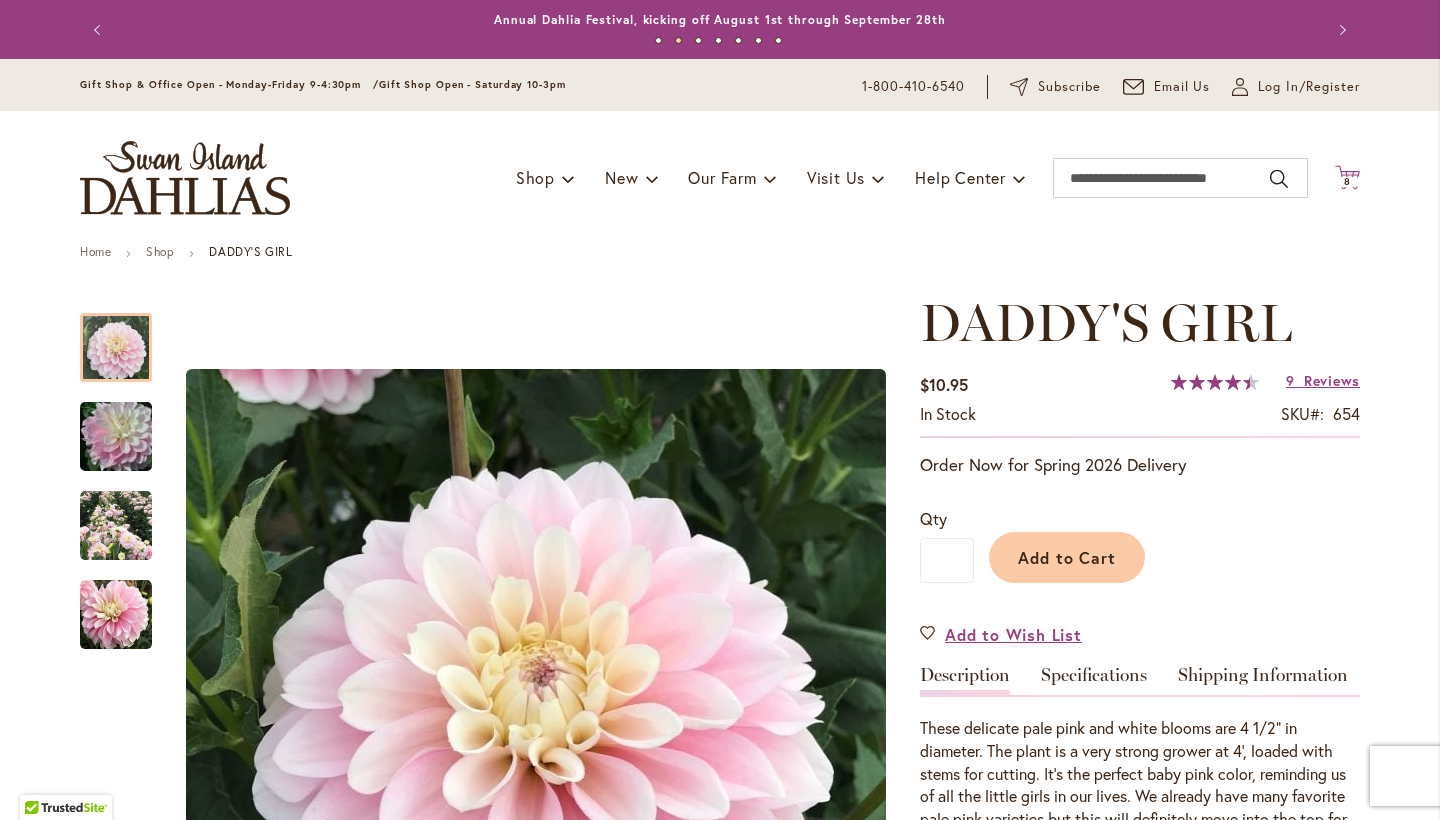 click on "8" at bounding box center [1347, 181] 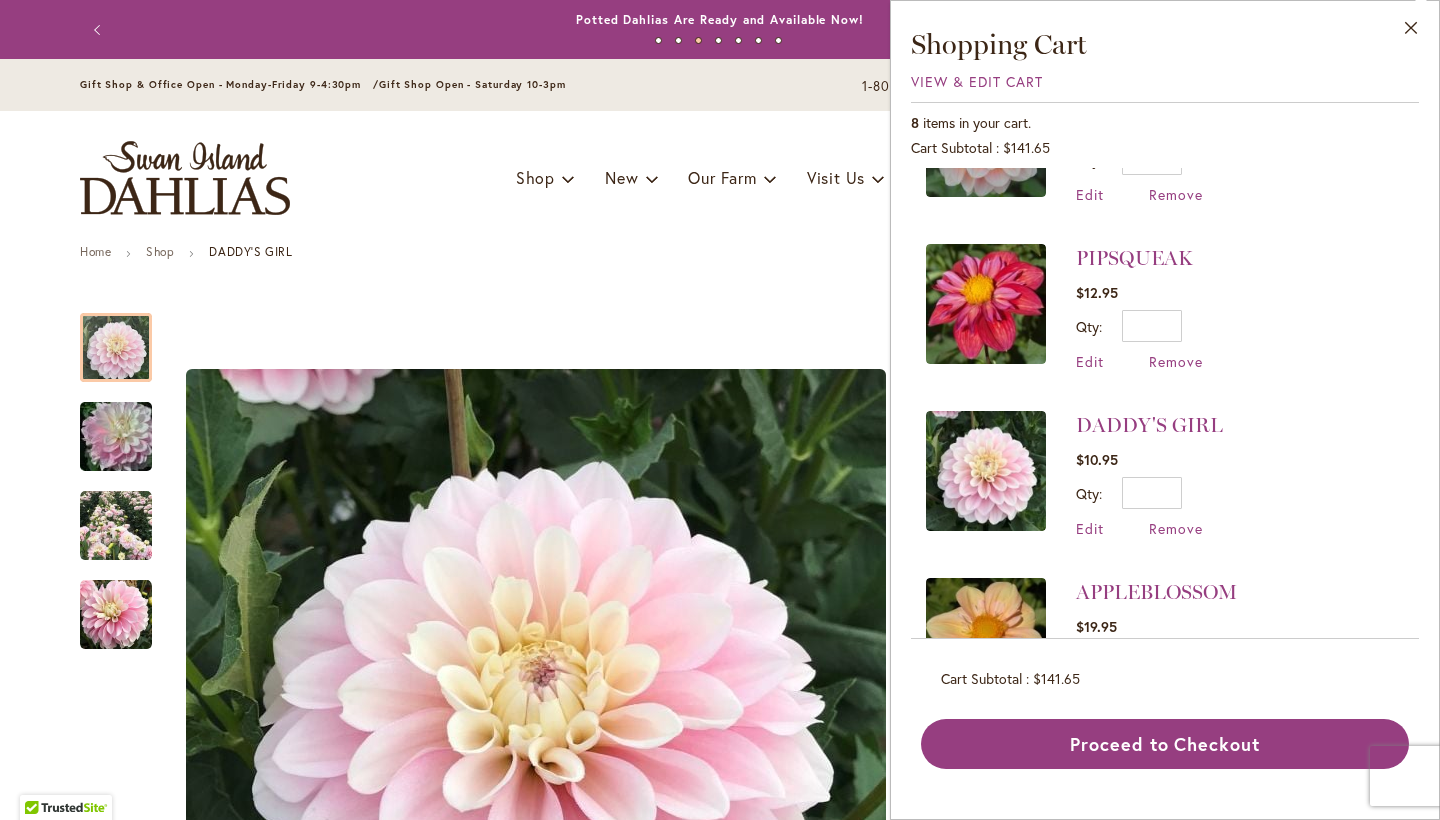 scroll, scrollTop: 604, scrollLeft: 0, axis: vertical 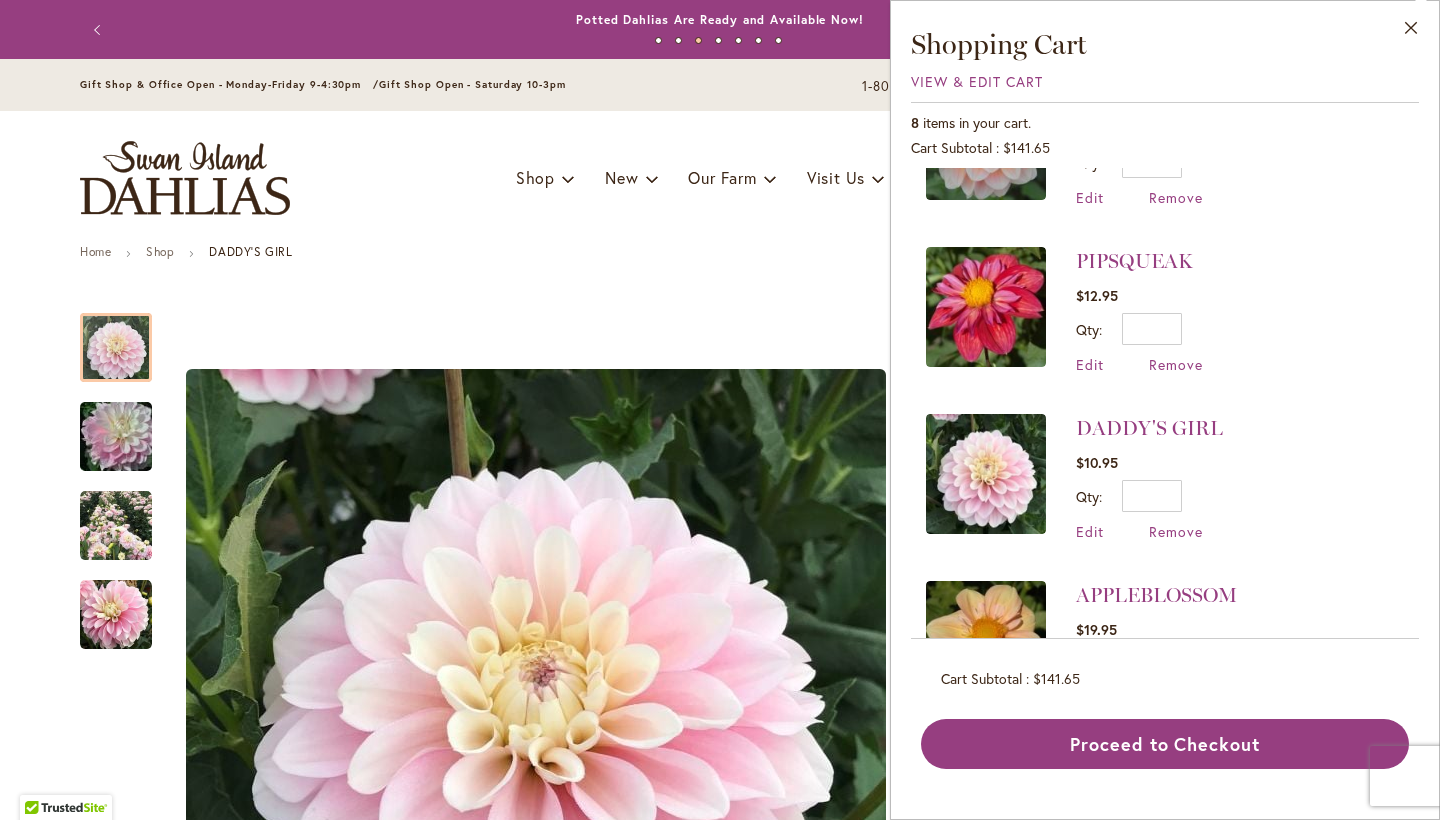 click at bounding box center (986, 307) 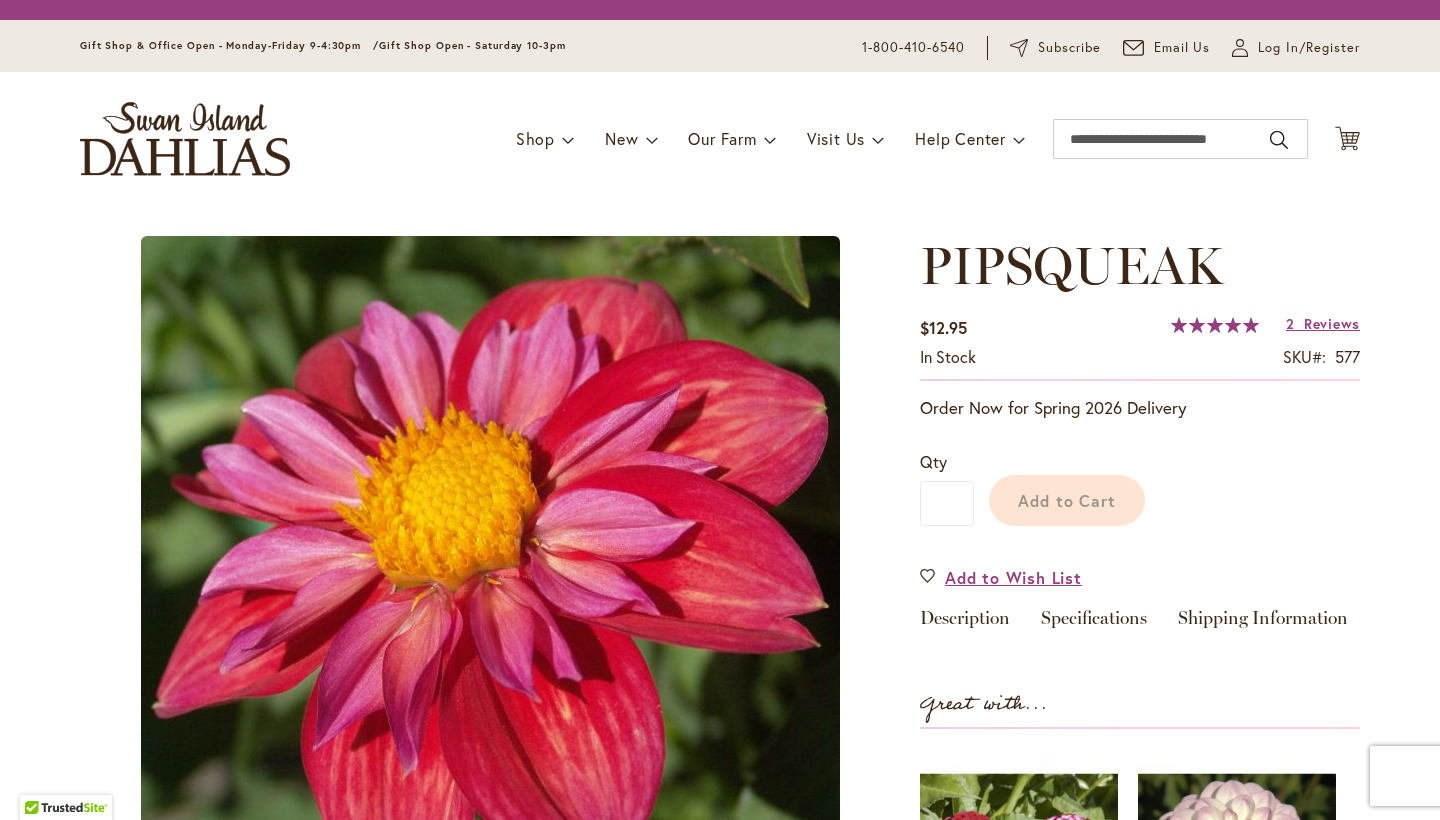 scroll, scrollTop: 0, scrollLeft: 0, axis: both 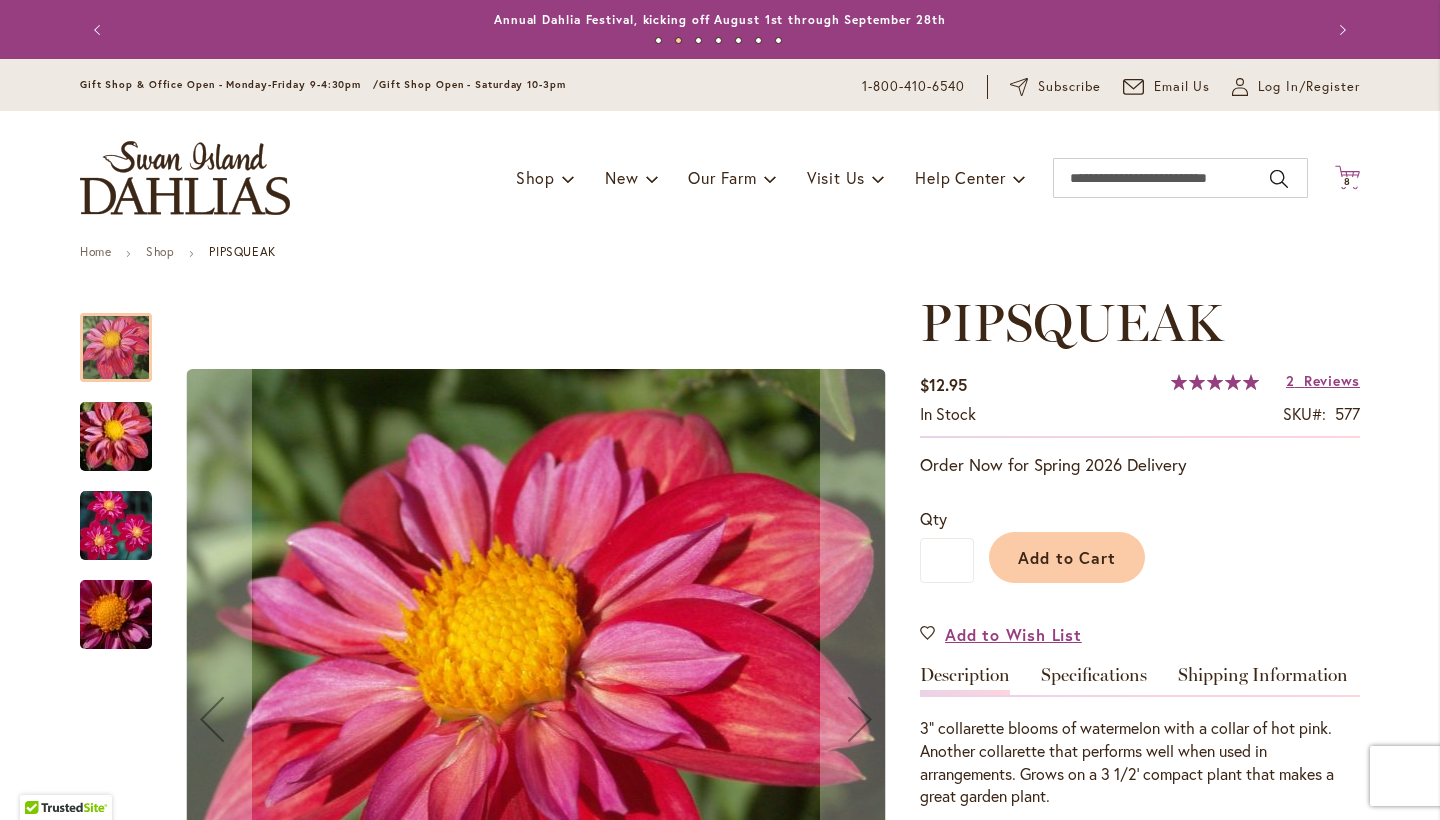 click on "Cart
.cls-1 {
fill: #231f20;
}" 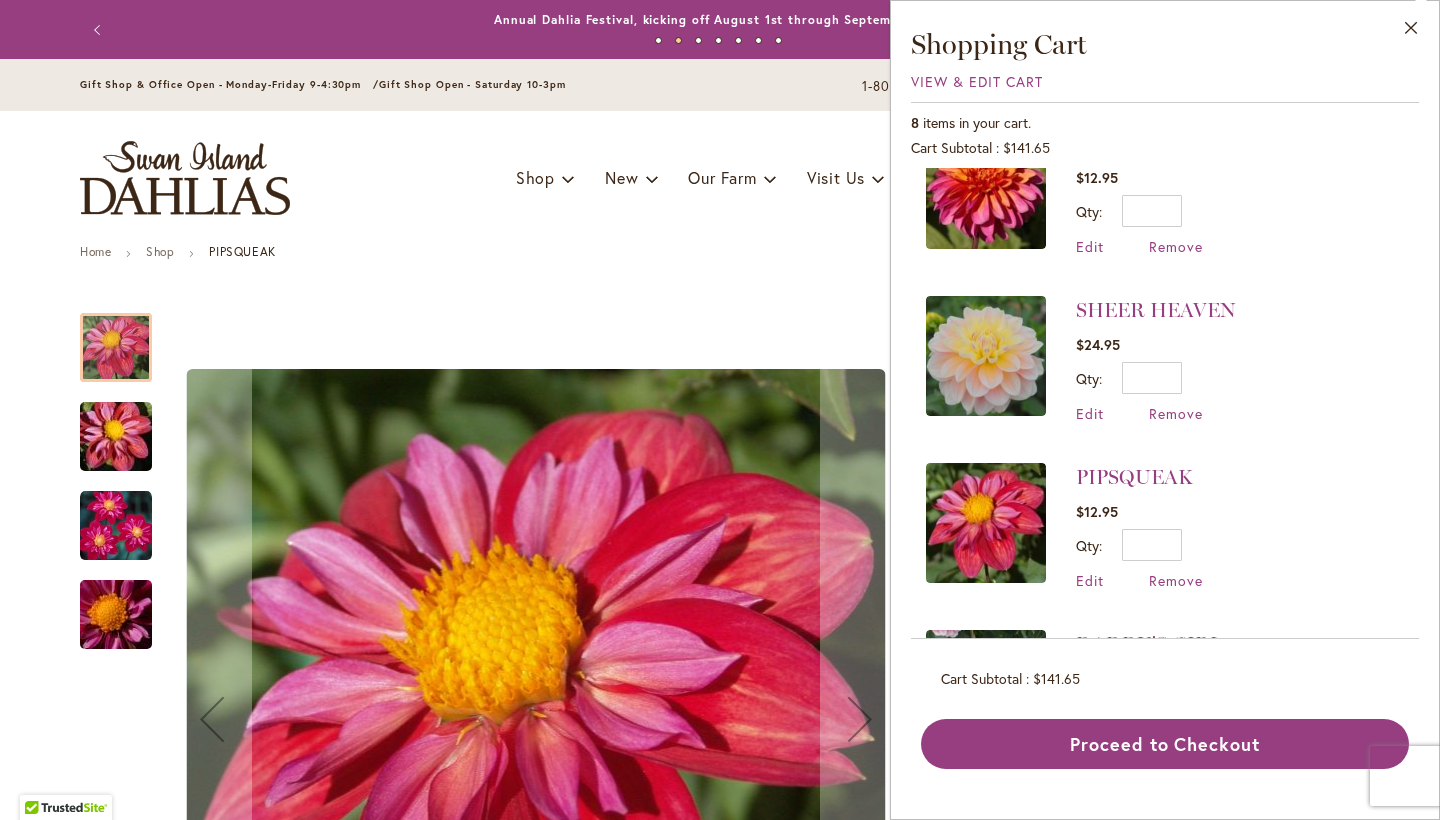 scroll, scrollTop: 390, scrollLeft: 0, axis: vertical 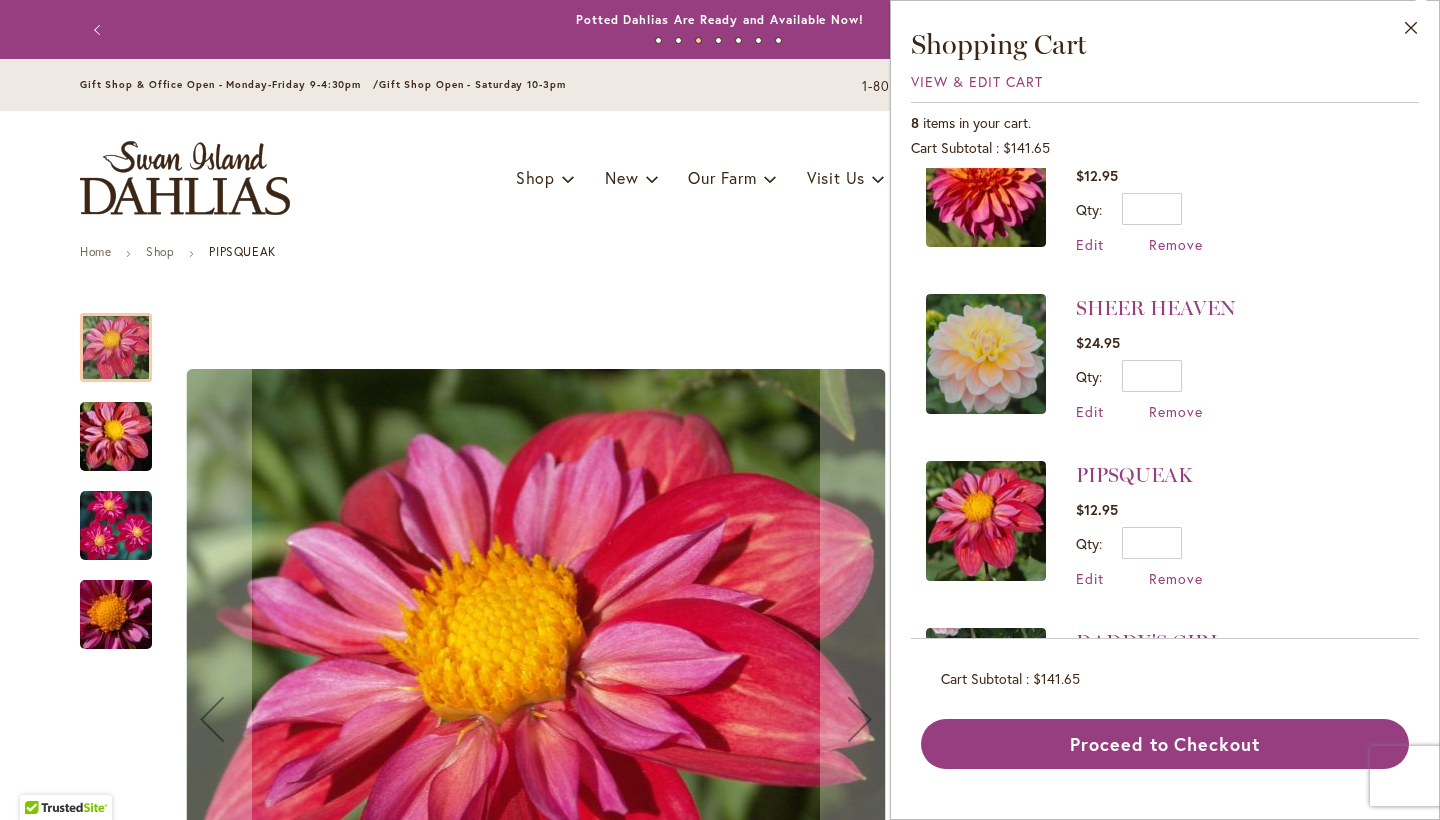 click at bounding box center (986, 354) 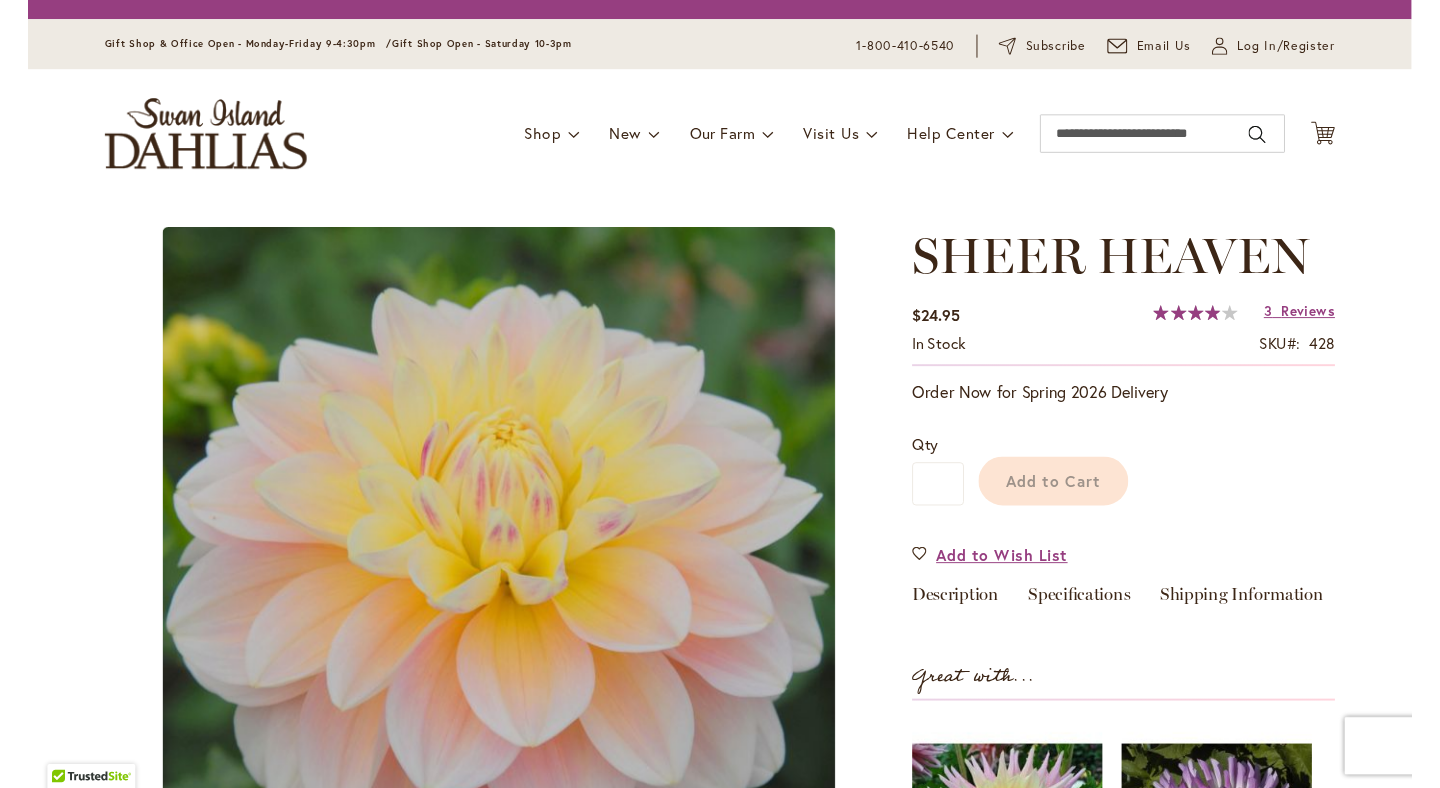 scroll, scrollTop: 0, scrollLeft: 0, axis: both 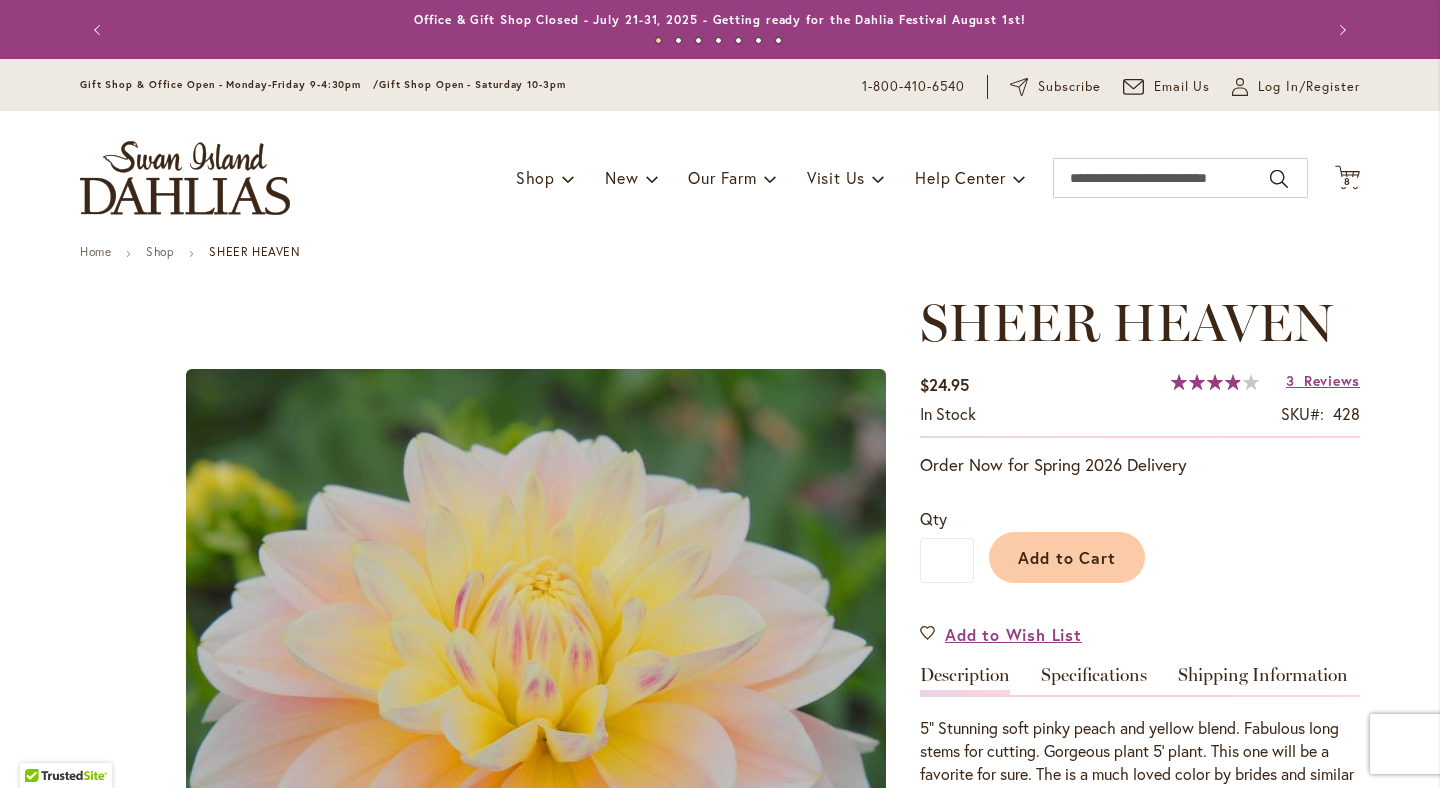 click on "8" at bounding box center (1347, 181) 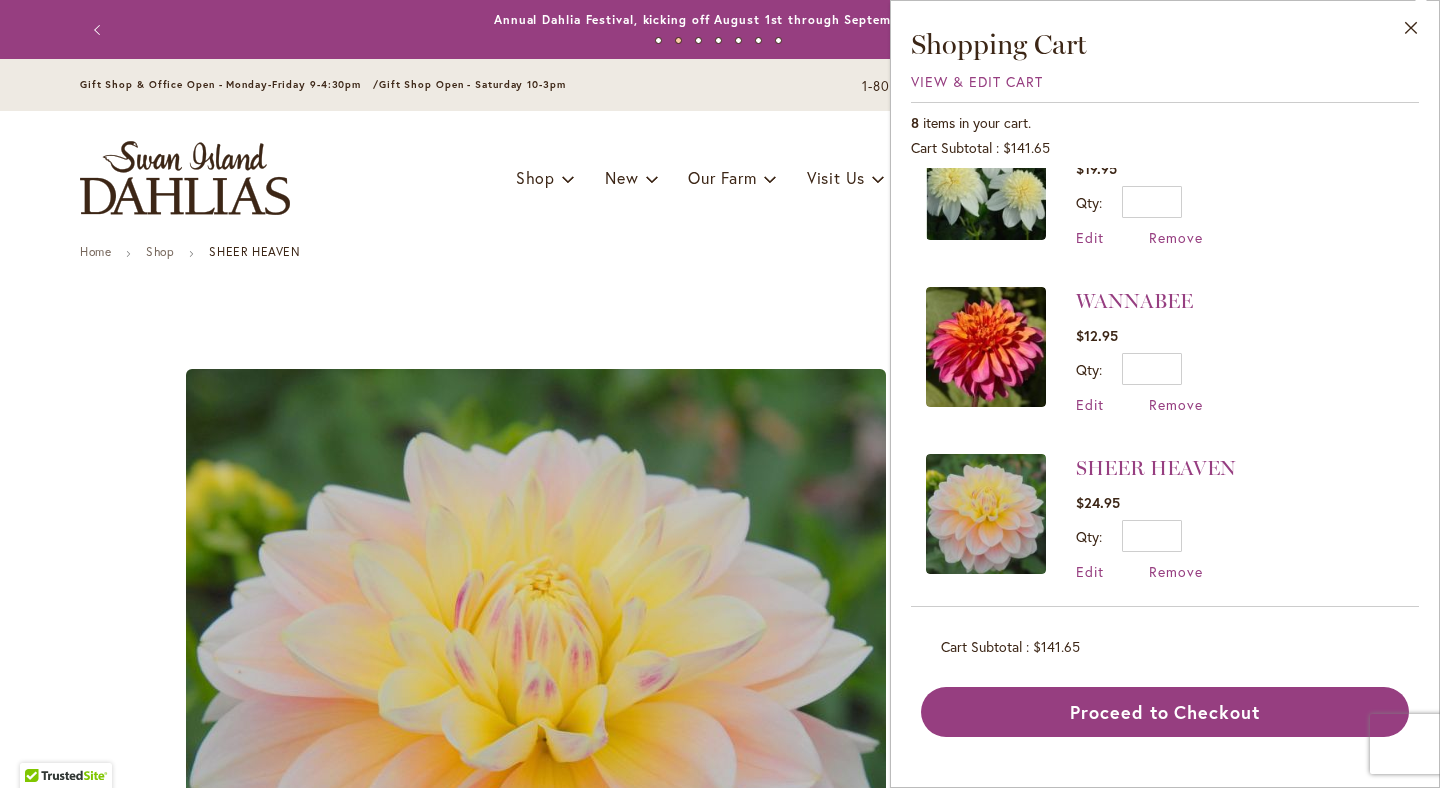 scroll, scrollTop: 245, scrollLeft: 0, axis: vertical 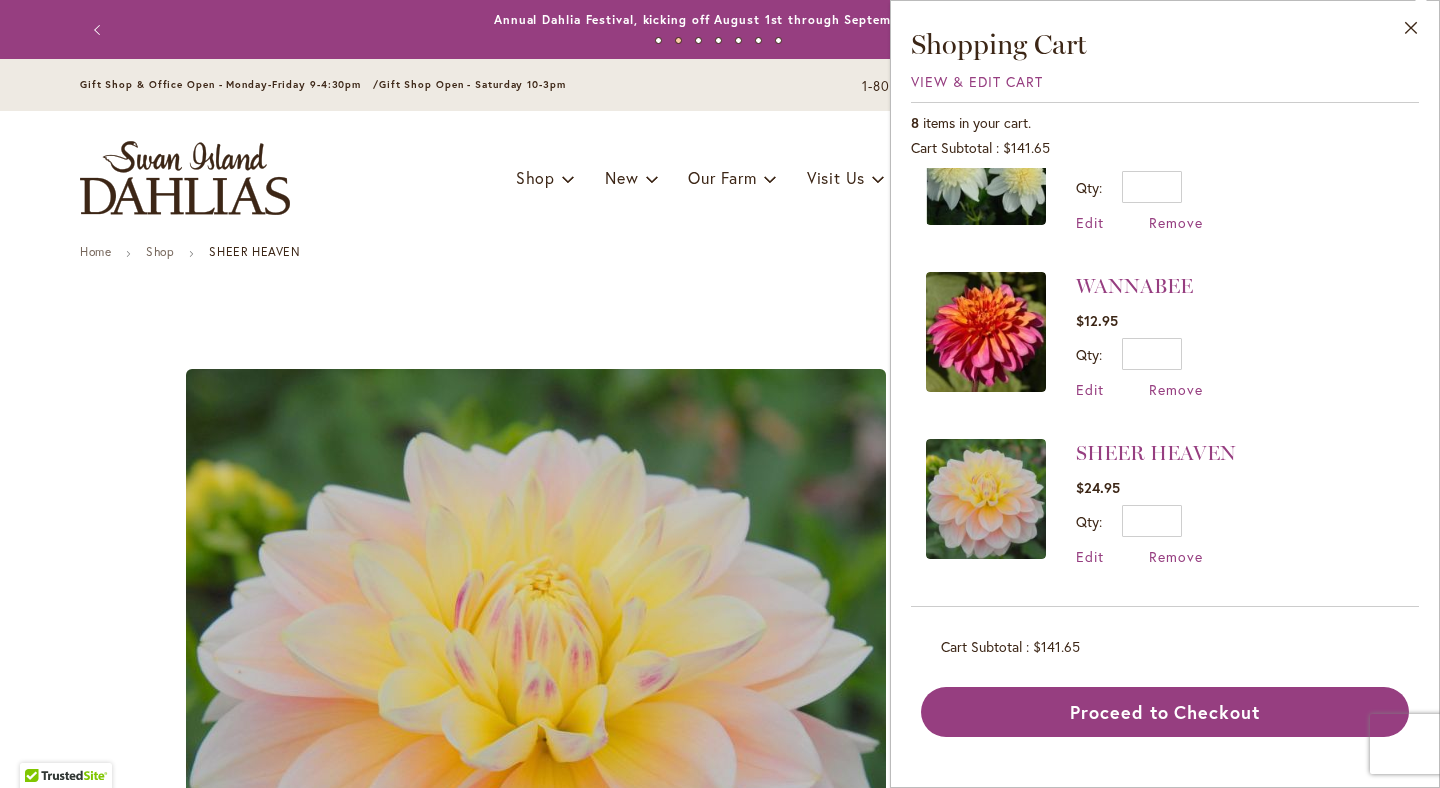 click at bounding box center [986, 332] 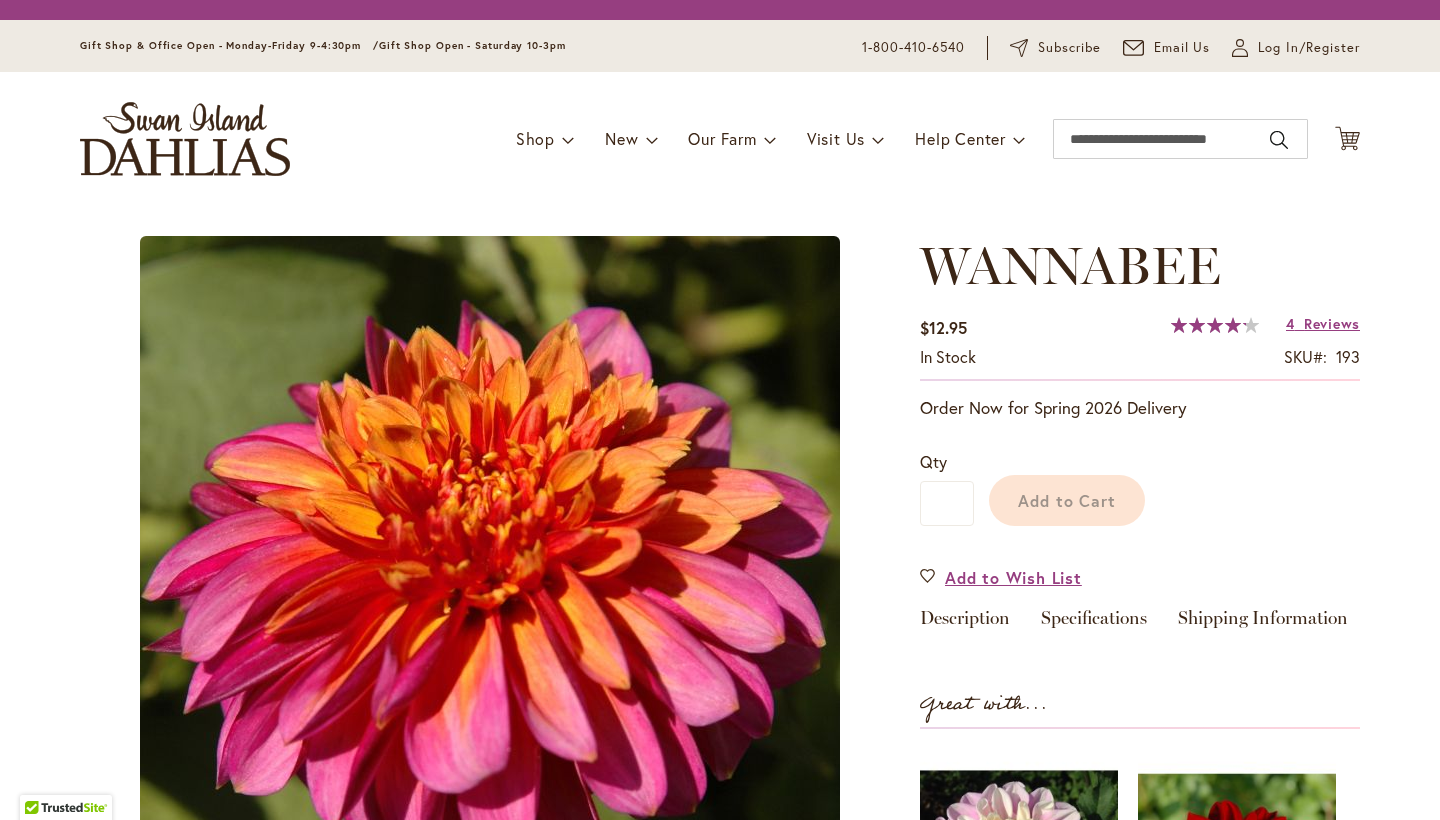 scroll, scrollTop: 0, scrollLeft: 0, axis: both 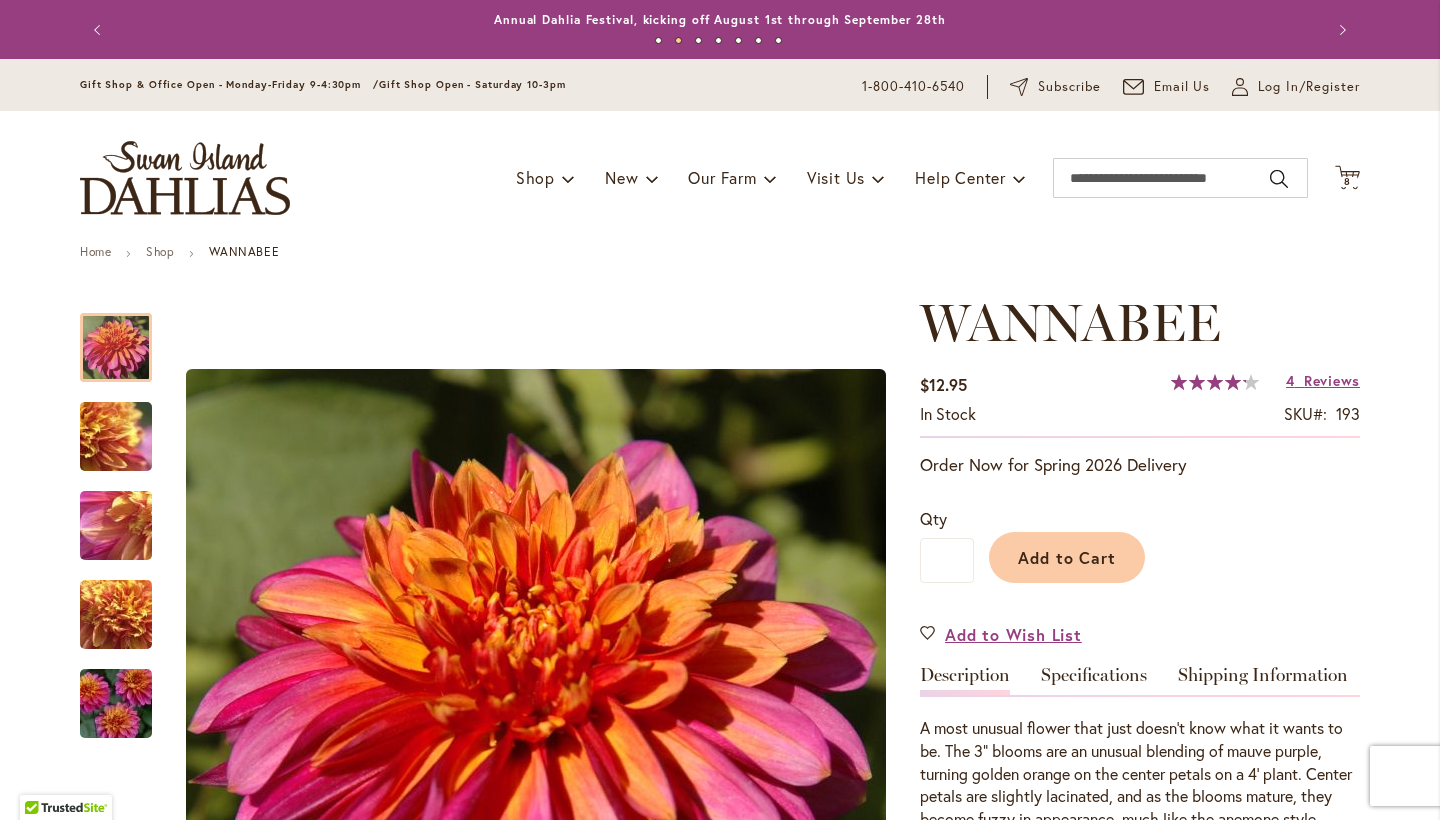 click on "8" at bounding box center (1347, 181) 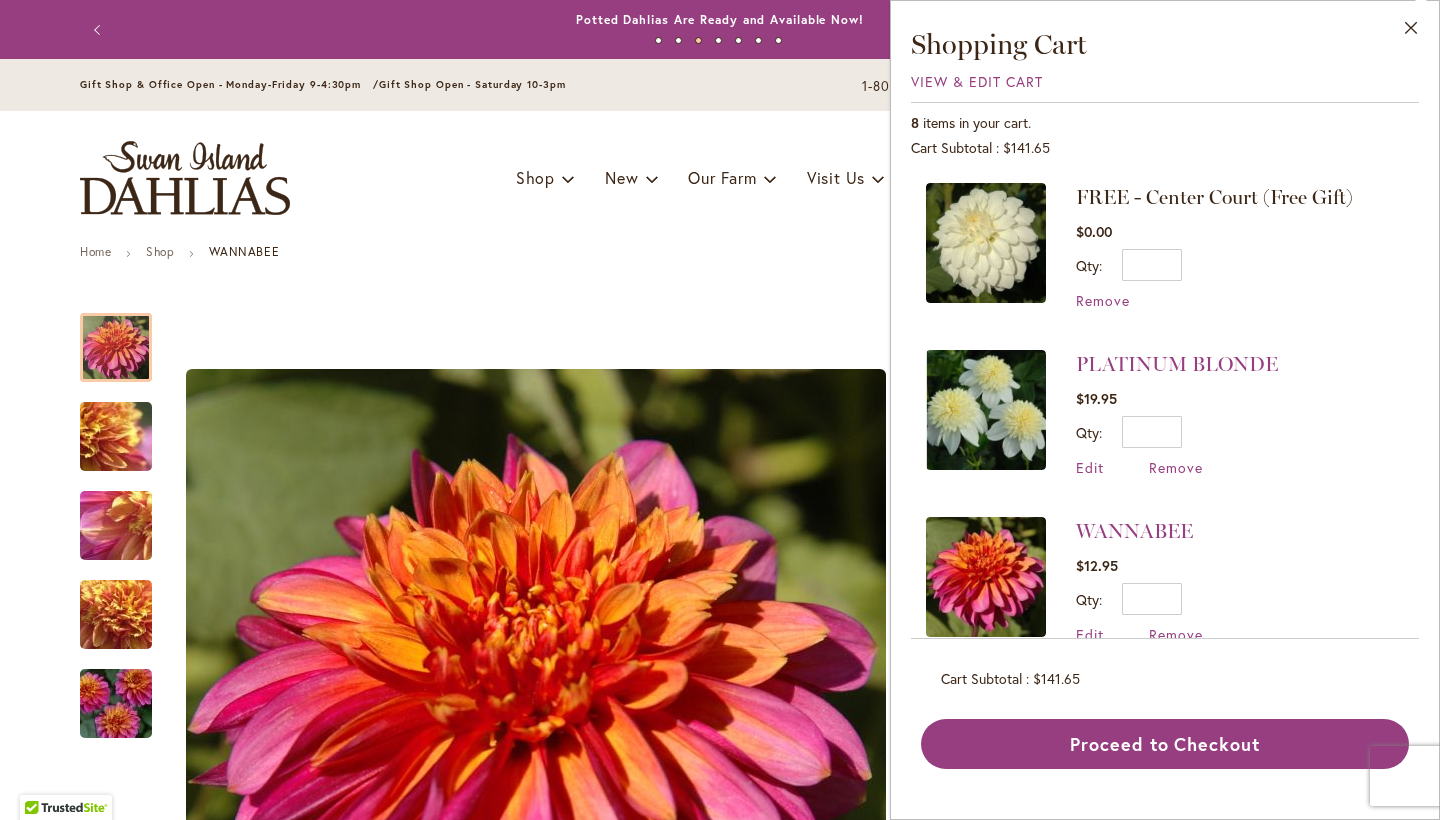 click at bounding box center [986, 410] 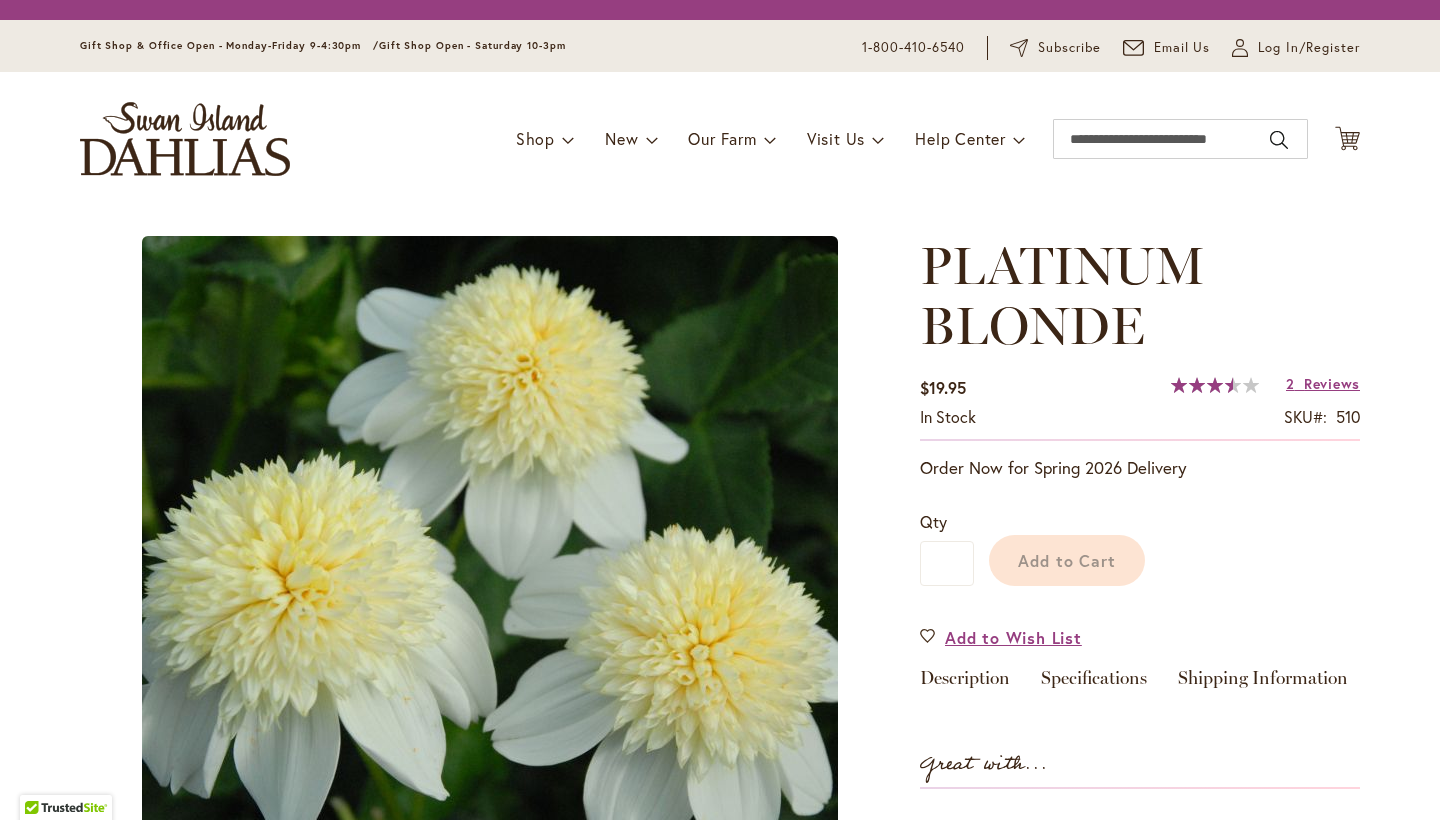 scroll, scrollTop: 0, scrollLeft: 0, axis: both 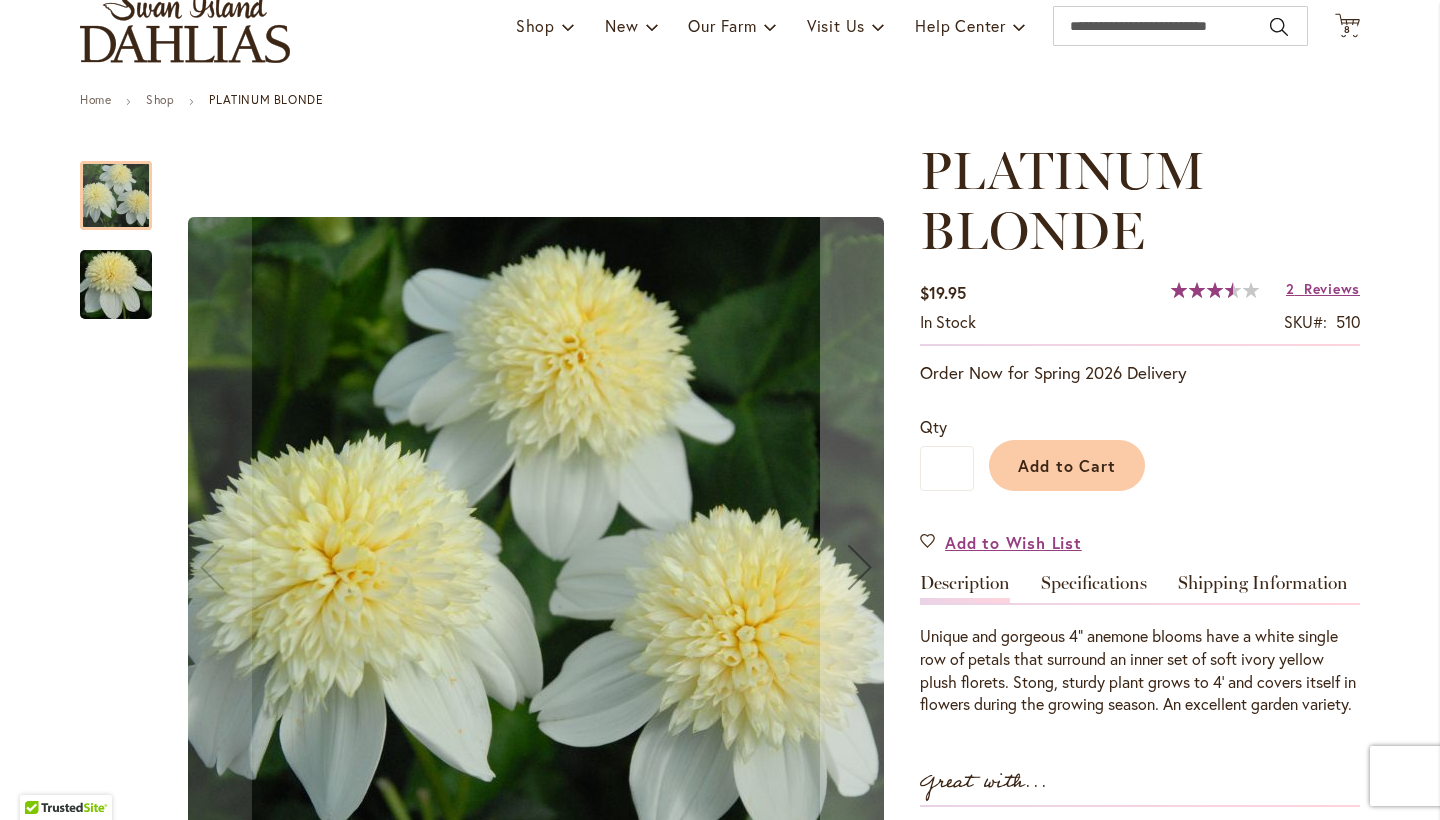 click at bounding box center (116, 285) 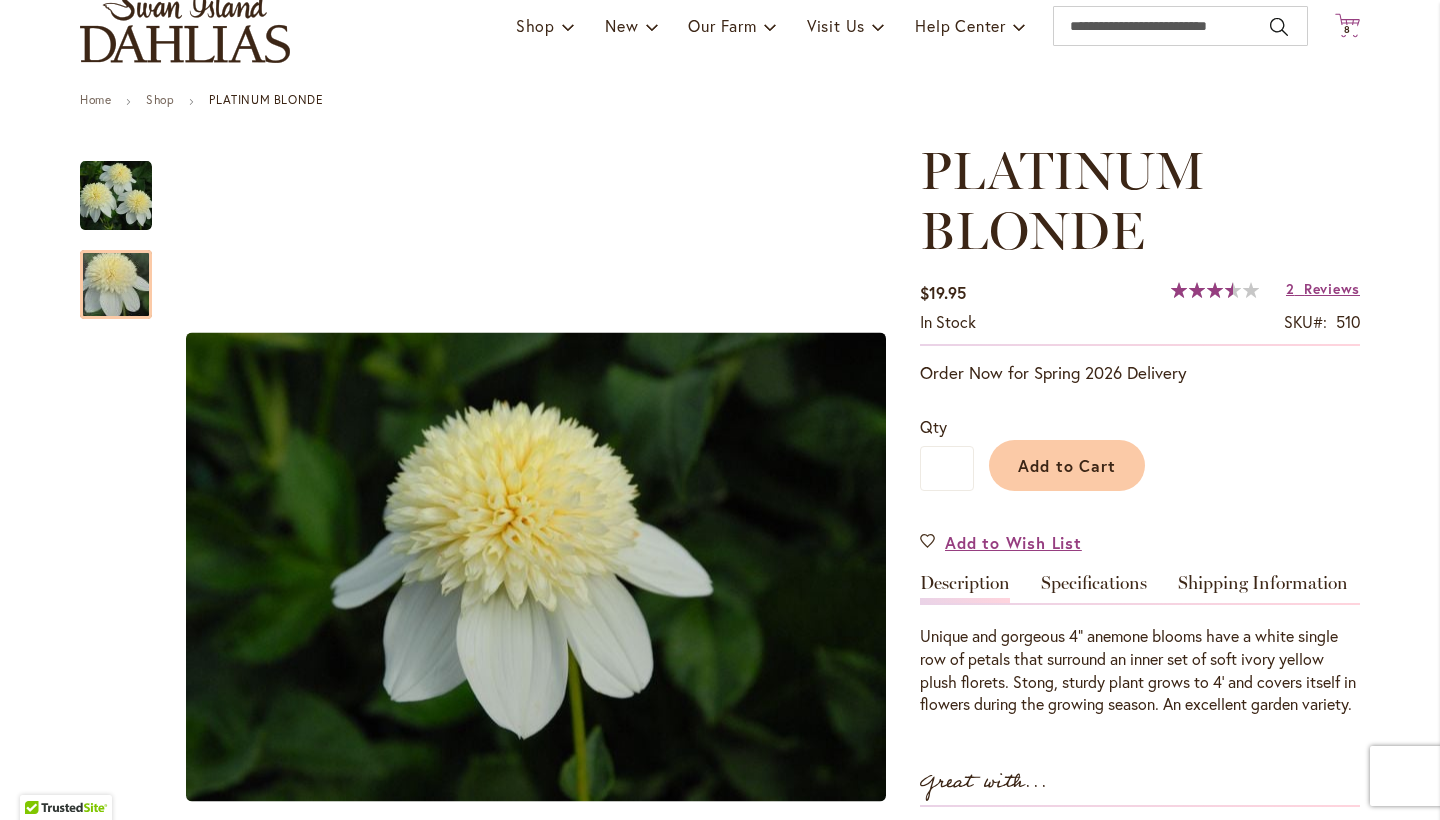 click on "Cart
.cls-1 {
fill: #231f20;
}" 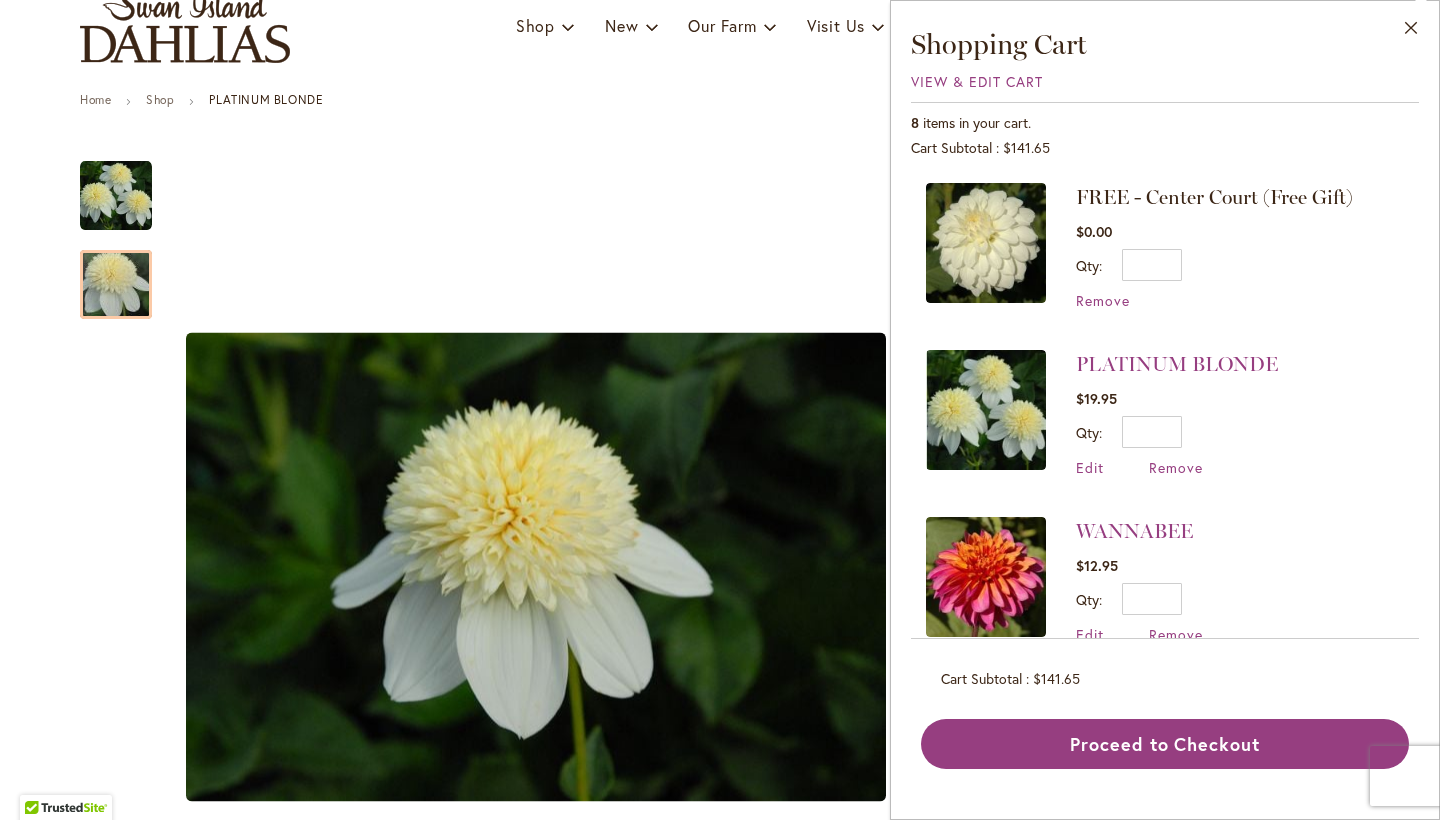 scroll, scrollTop: 0, scrollLeft: 0, axis: both 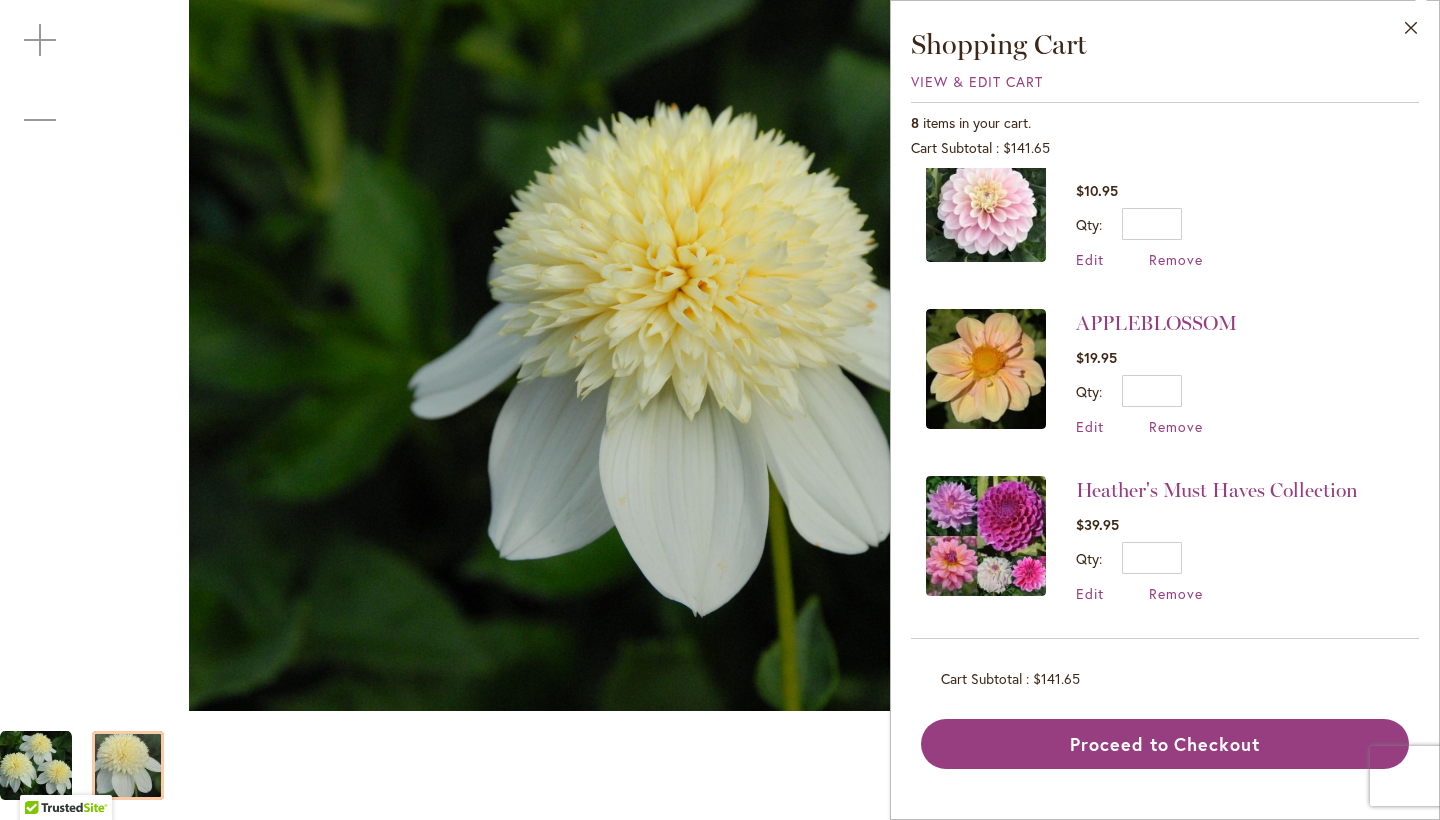 click at bounding box center [986, 536] 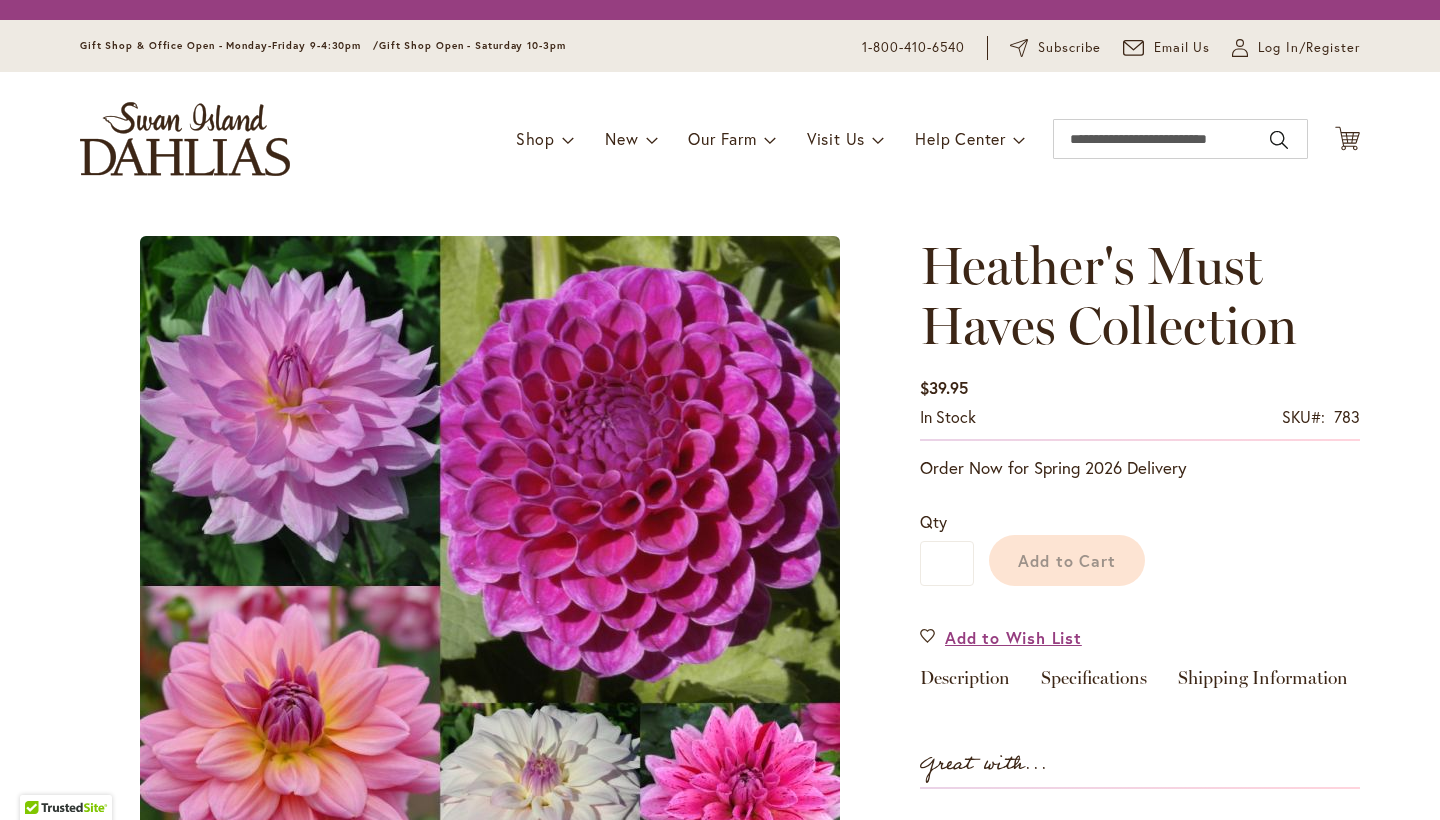 scroll, scrollTop: 0, scrollLeft: 0, axis: both 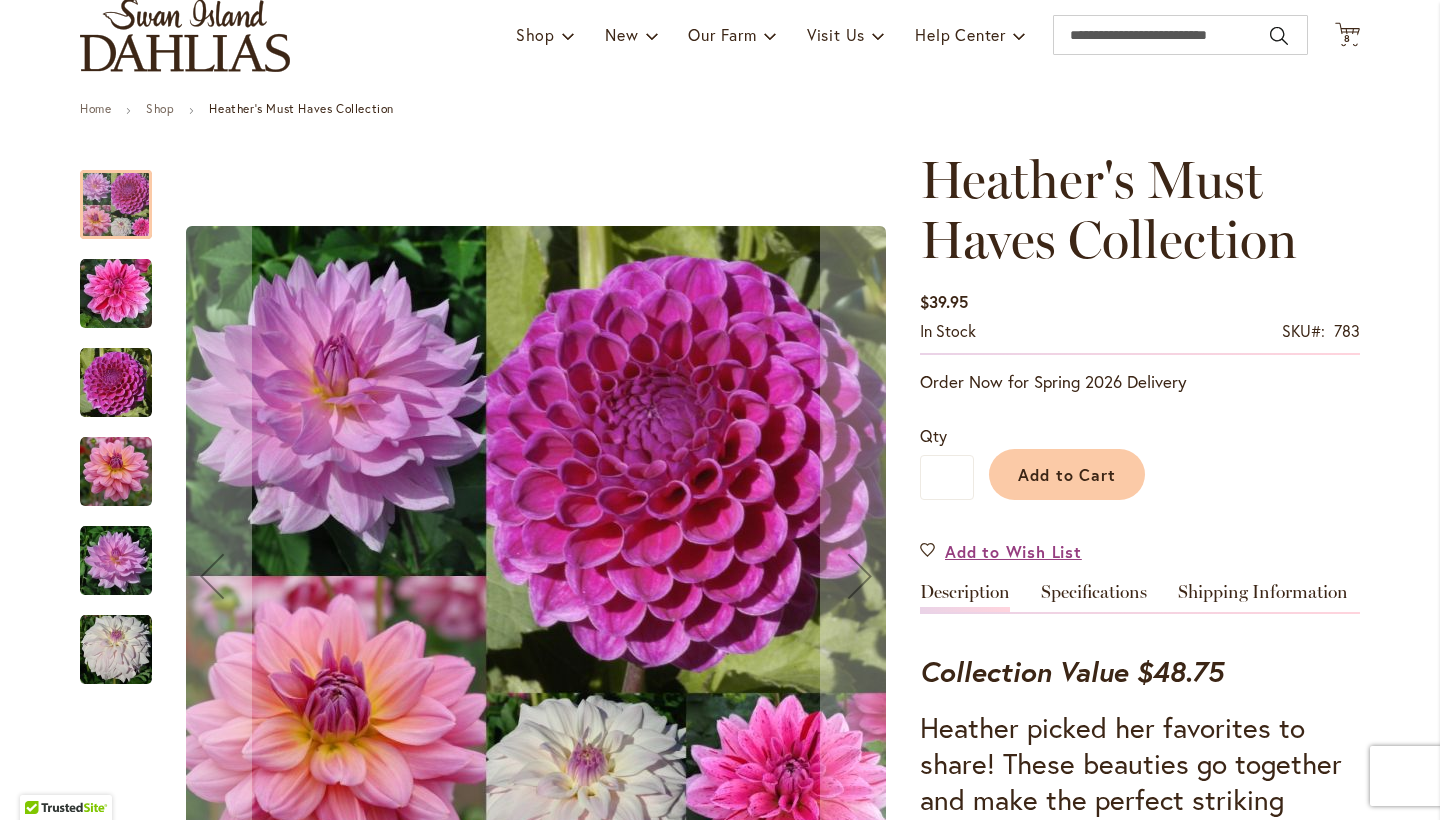 click at bounding box center [116, 294] 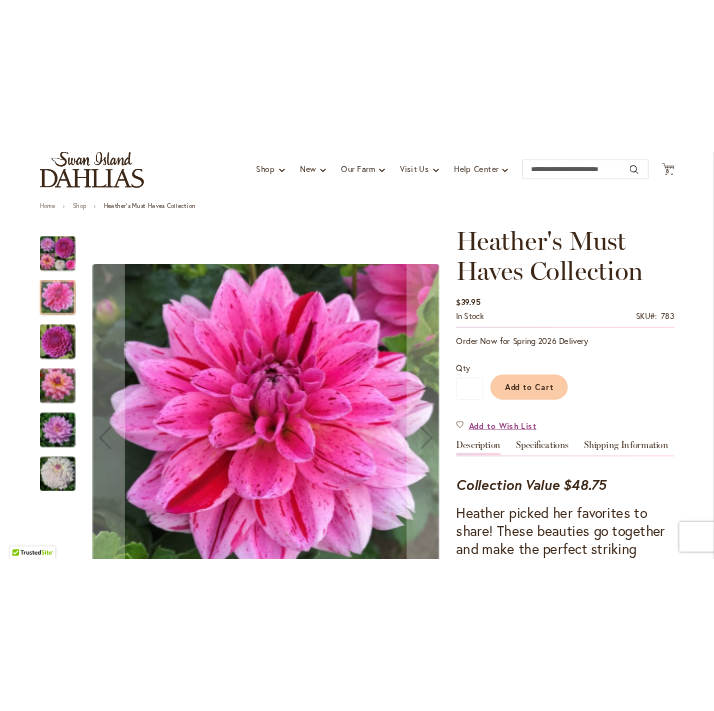scroll, scrollTop: 190, scrollLeft: 0, axis: vertical 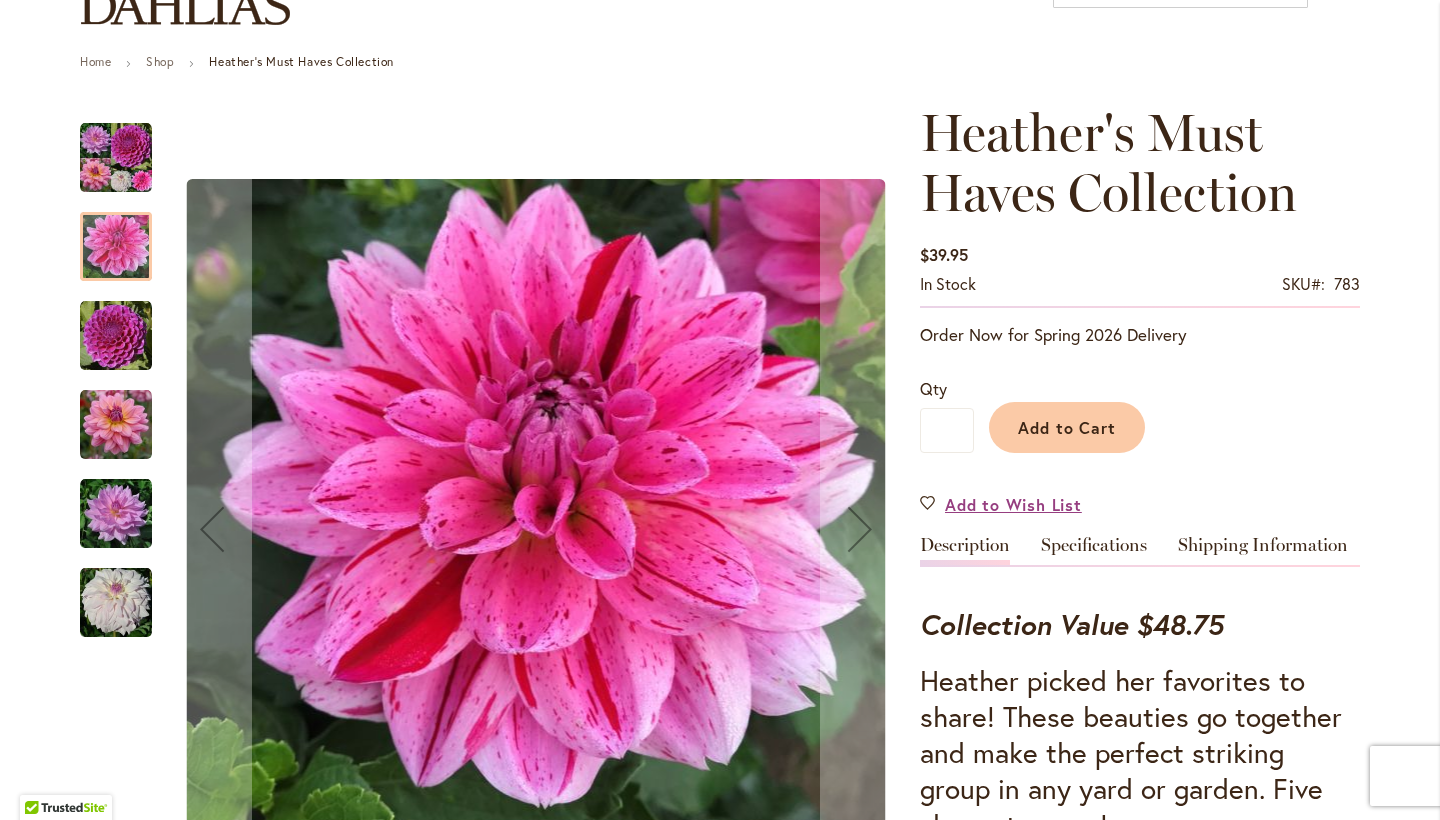 click at bounding box center (116, 336) 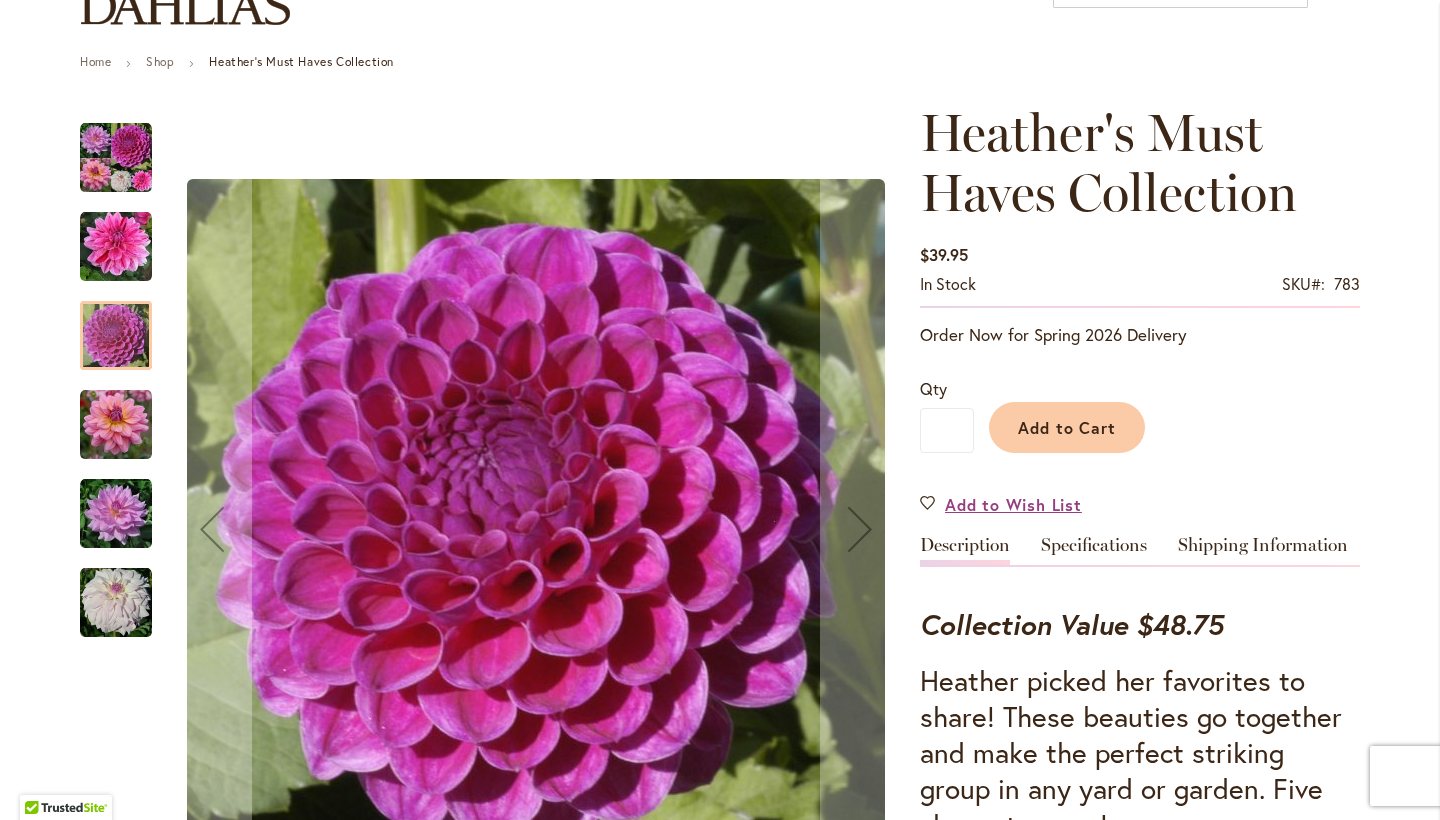 click at bounding box center (116, 425) 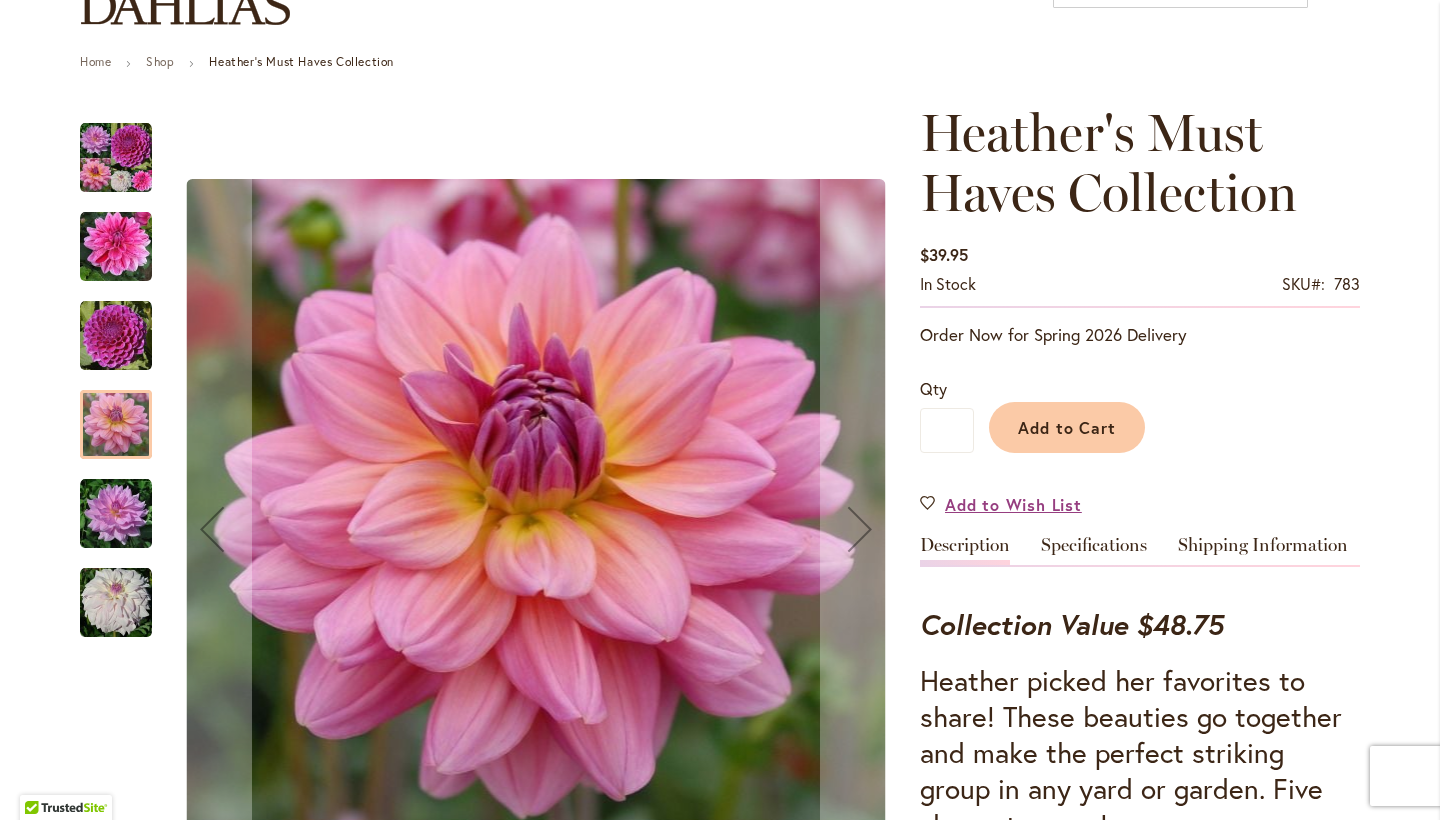click at bounding box center (116, 514) 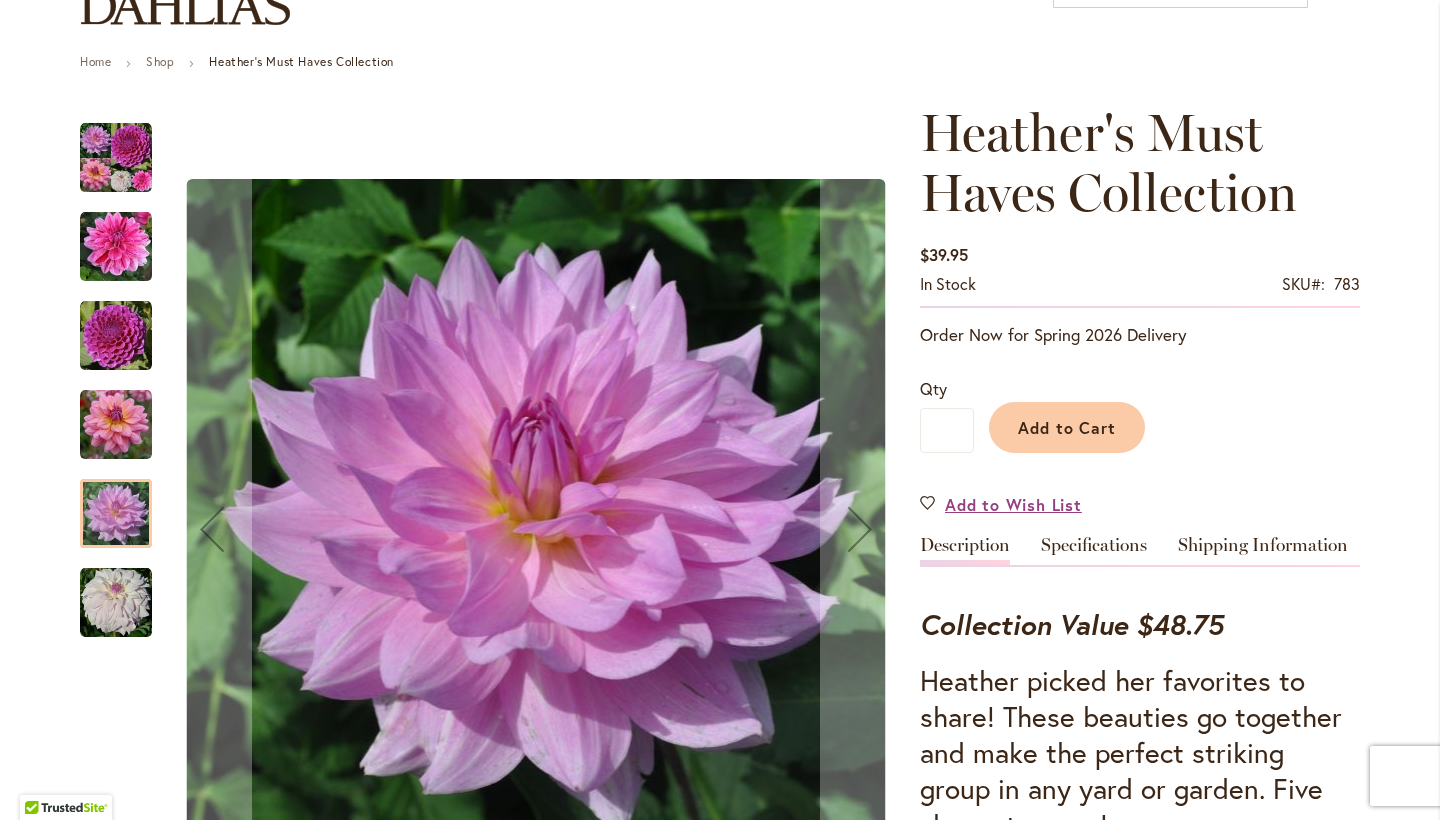 click at bounding box center [116, 603] 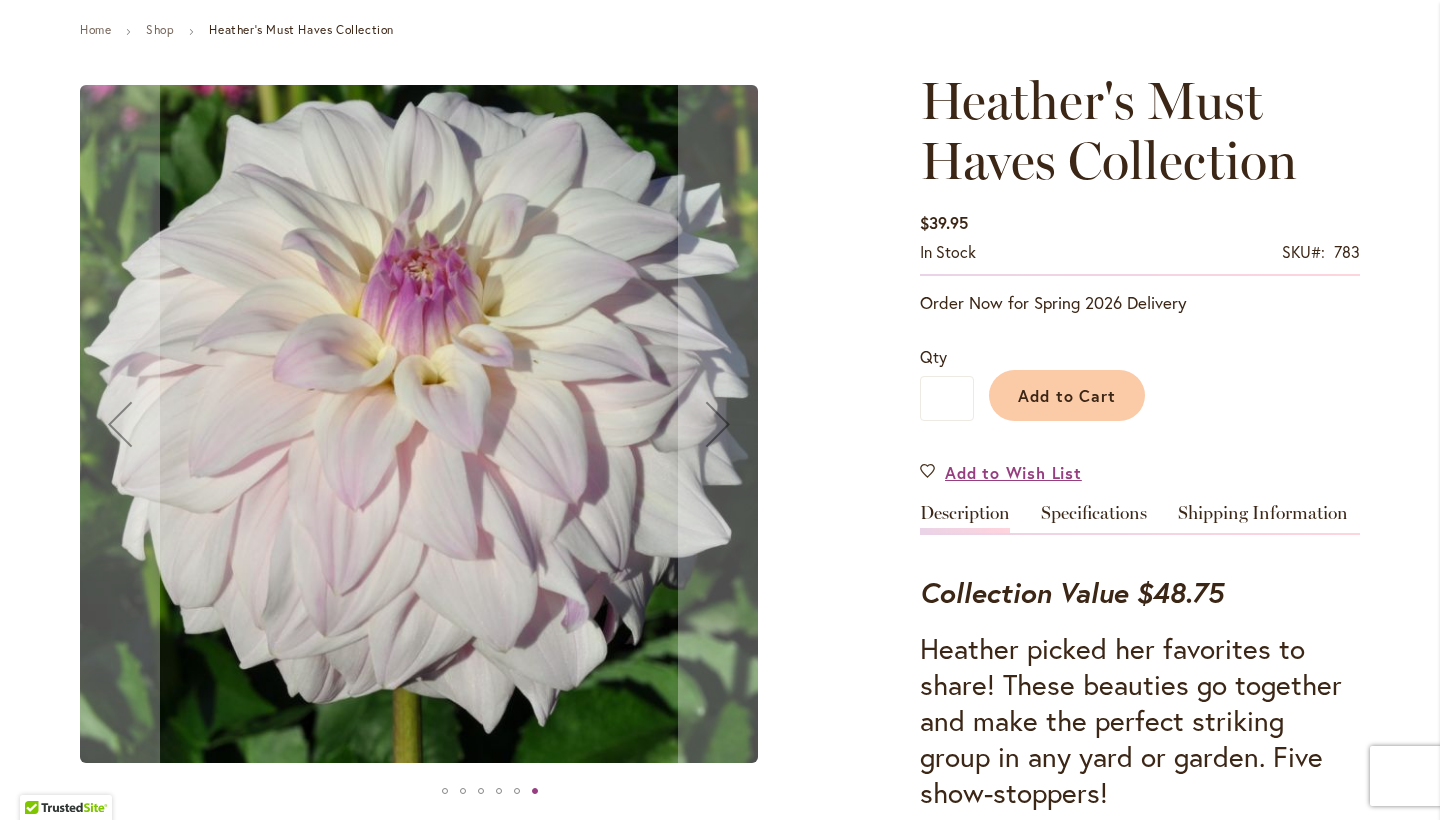 scroll, scrollTop: 0, scrollLeft: 0, axis: both 